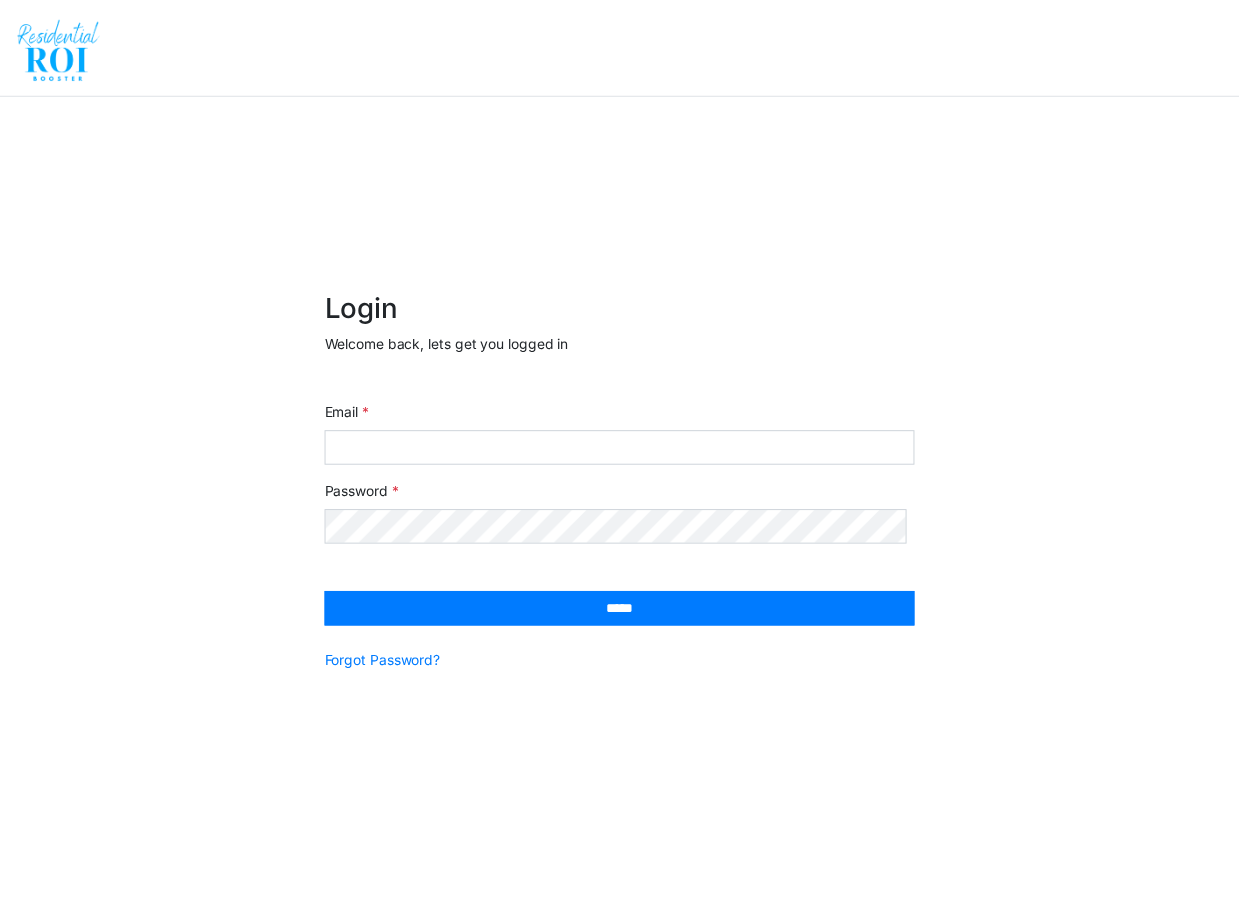 scroll, scrollTop: 0, scrollLeft: 0, axis: both 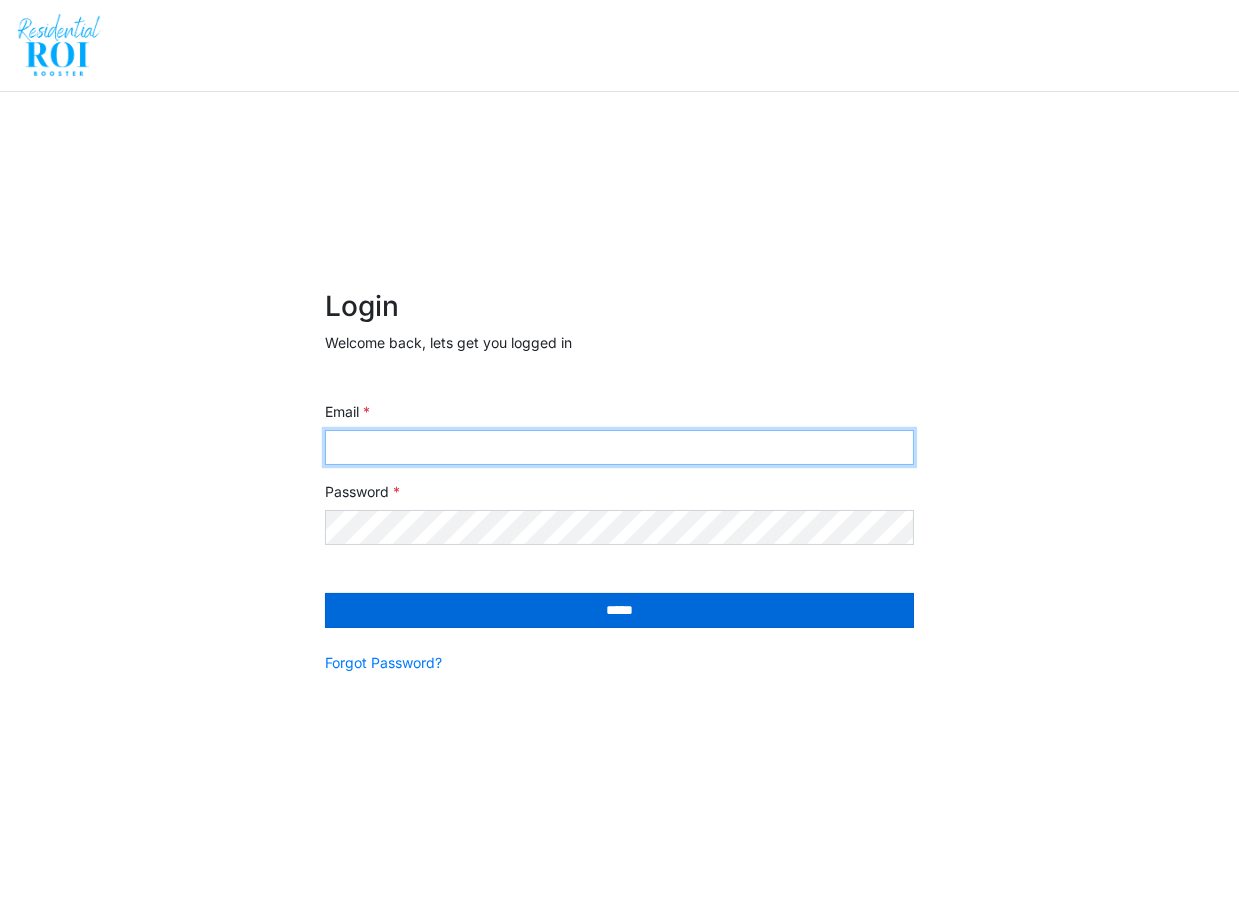 type on "**********" 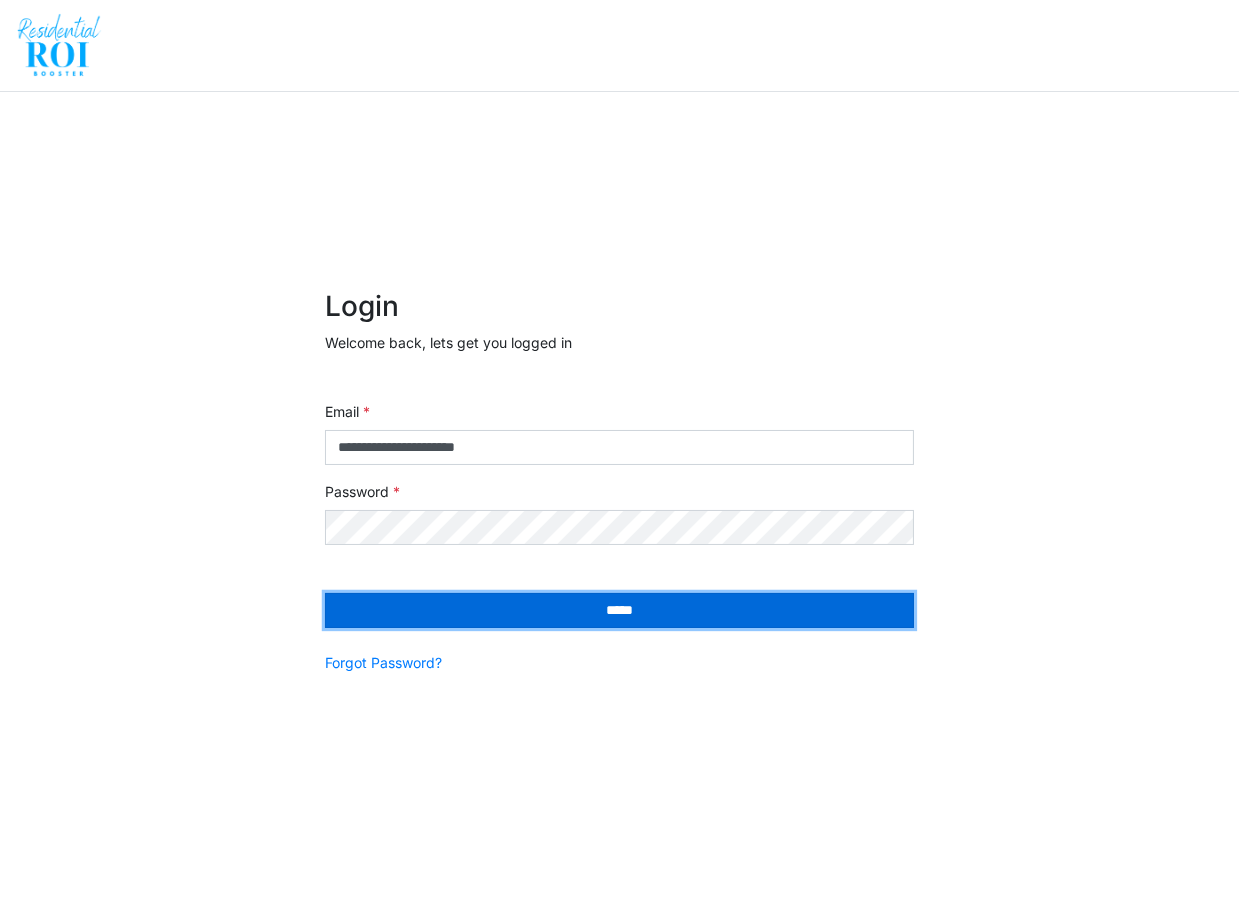 click on "*****" at bounding box center (620, 610) 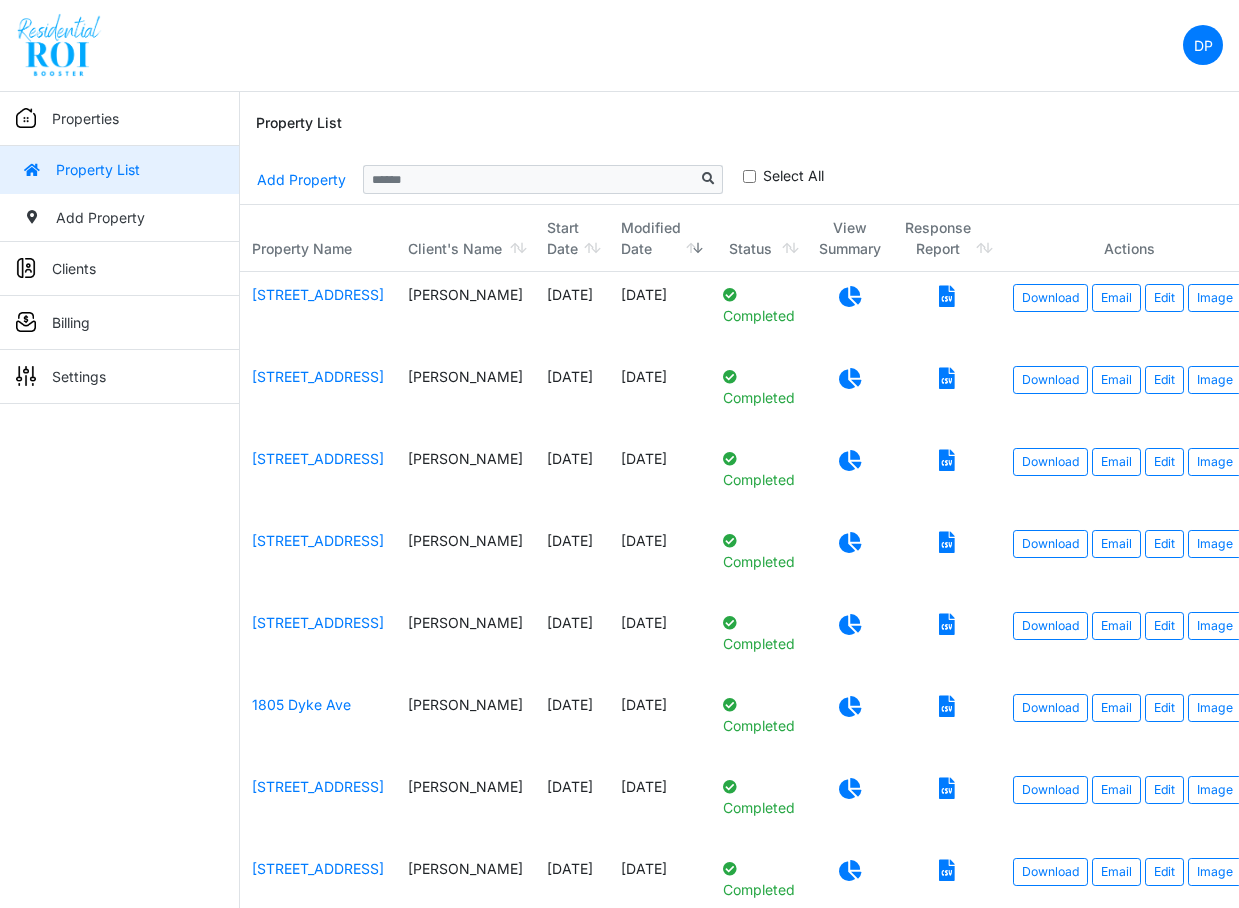 scroll, scrollTop: 0, scrollLeft: 0, axis: both 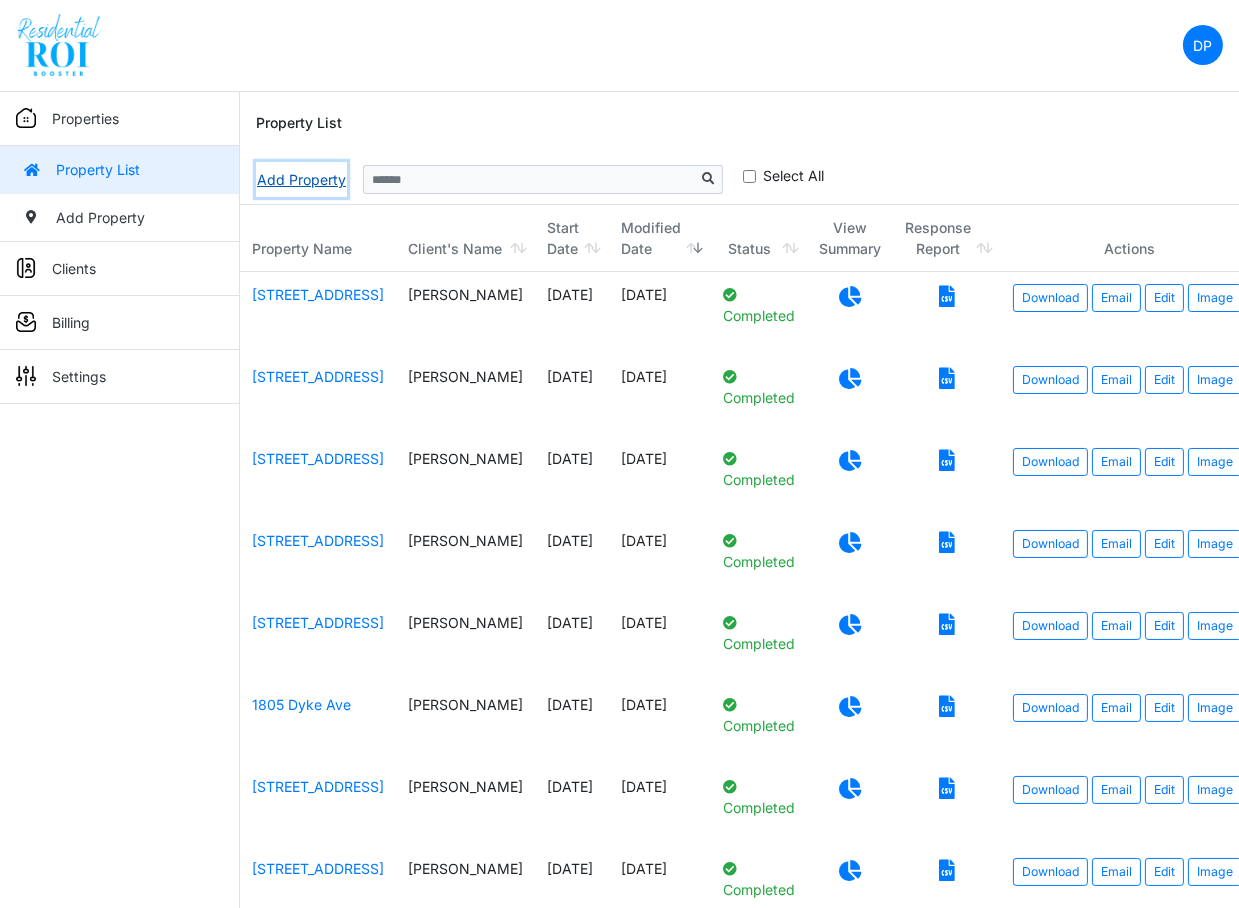 click on "Add Property" at bounding box center (301, 179) 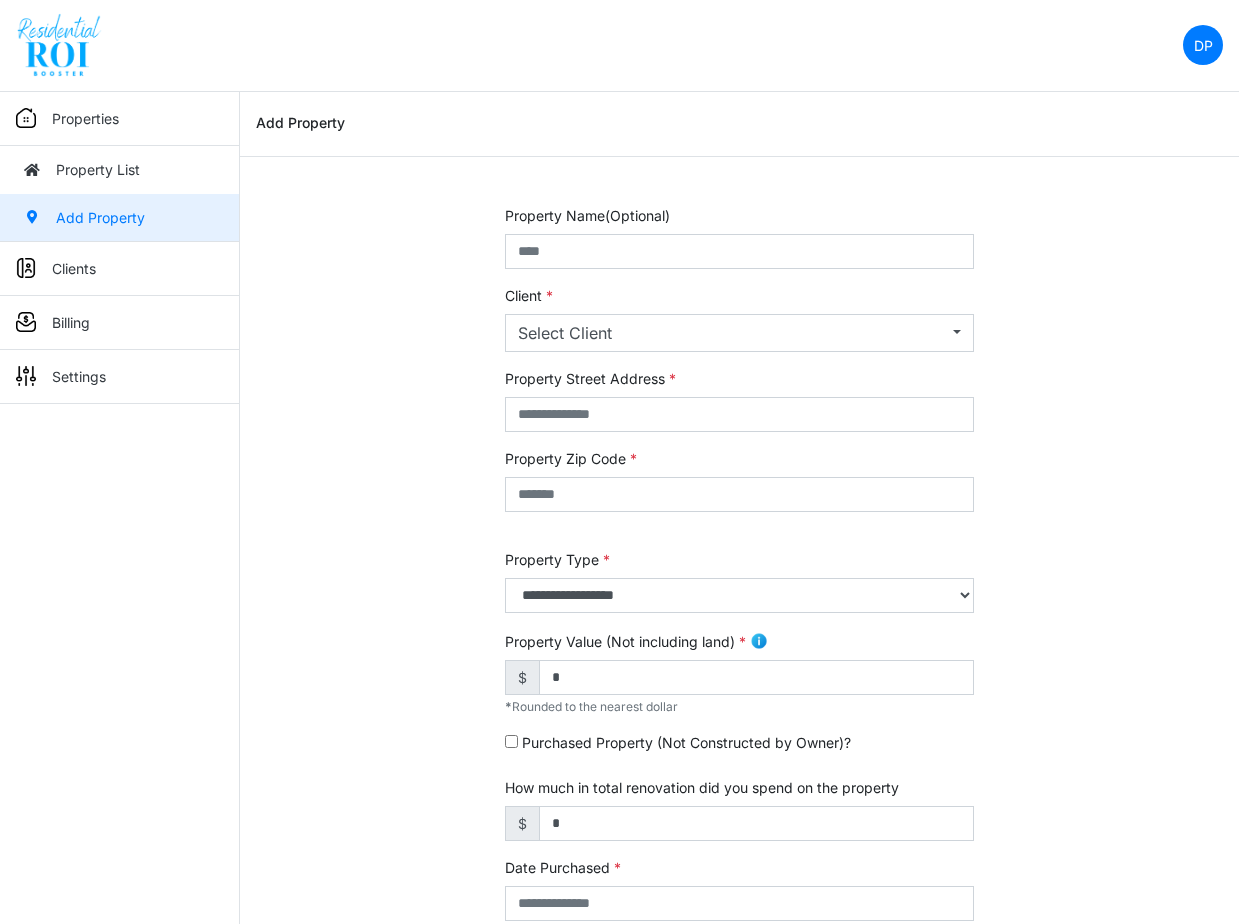 scroll, scrollTop: 0, scrollLeft: 0, axis: both 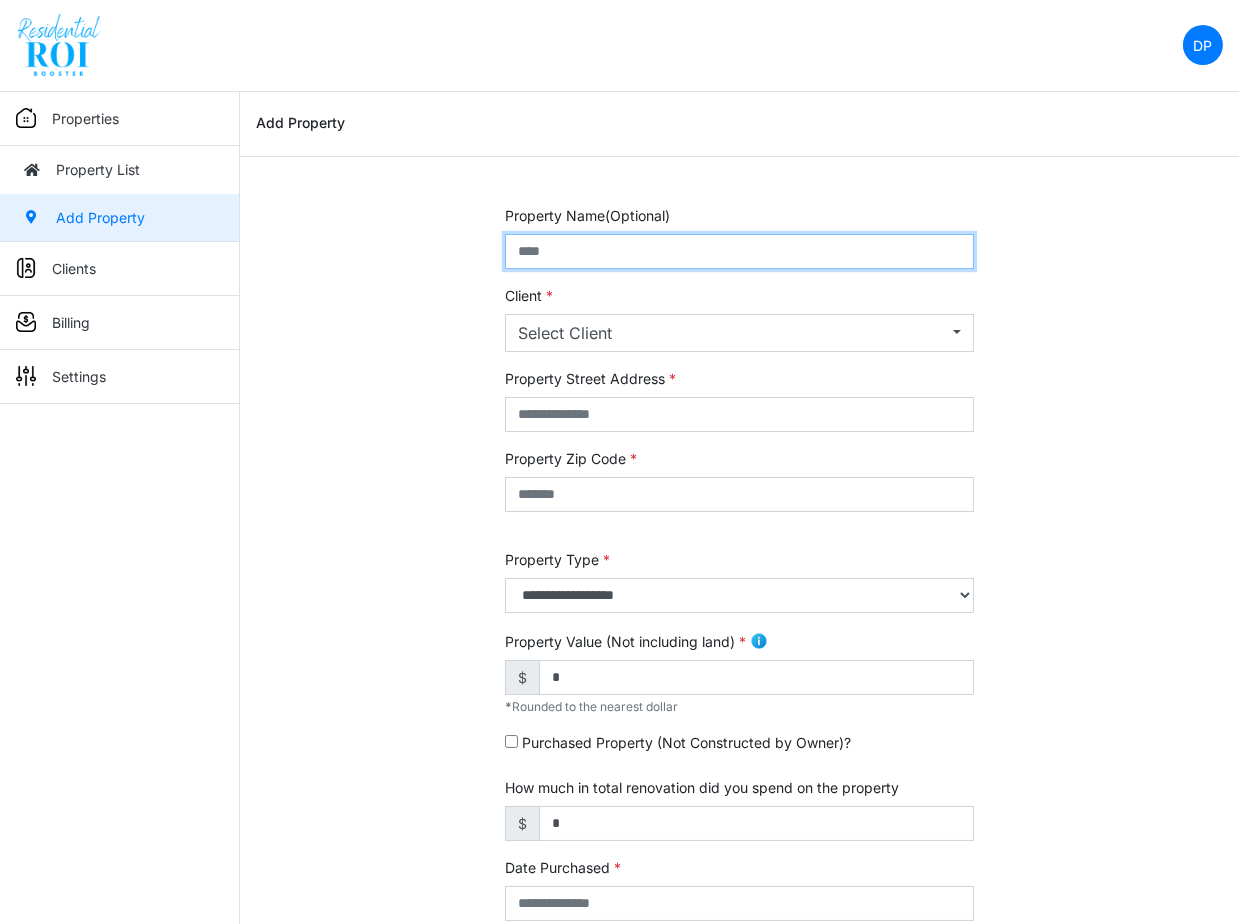 click at bounding box center (740, 251) 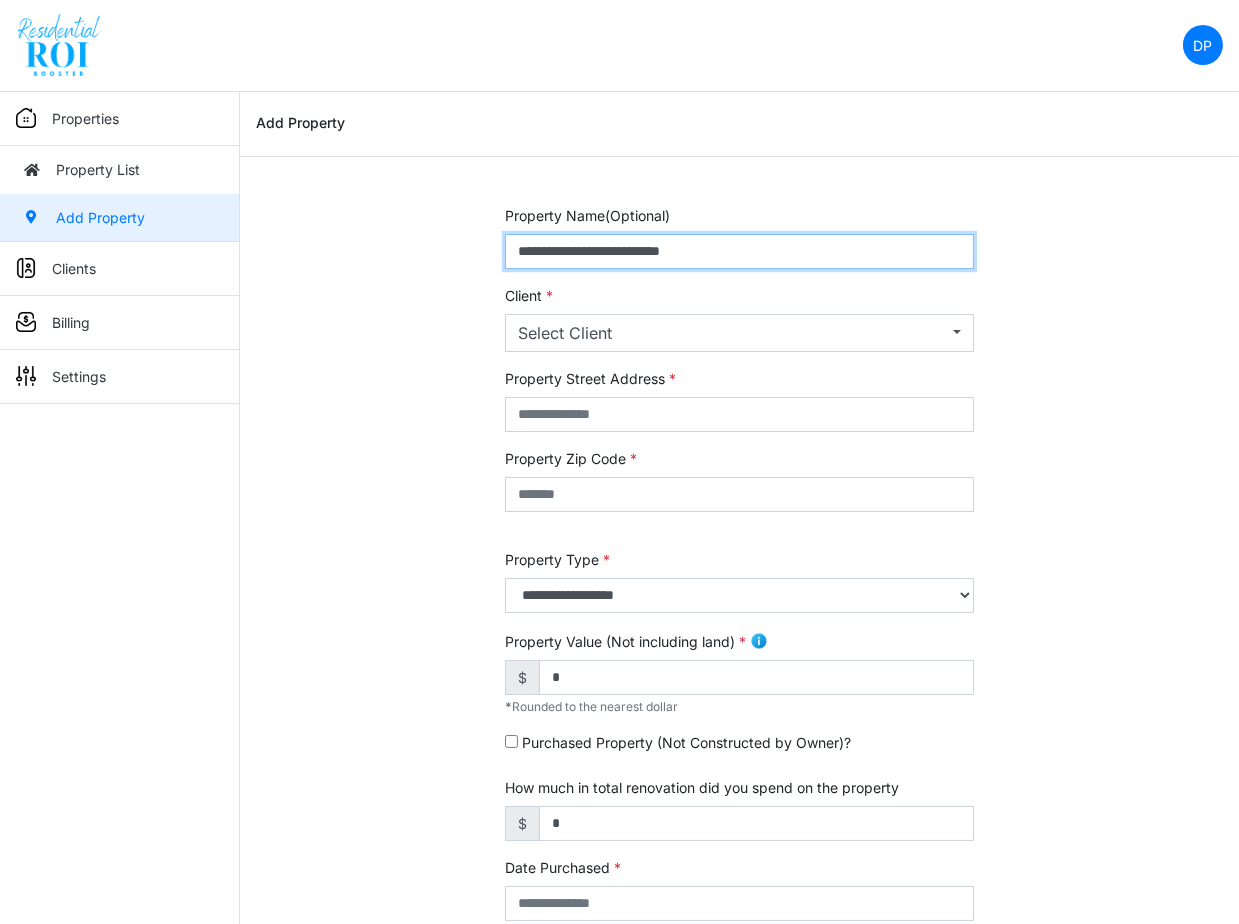 type on "**********" 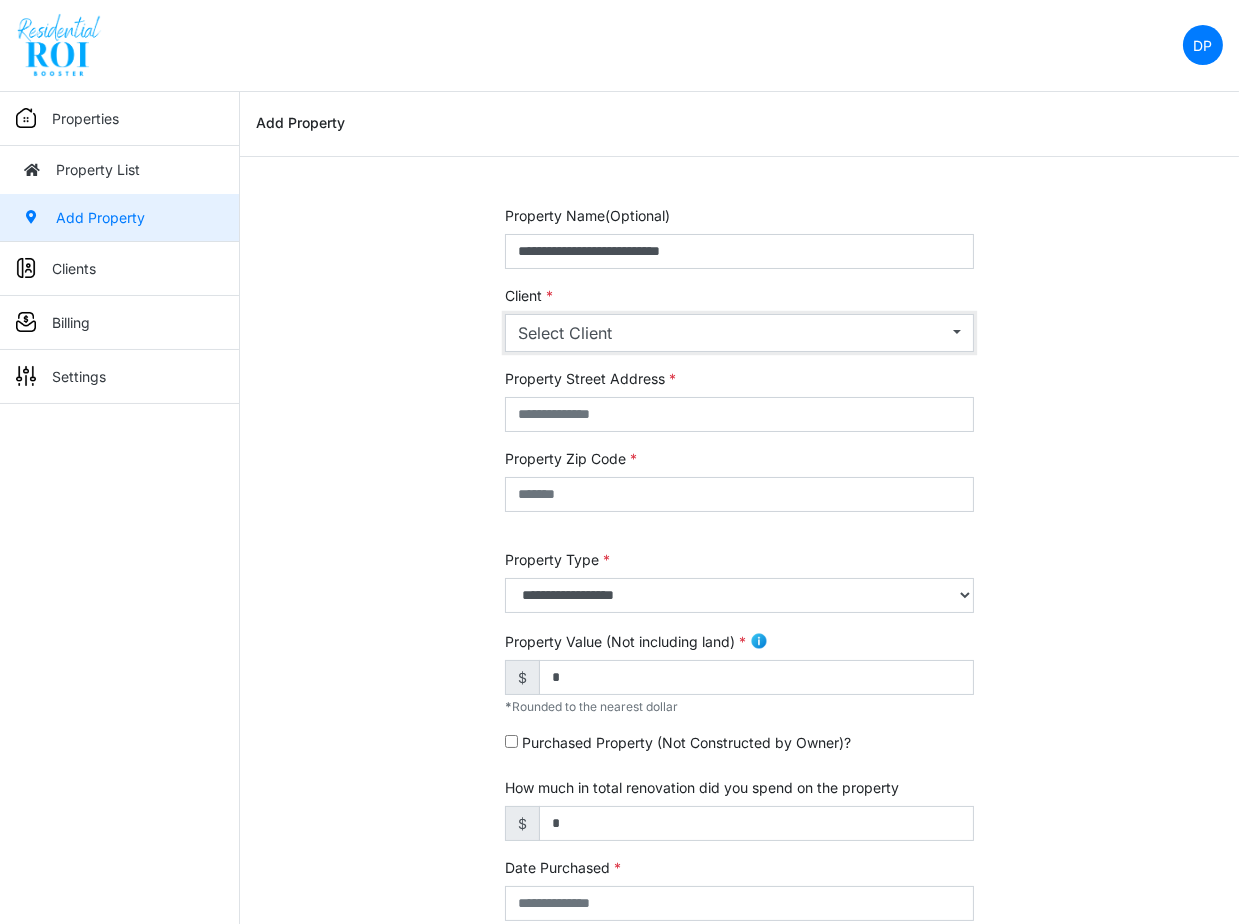 click on "Select Client" at bounding box center (733, 333) 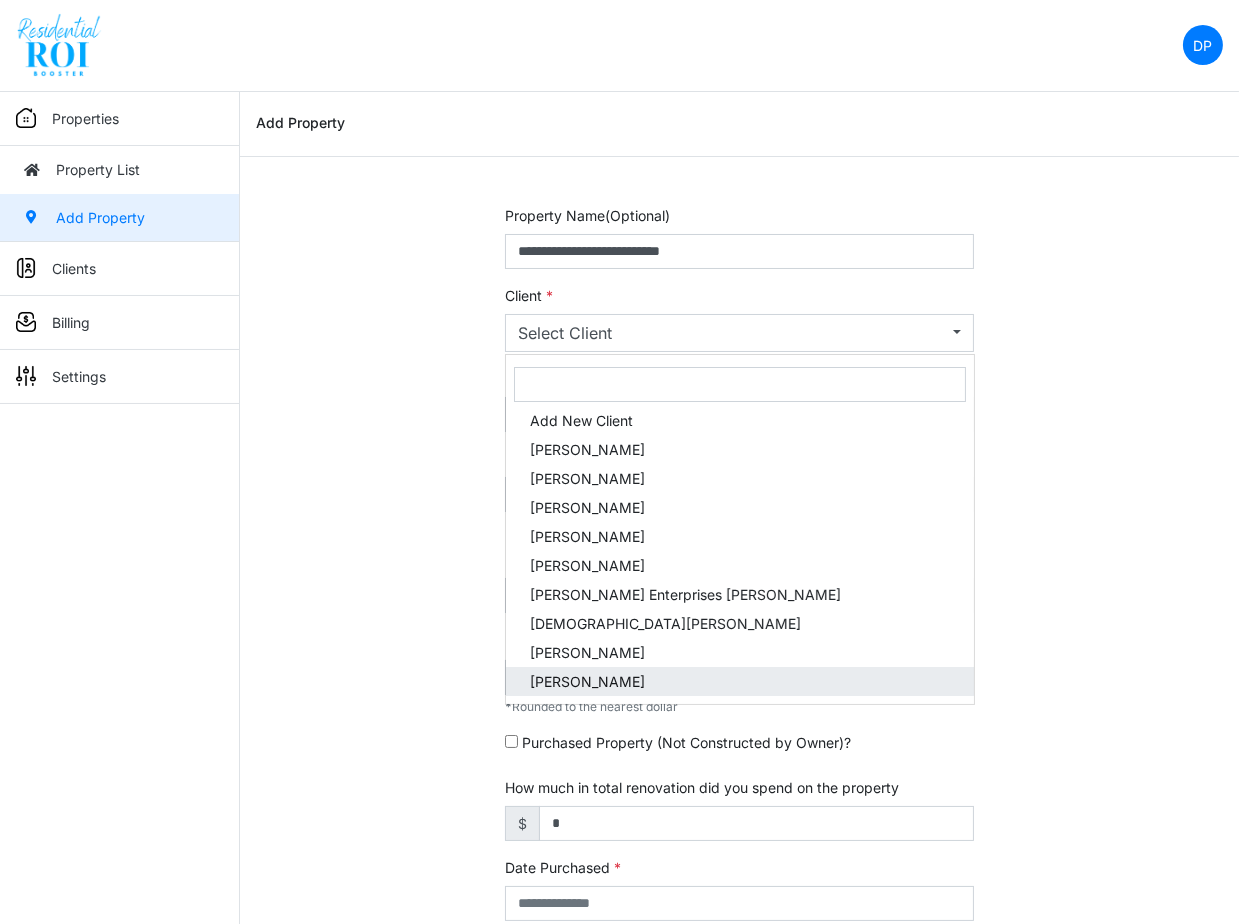click on "[PERSON_NAME]" at bounding box center (587, 681) 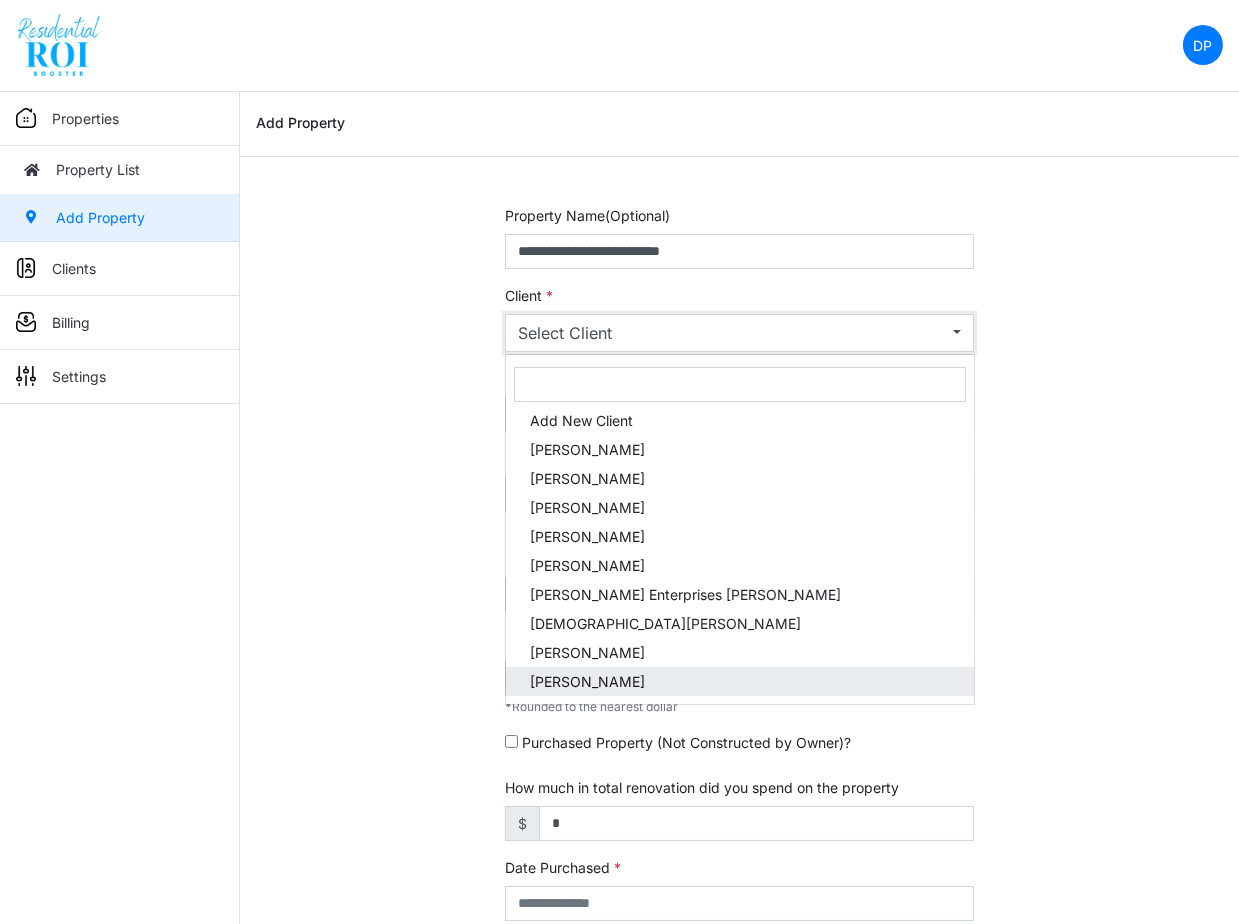 select on "***" 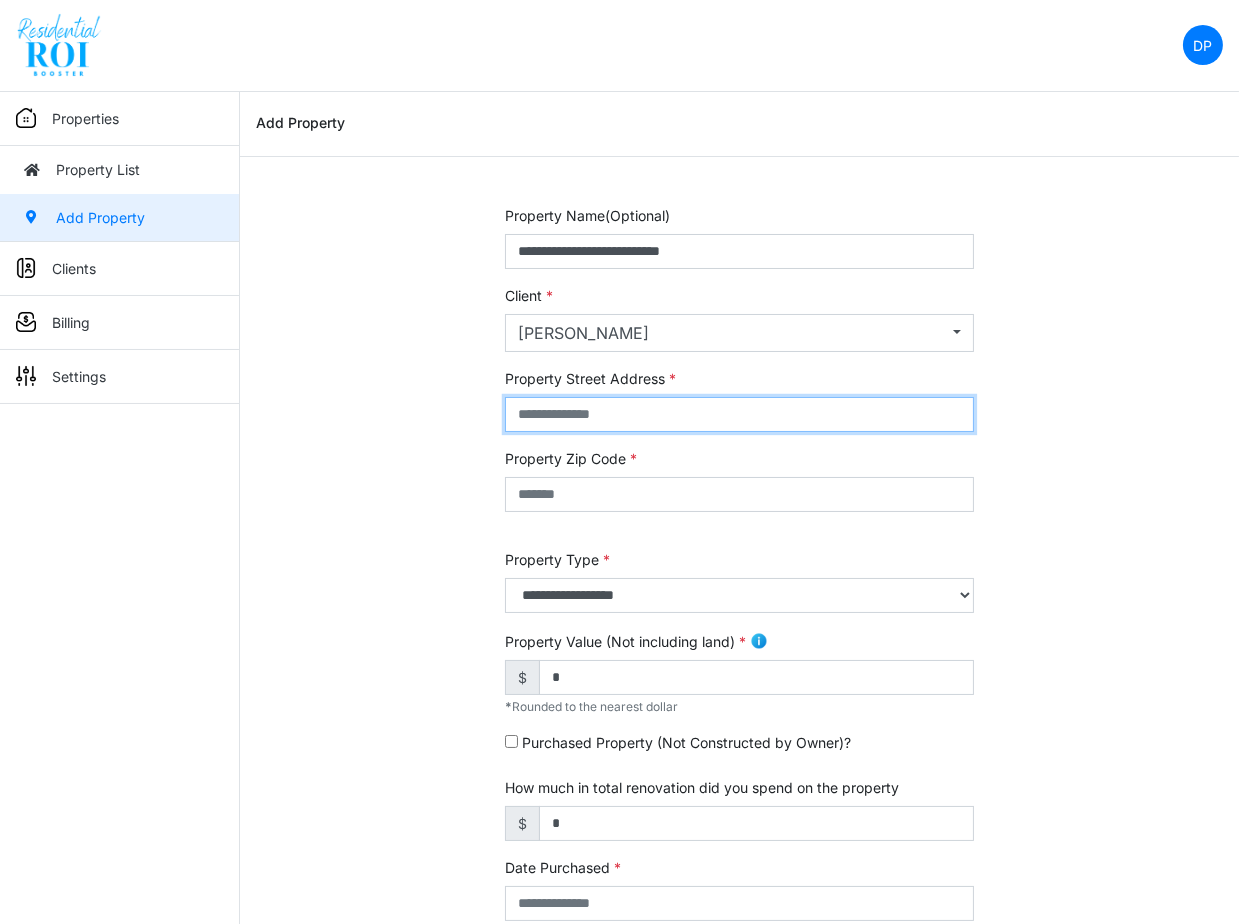 click at bounding box center (740, 414) 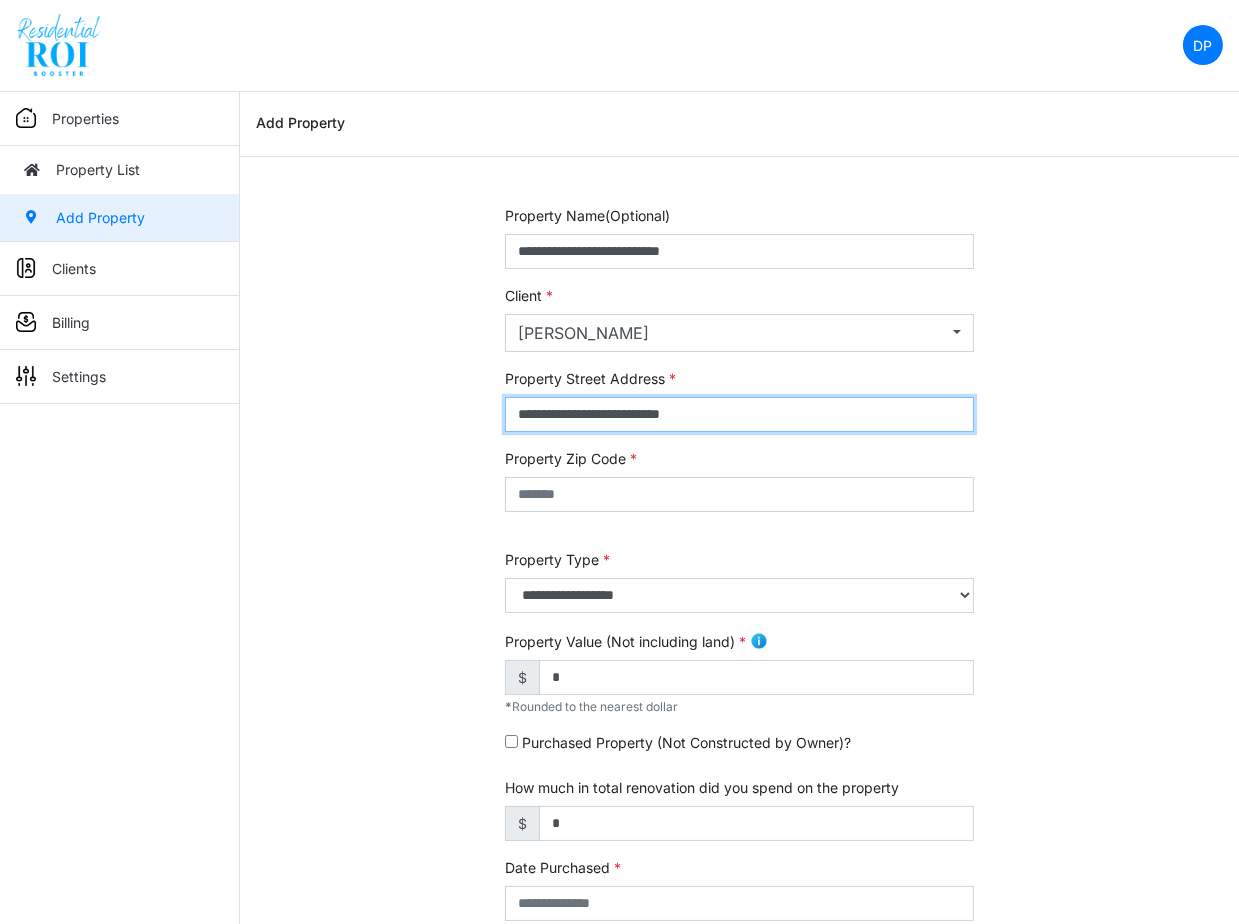 type on "**********" 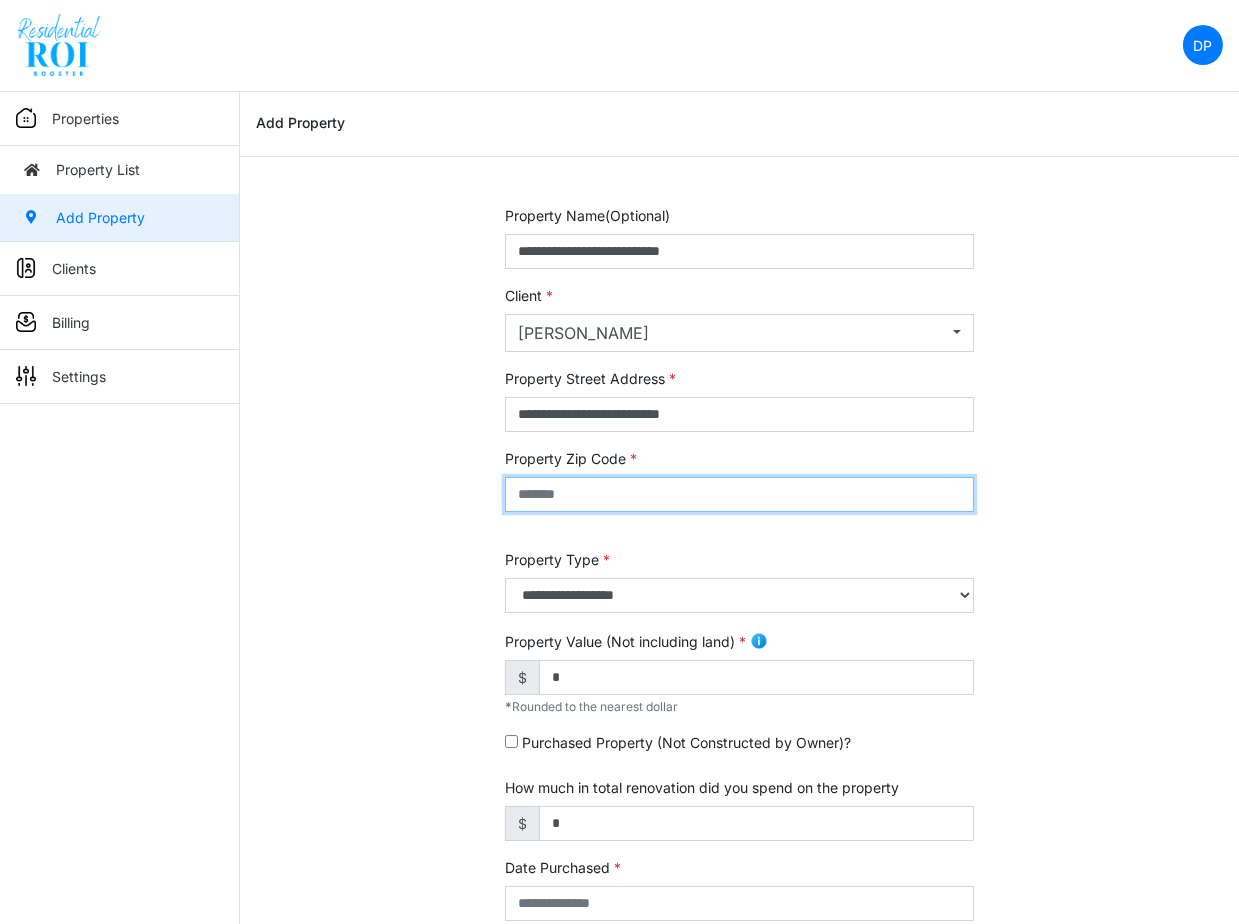 click at bounding box center (740, 494) 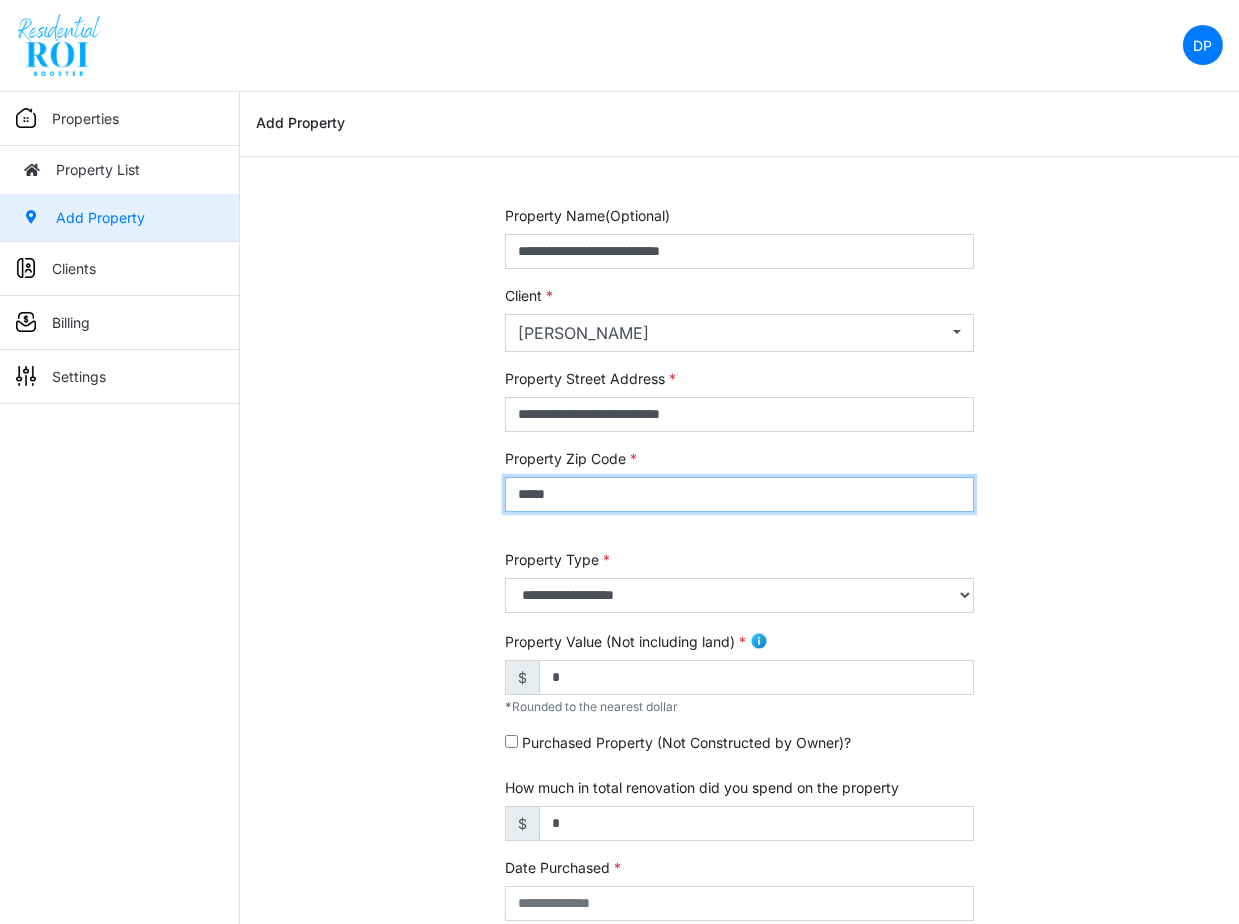 type on "*****" 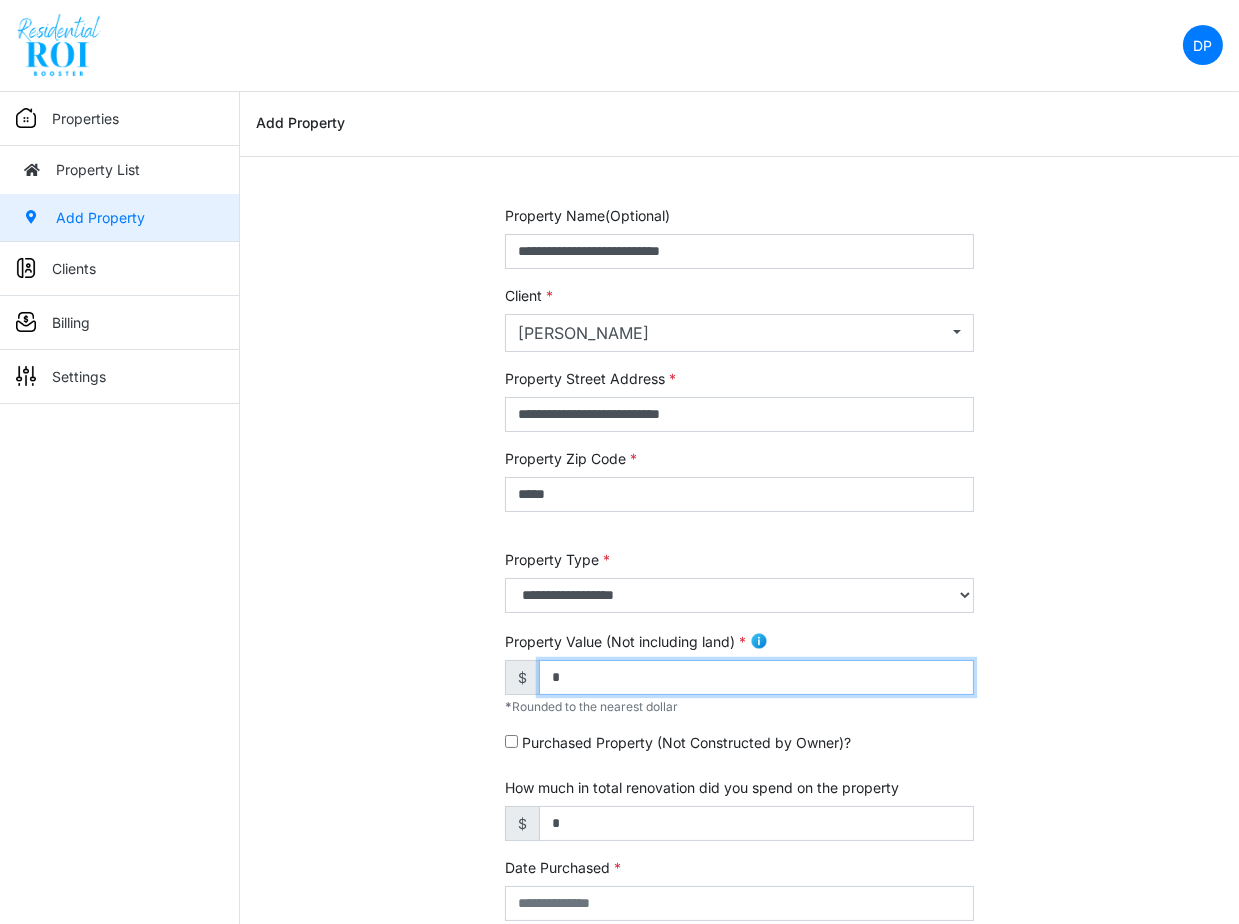 click on "*" at bounding box center (757, 677) 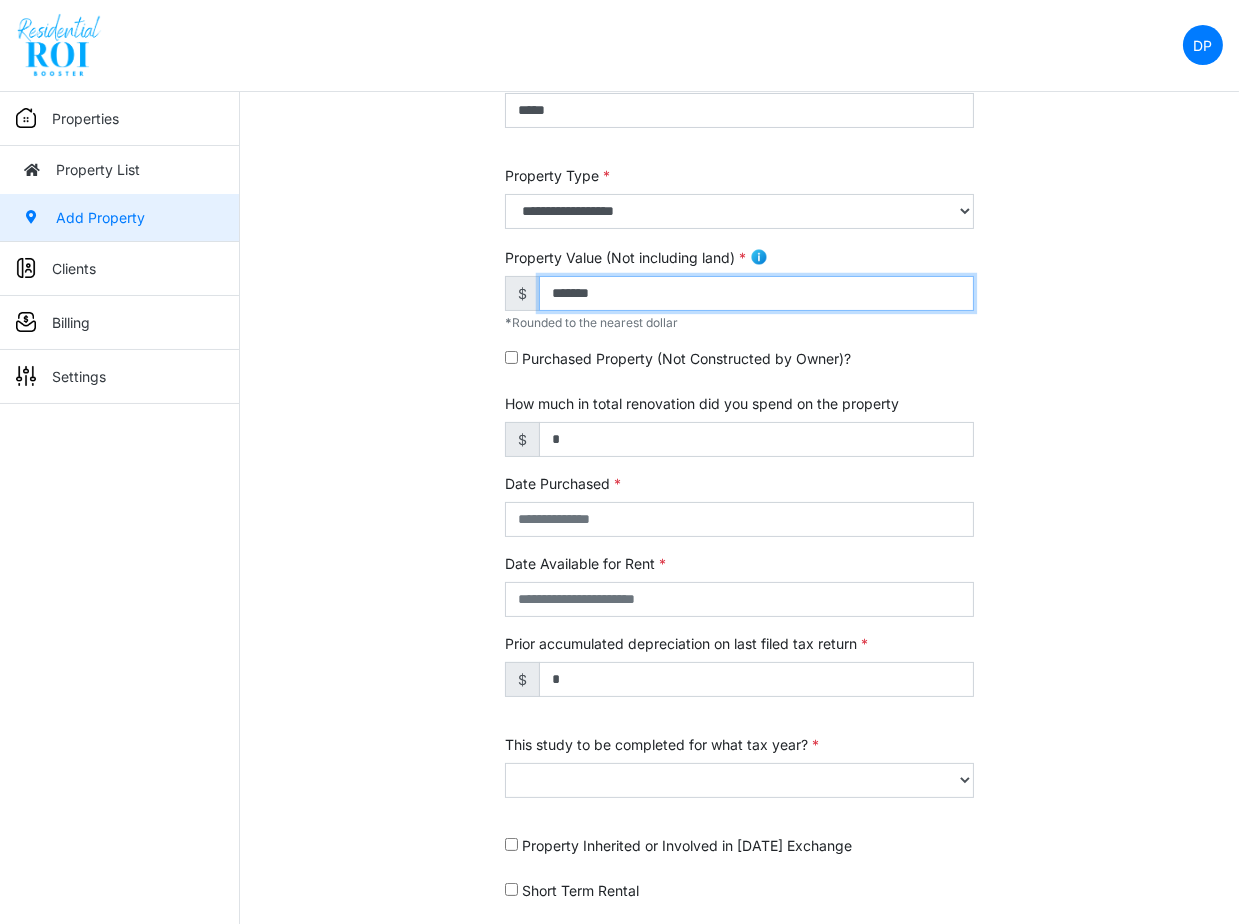 scroll, scrollTop: 387, scrollLeft: 0, axis: vertical 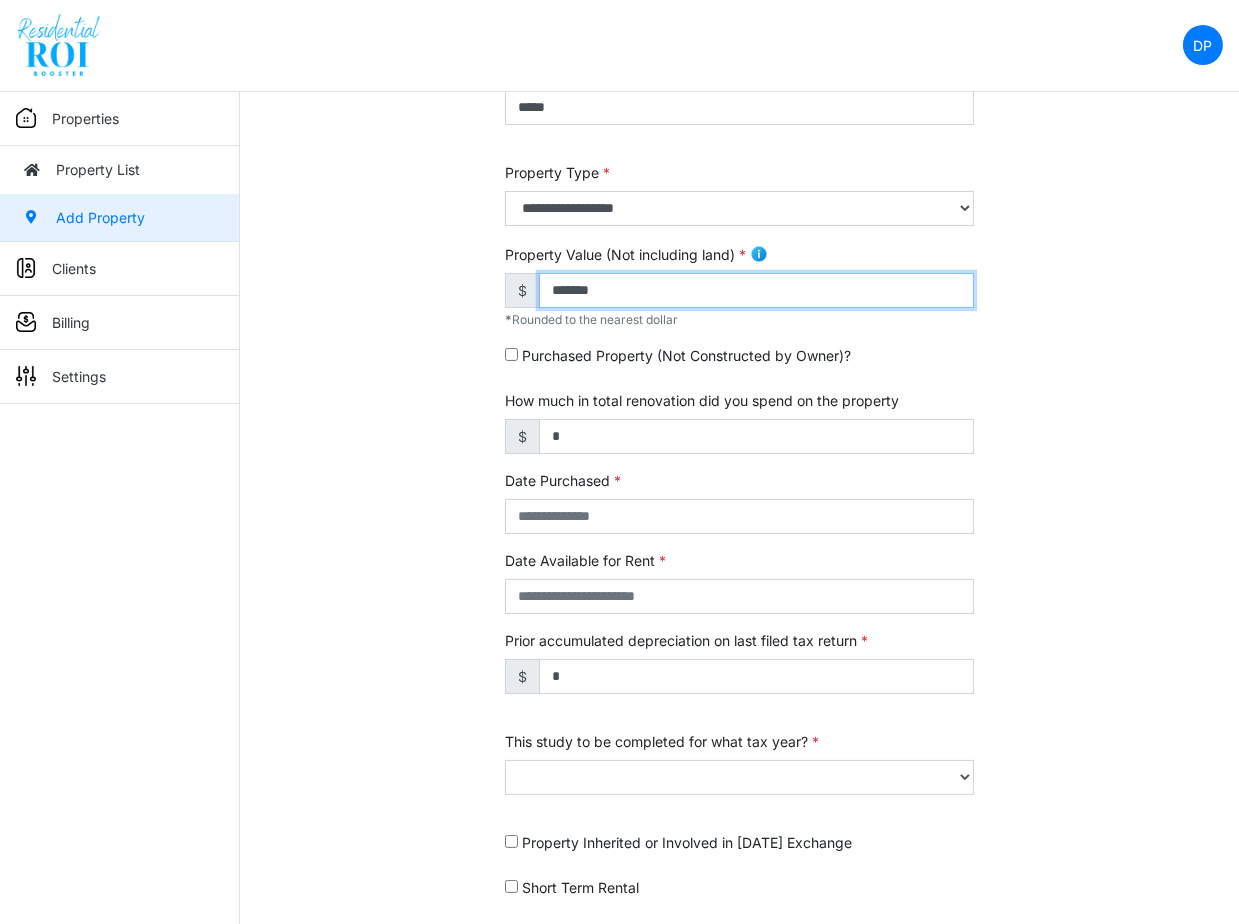 type on "*******" 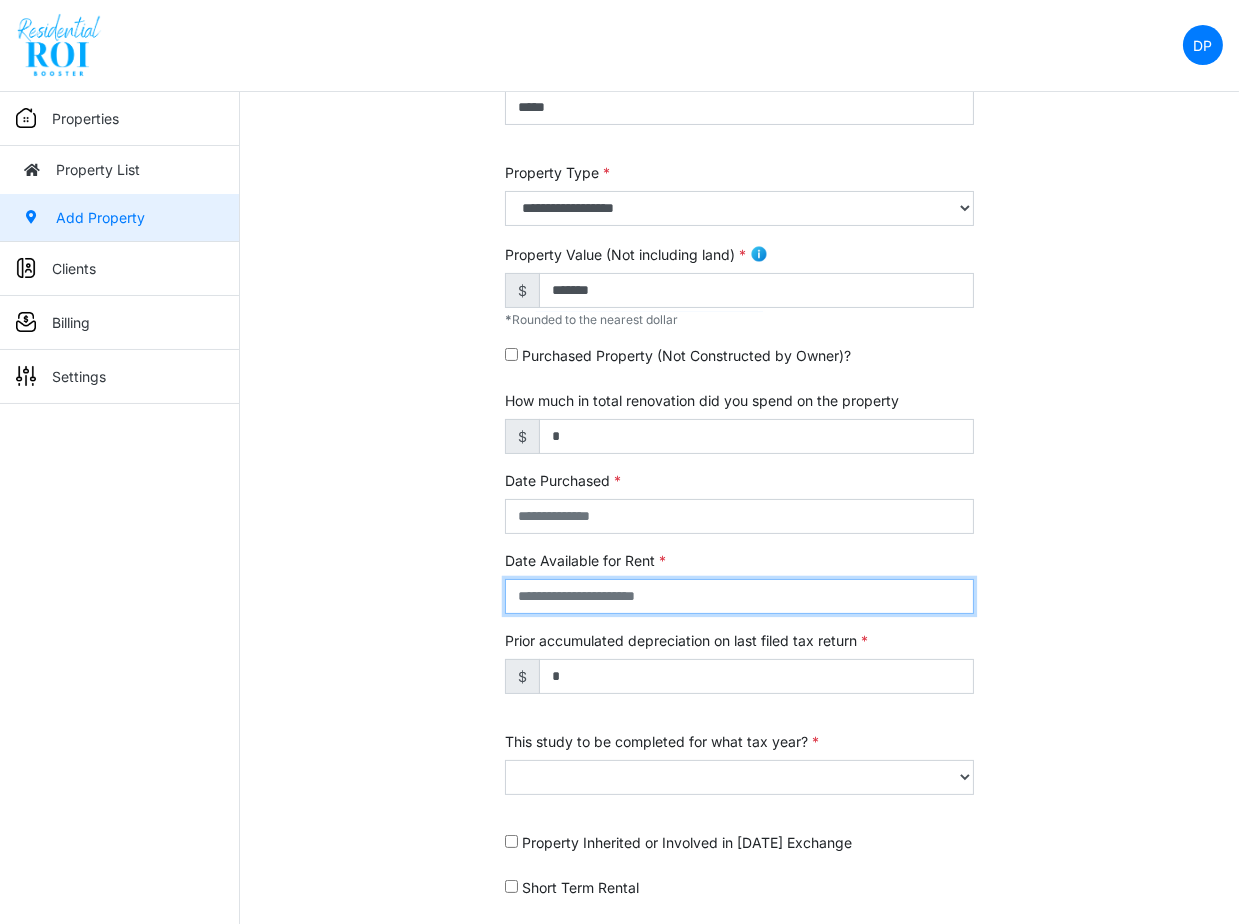 click at bounding box center (740, 596) 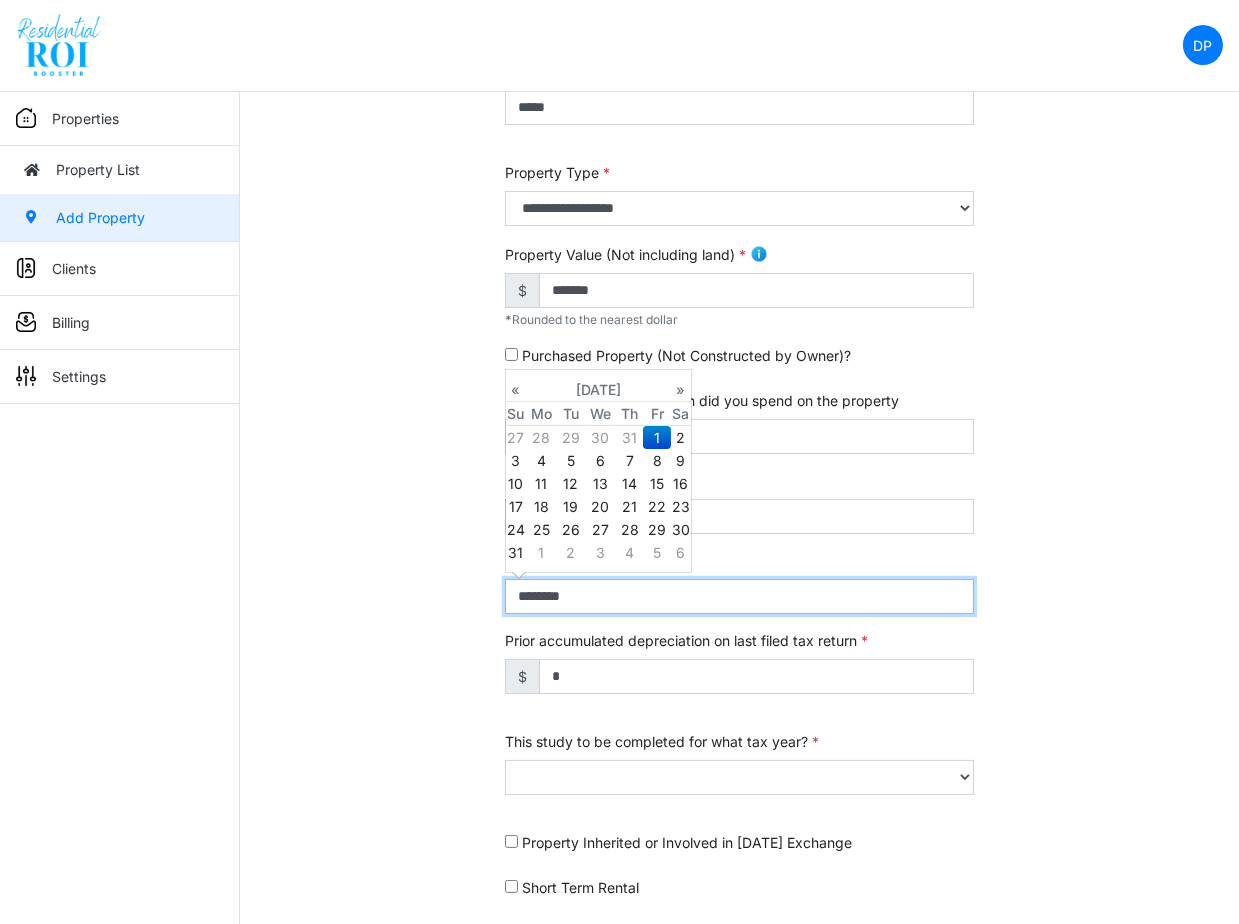 type on "**********" 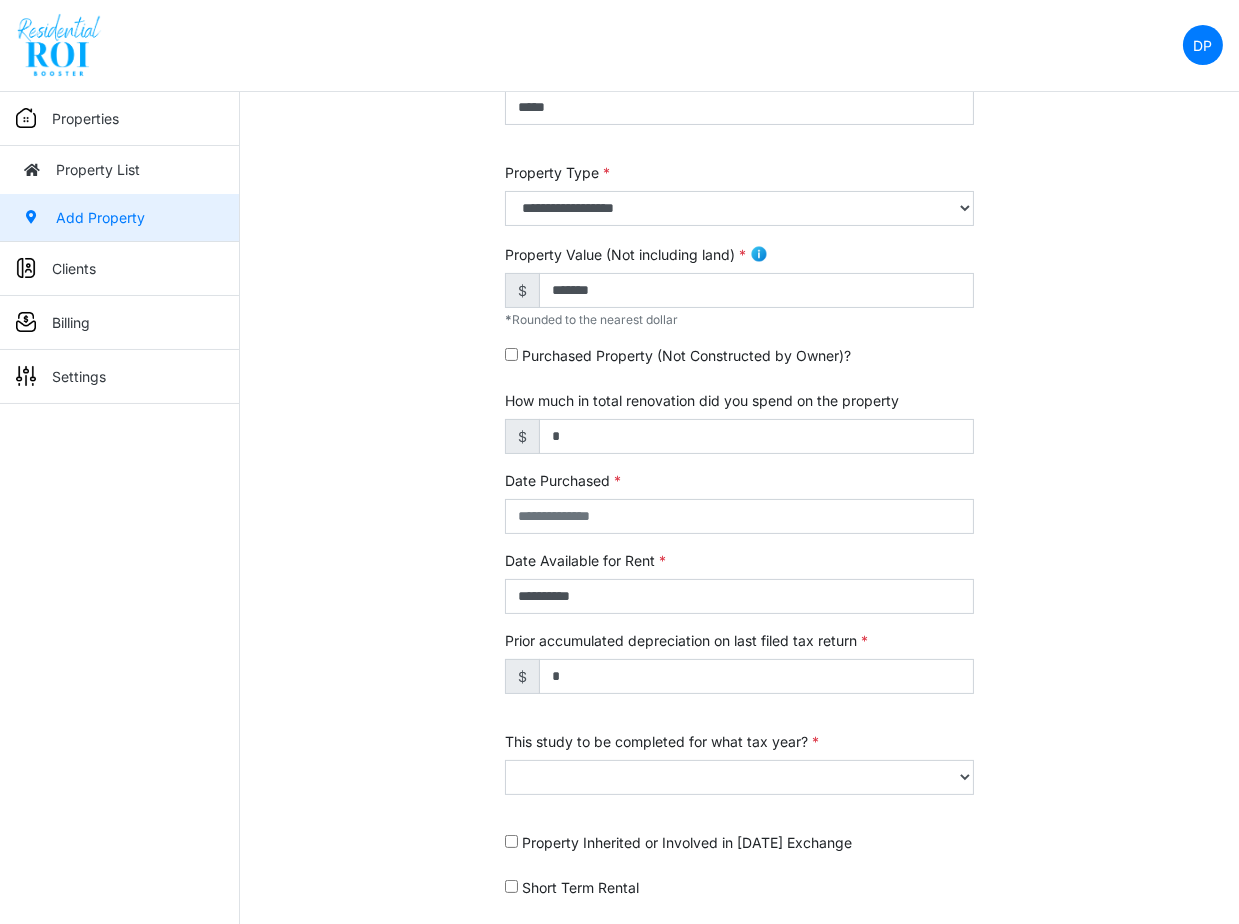 click on "**********" at bounding box center (739, 422) 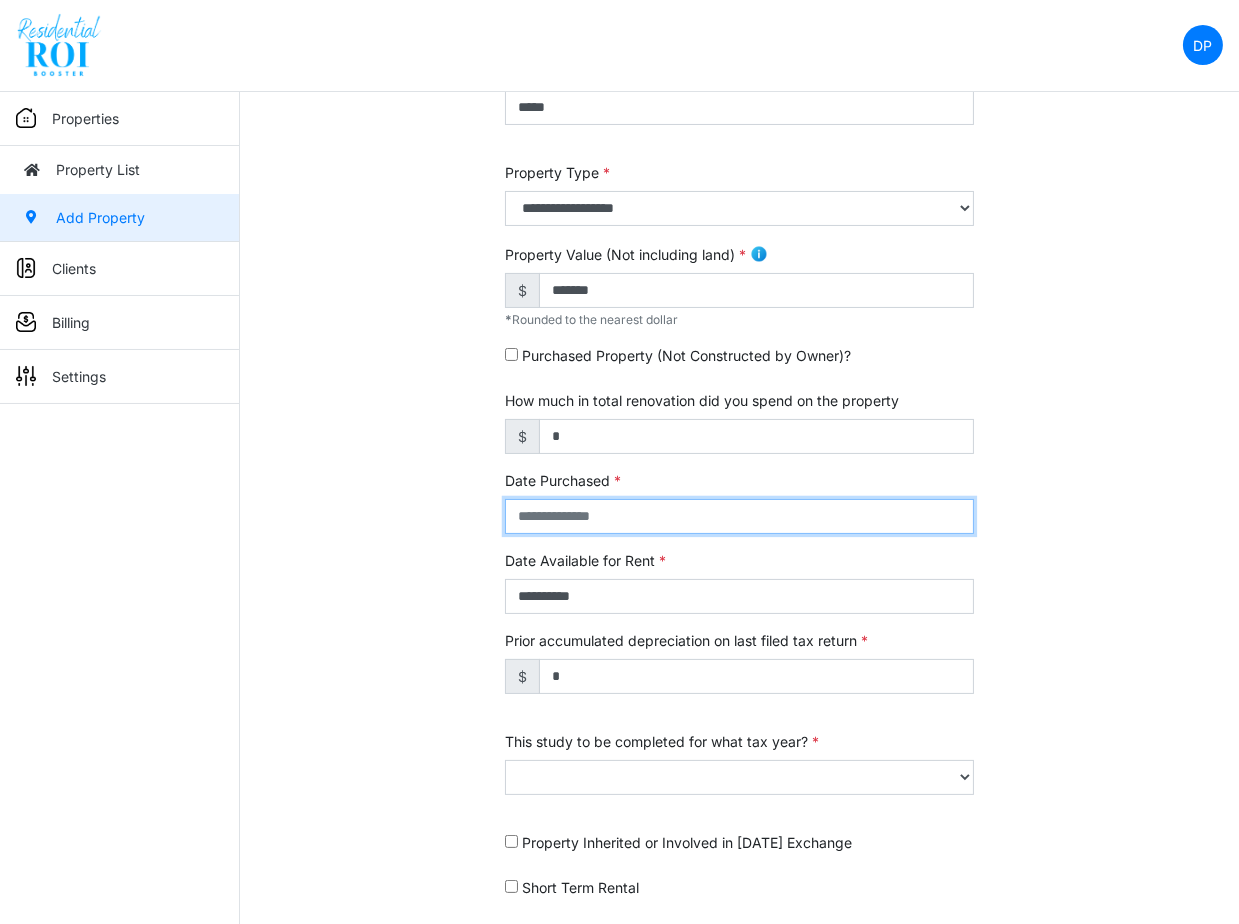 click at bounding box center (740, 516) 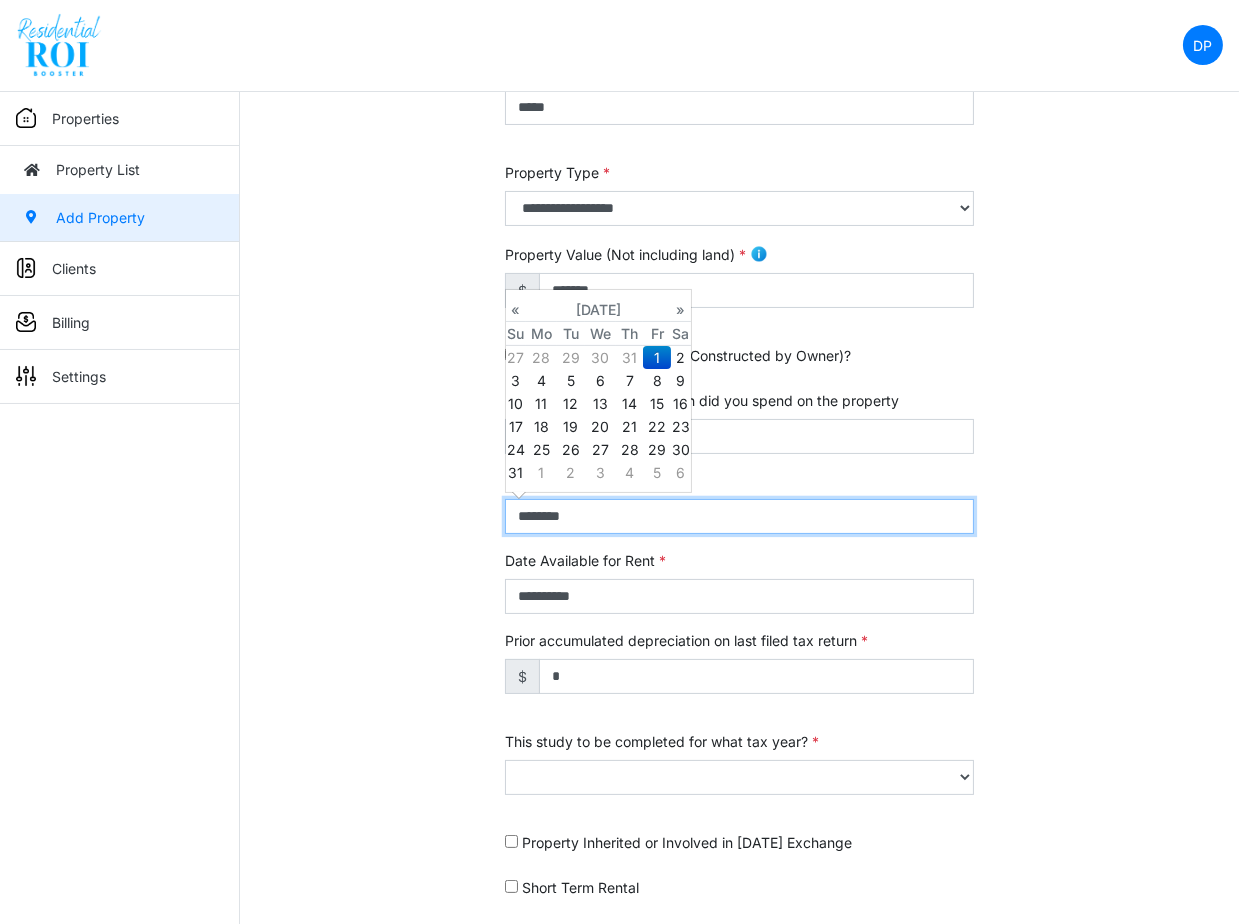 type on "**********" 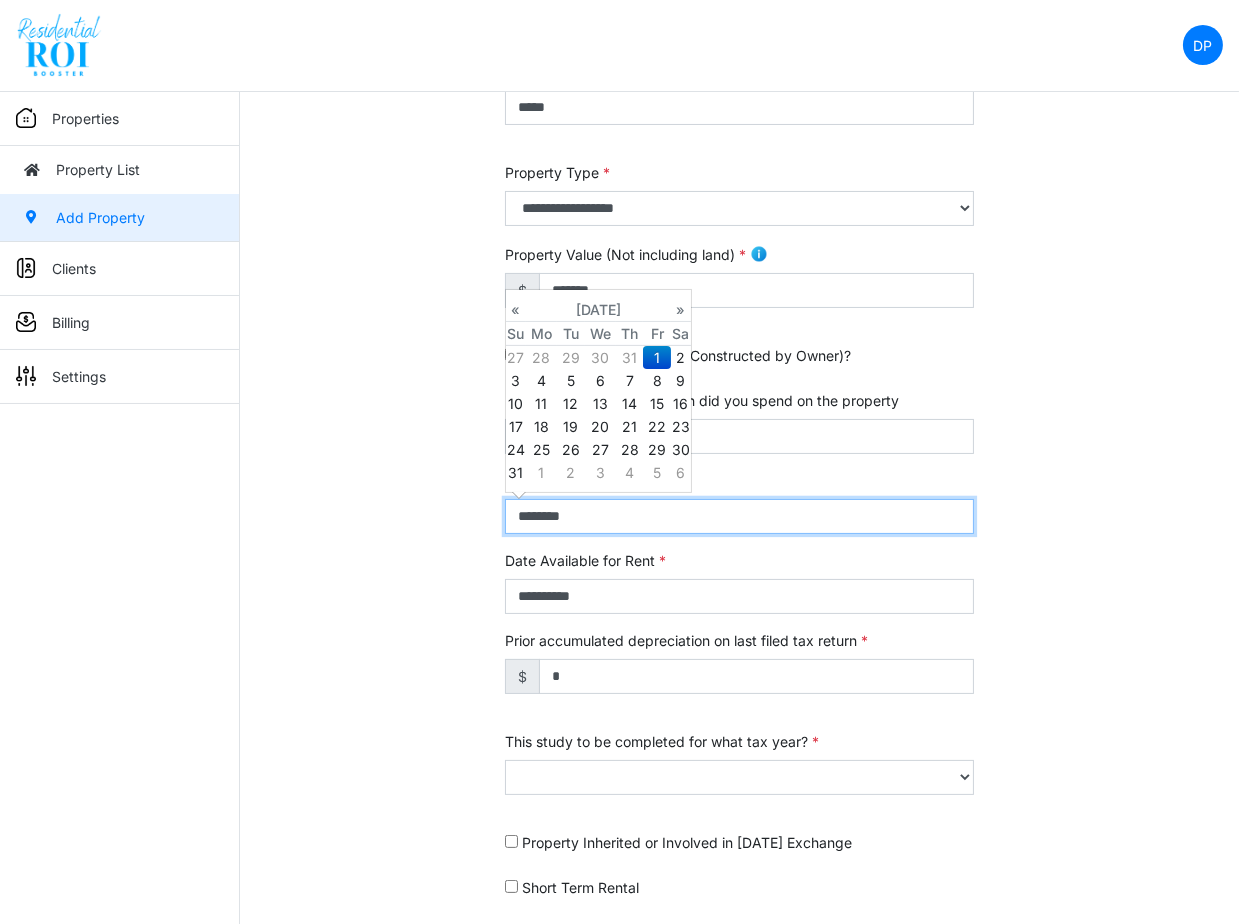 type on "**********" 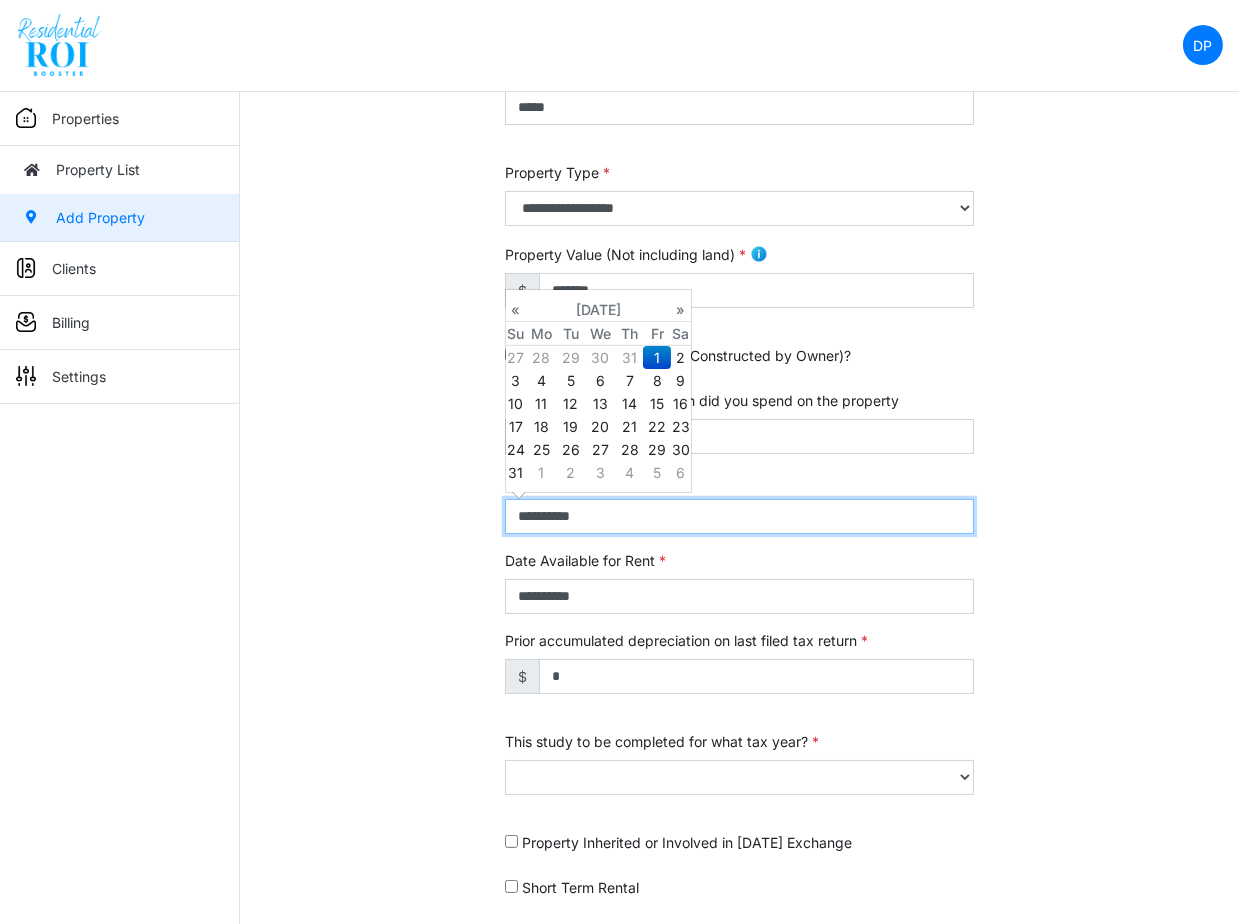 select on "****" 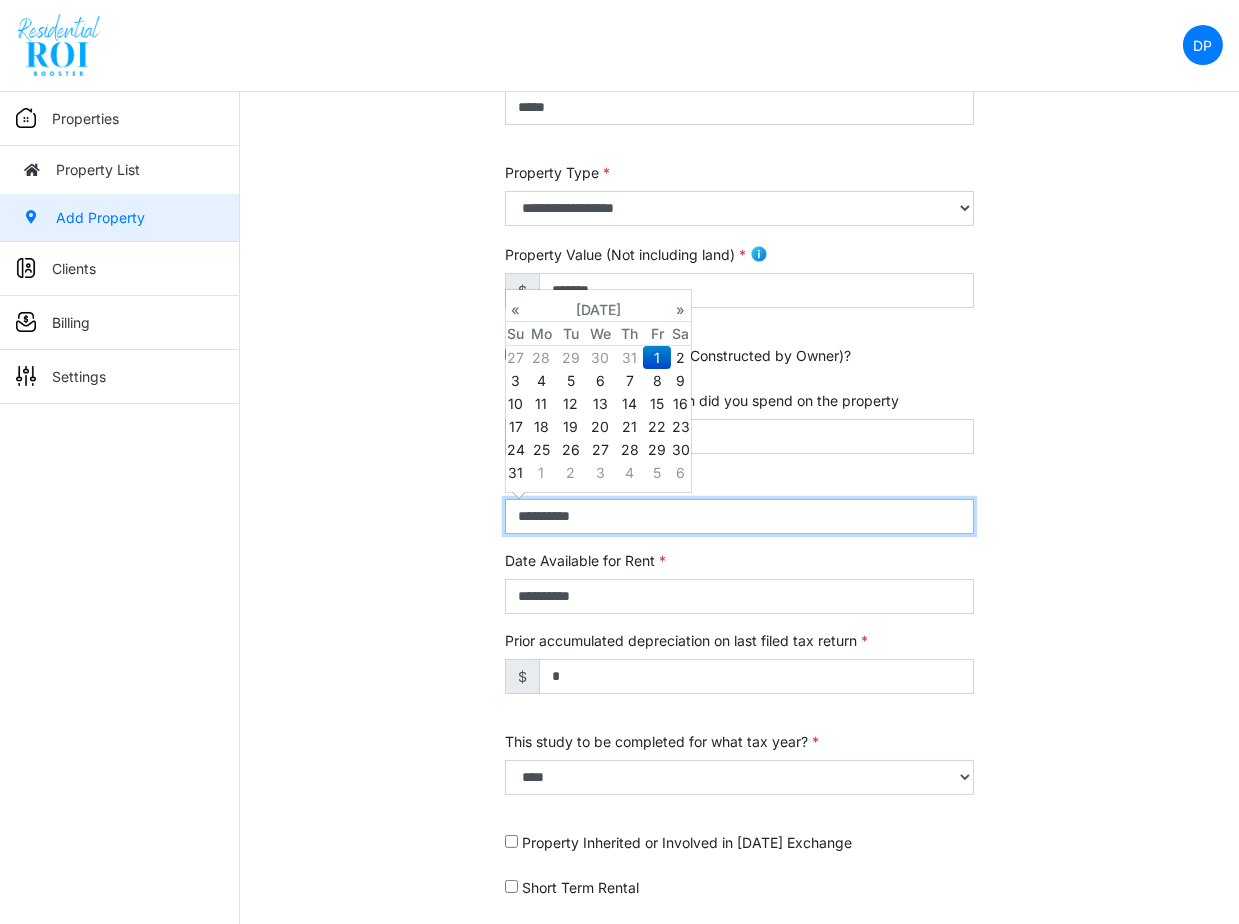 type on "**********" 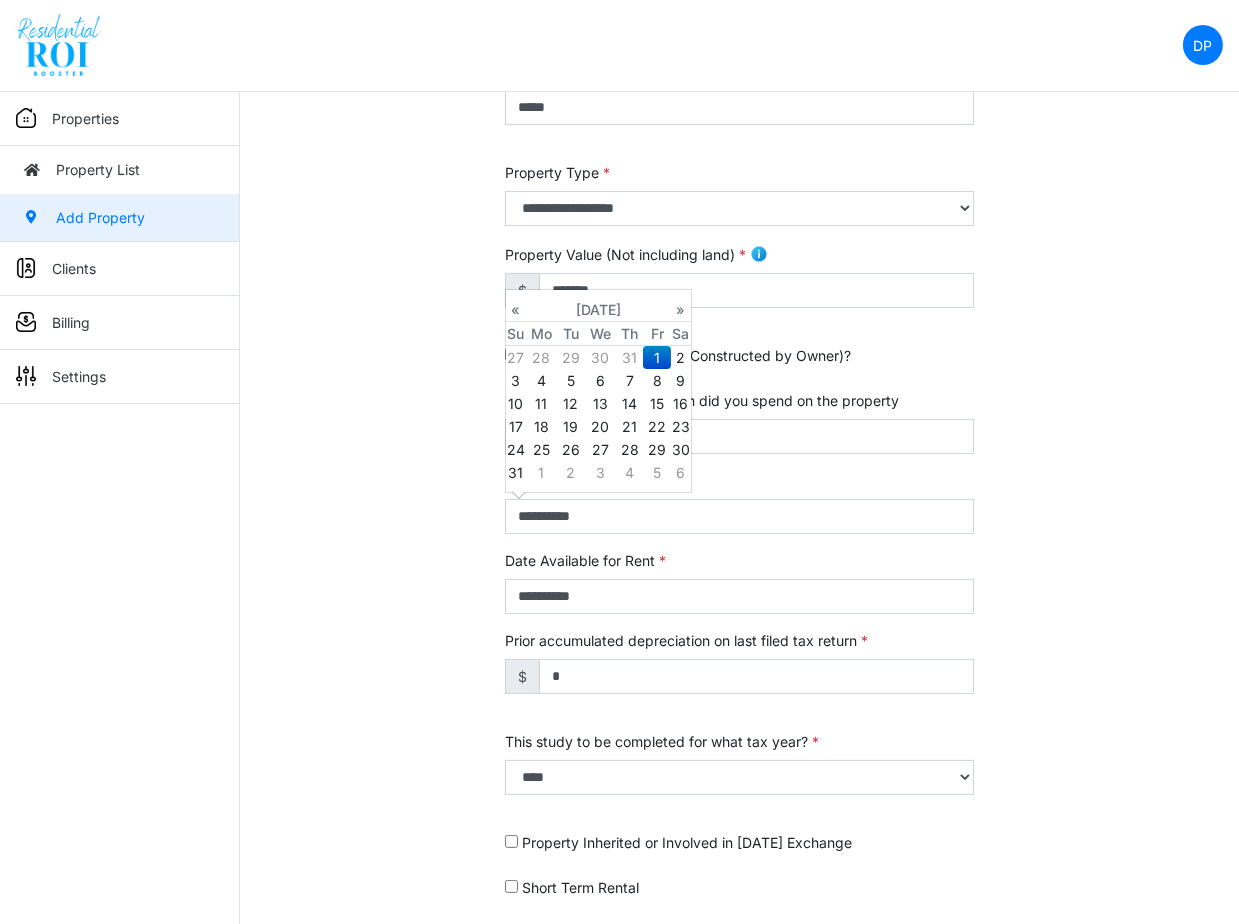 type on "**********" 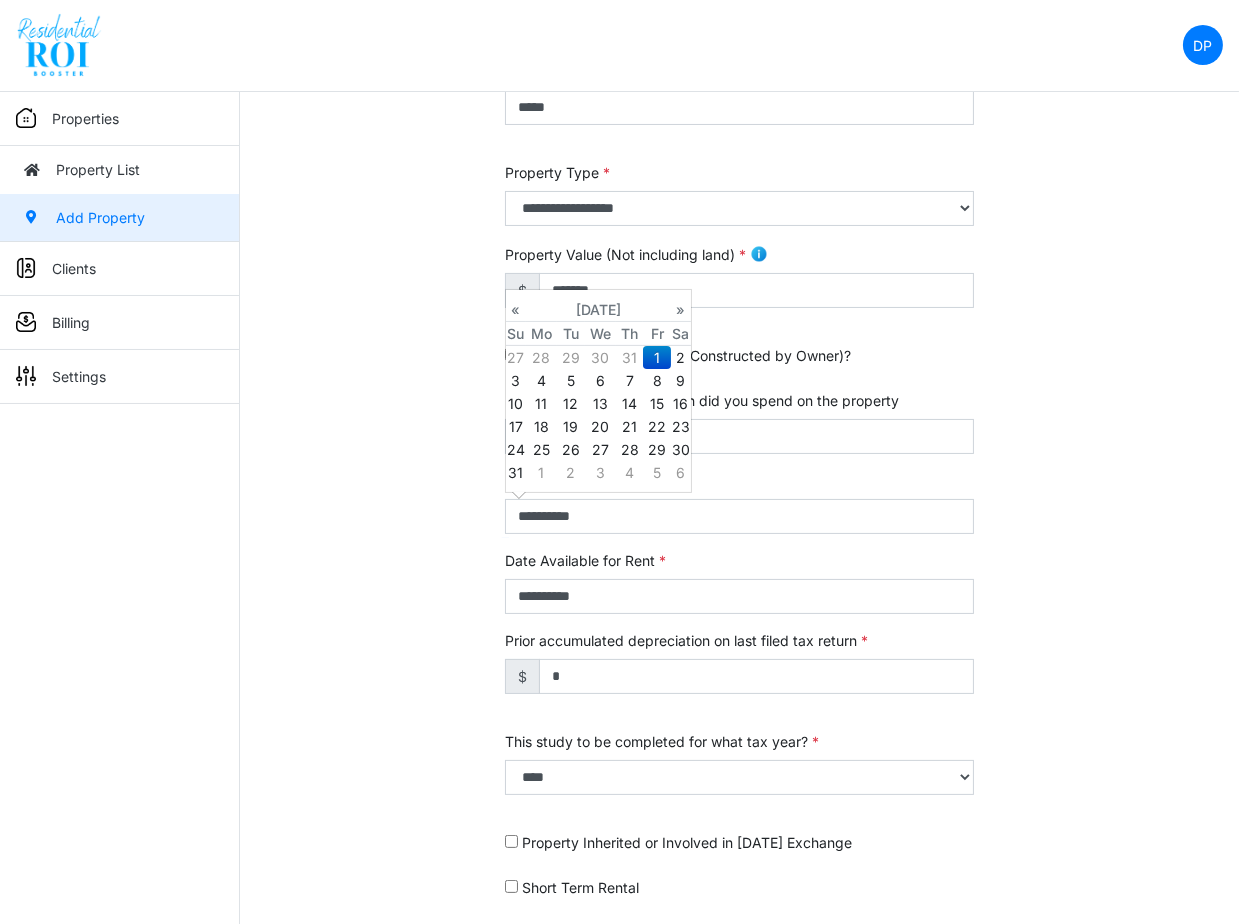 select on "****" 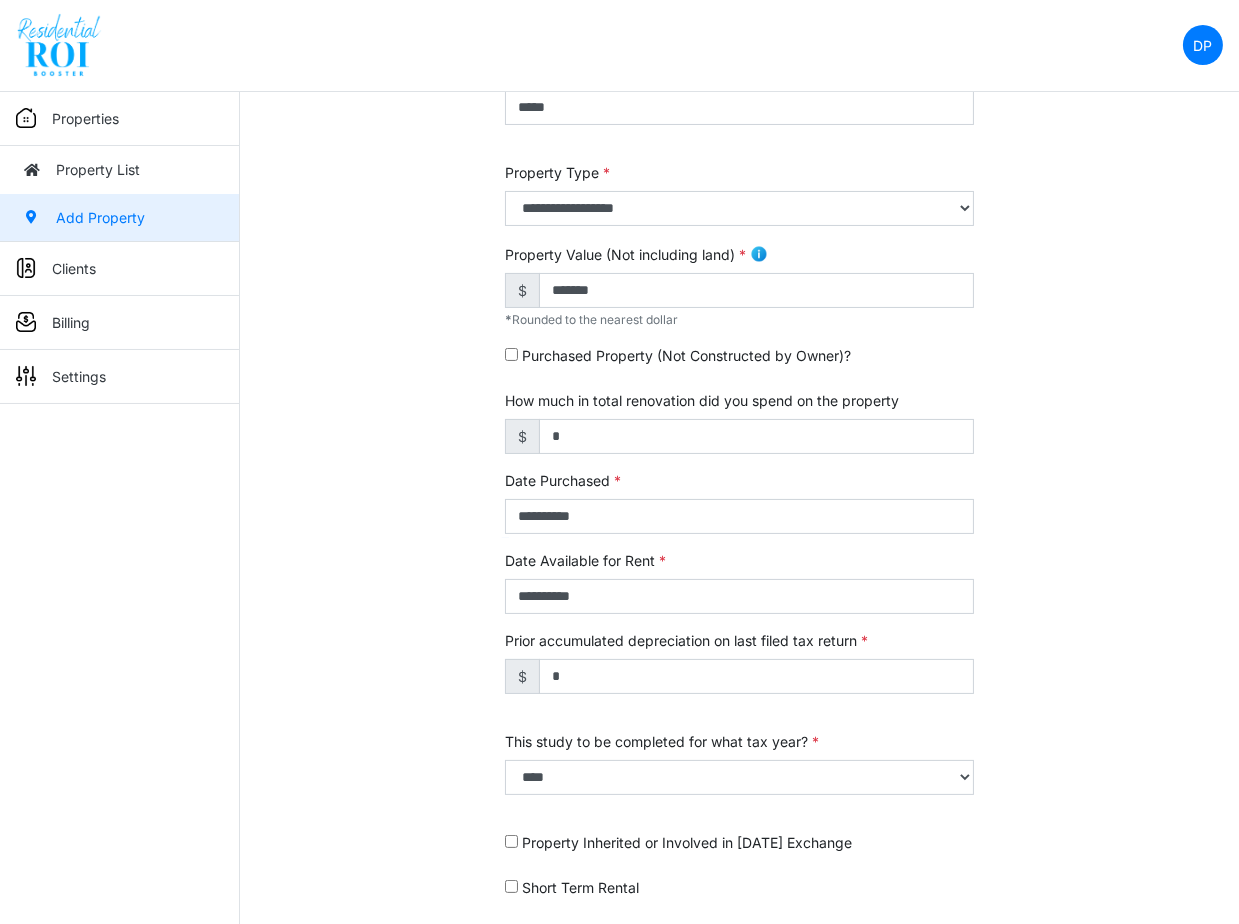 click on "**********" at bounding box center (739, 422) 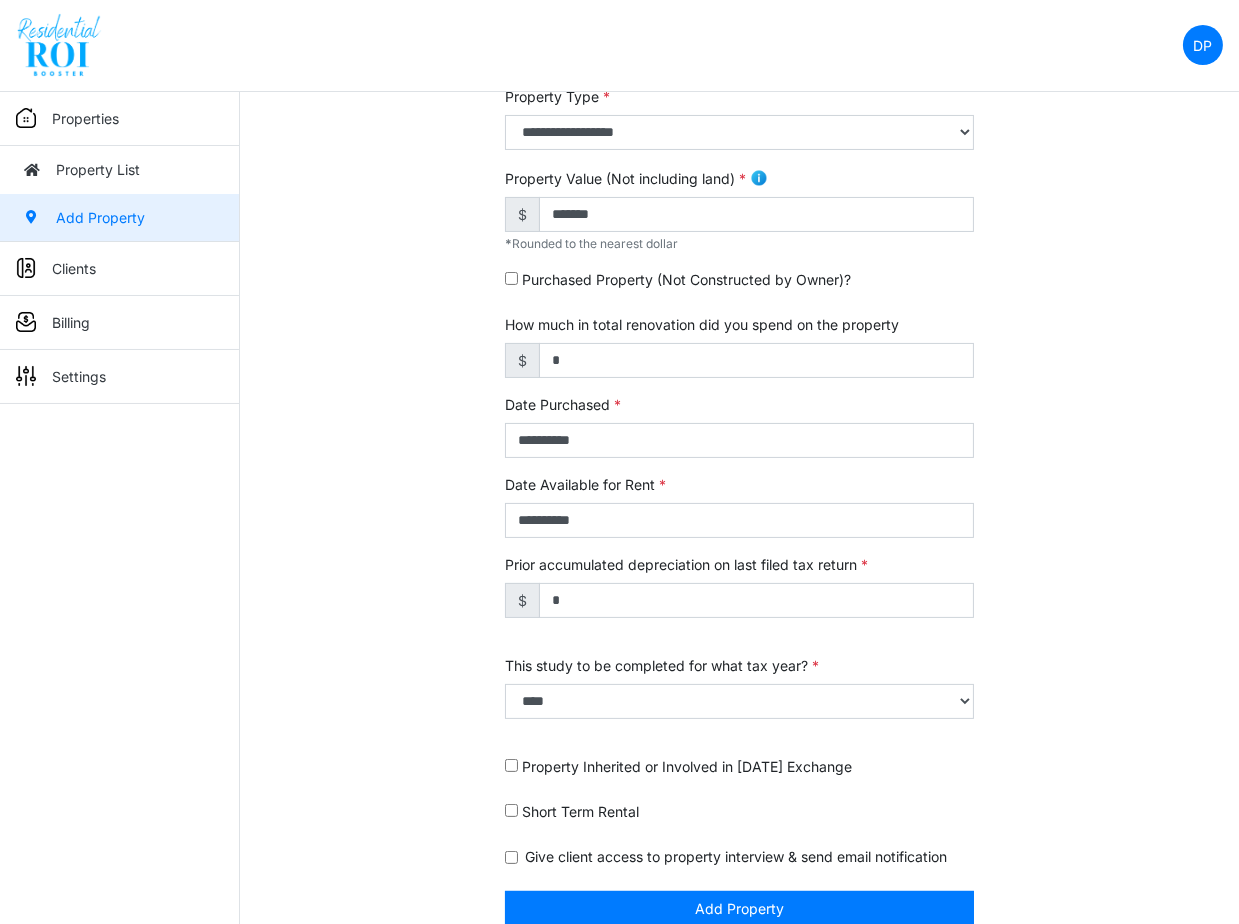 scroll, scrollTop: 461, scrollLeft: 0, axis: vertical 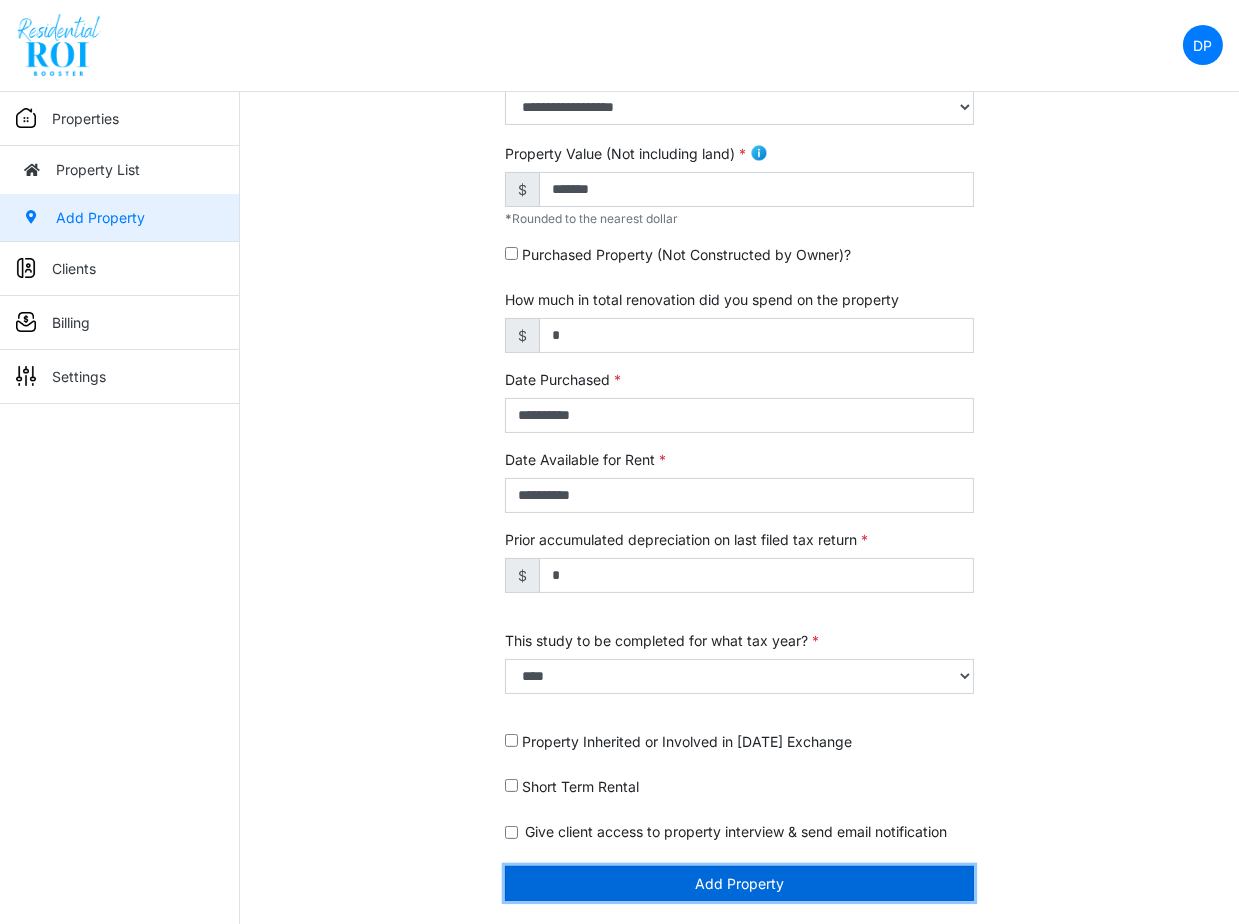 click on "Add Property" at bounding box center [740, 883] 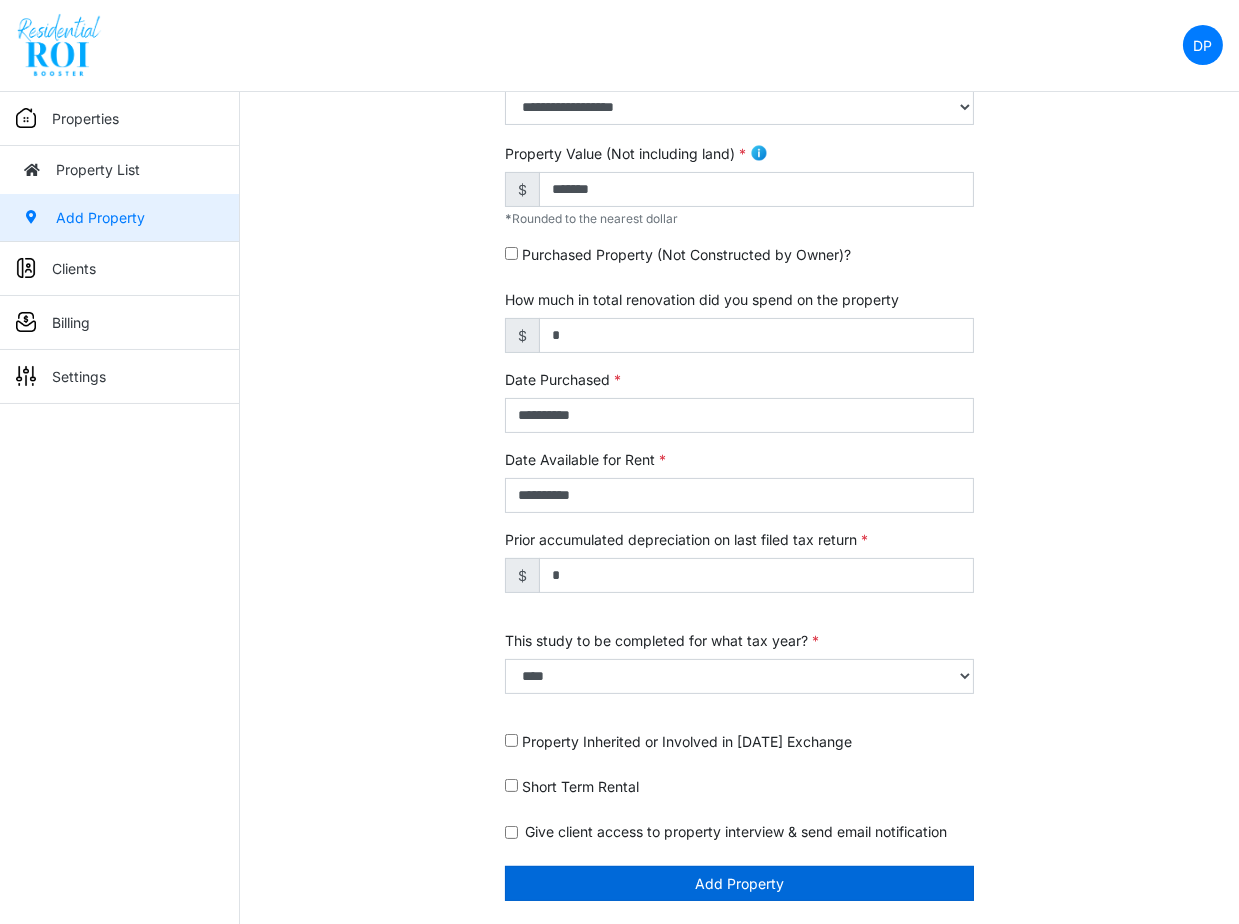 scroll, scrollTop: 424, scrollLeft: 0, axis: vertical 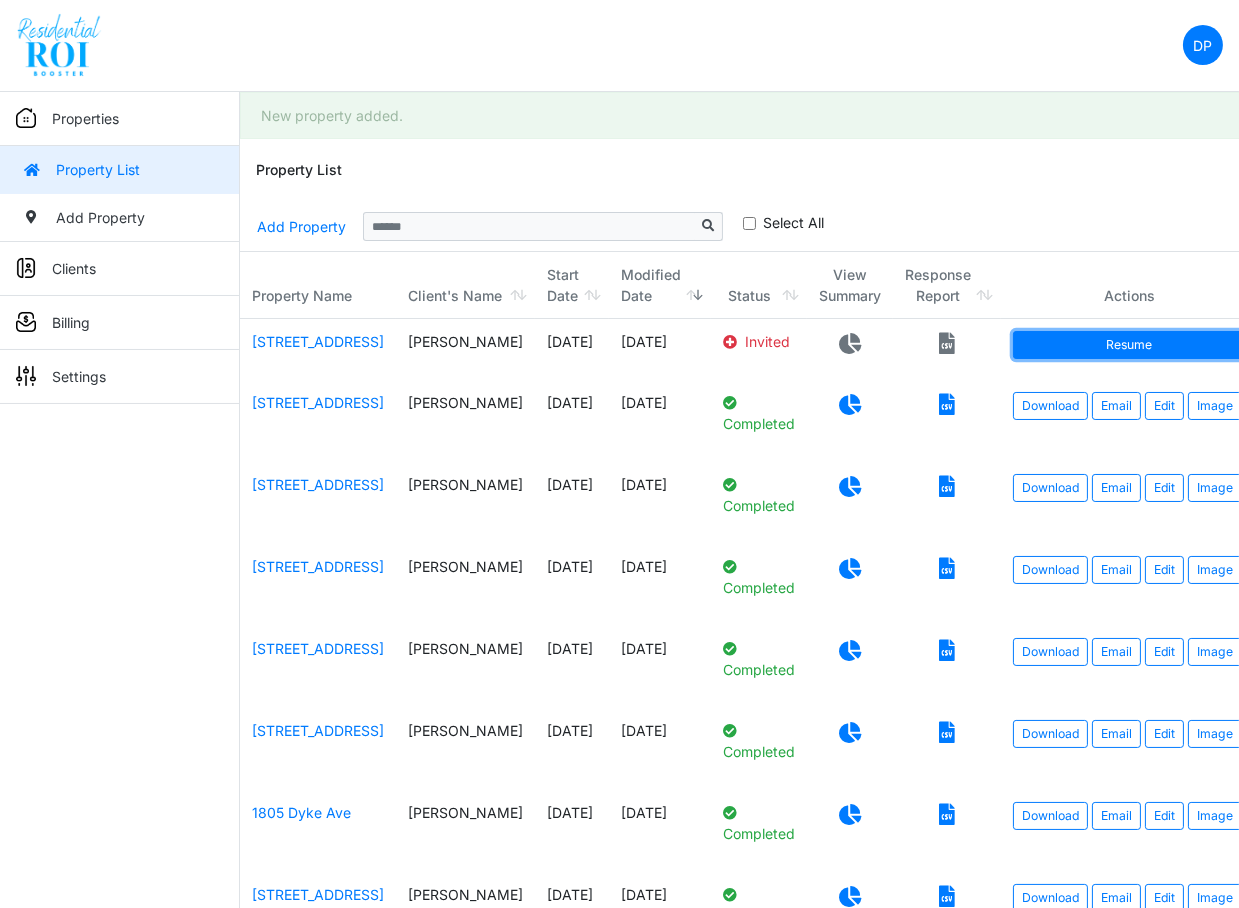 click on "Resume" at bounding box center (1129, 345) 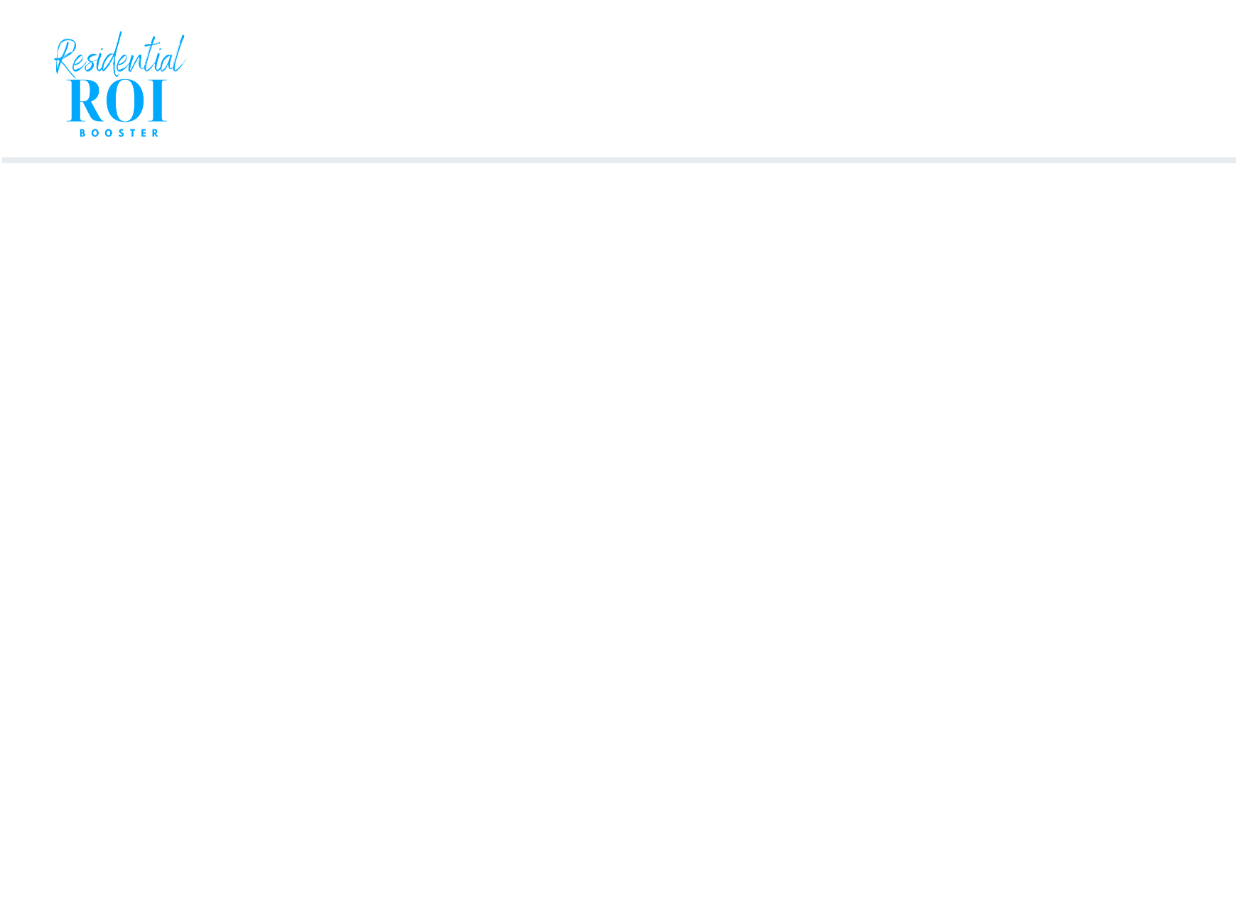 scroll, scrollTop: 0, scrollLeft: 0, axis: both 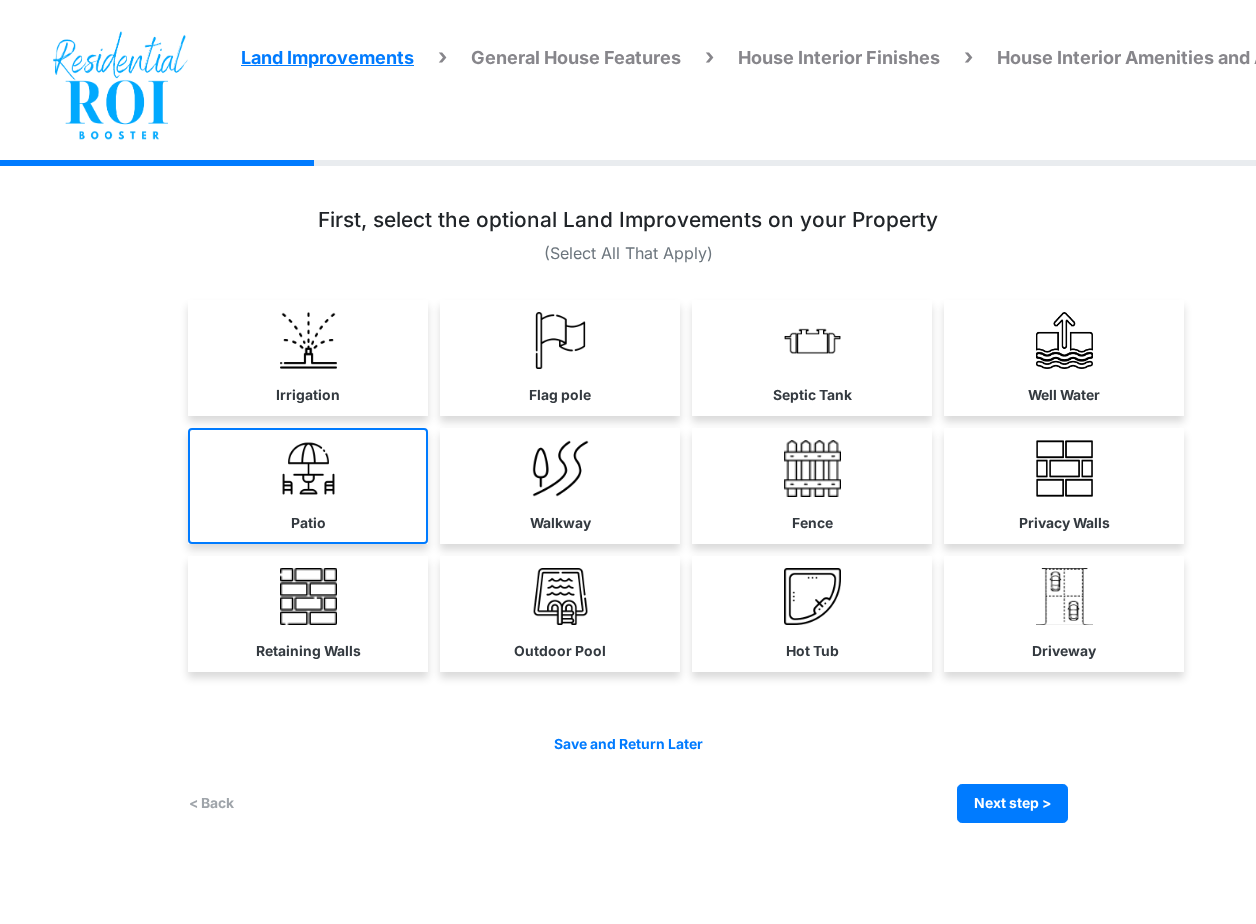click at bounding box center [308, 468] 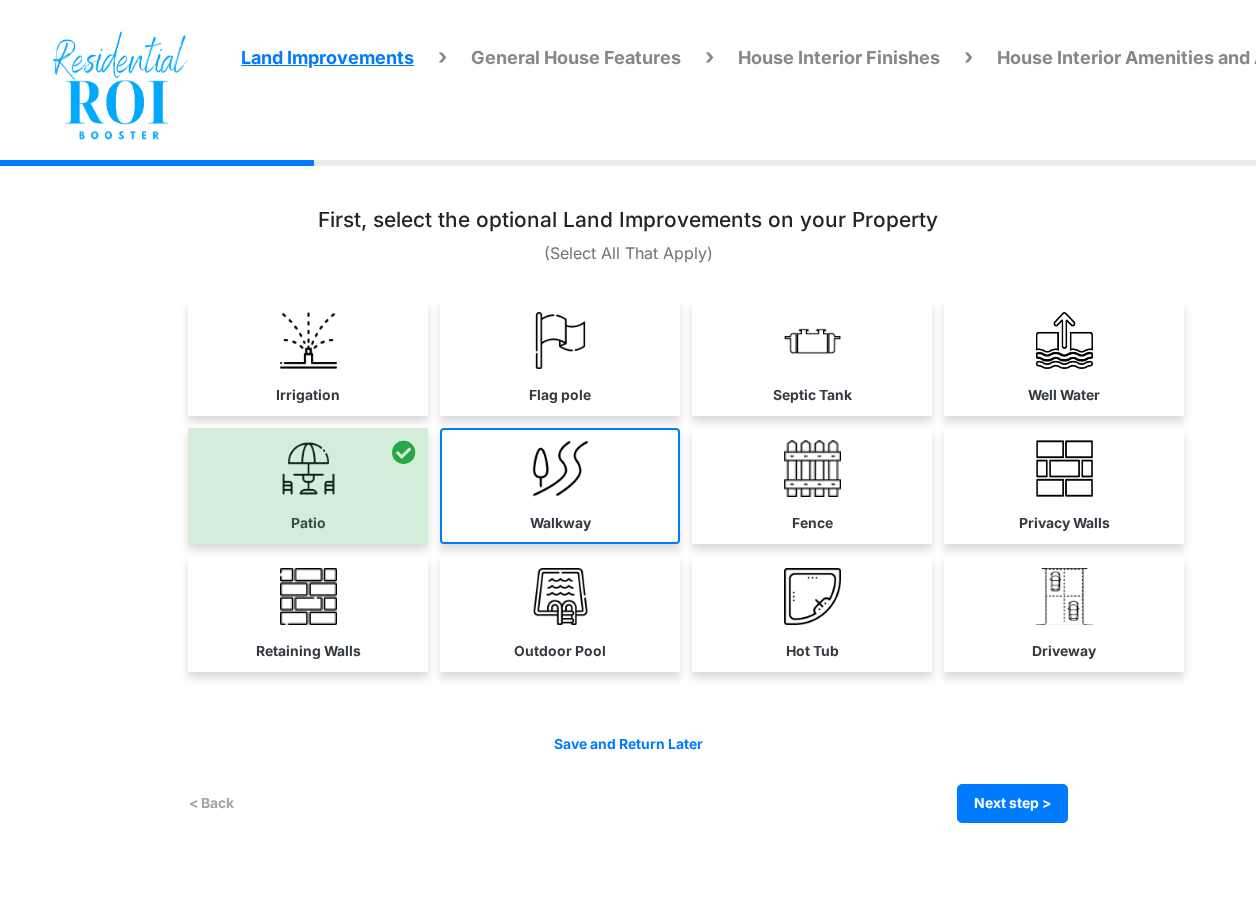 click at bounding box center (560, 468) 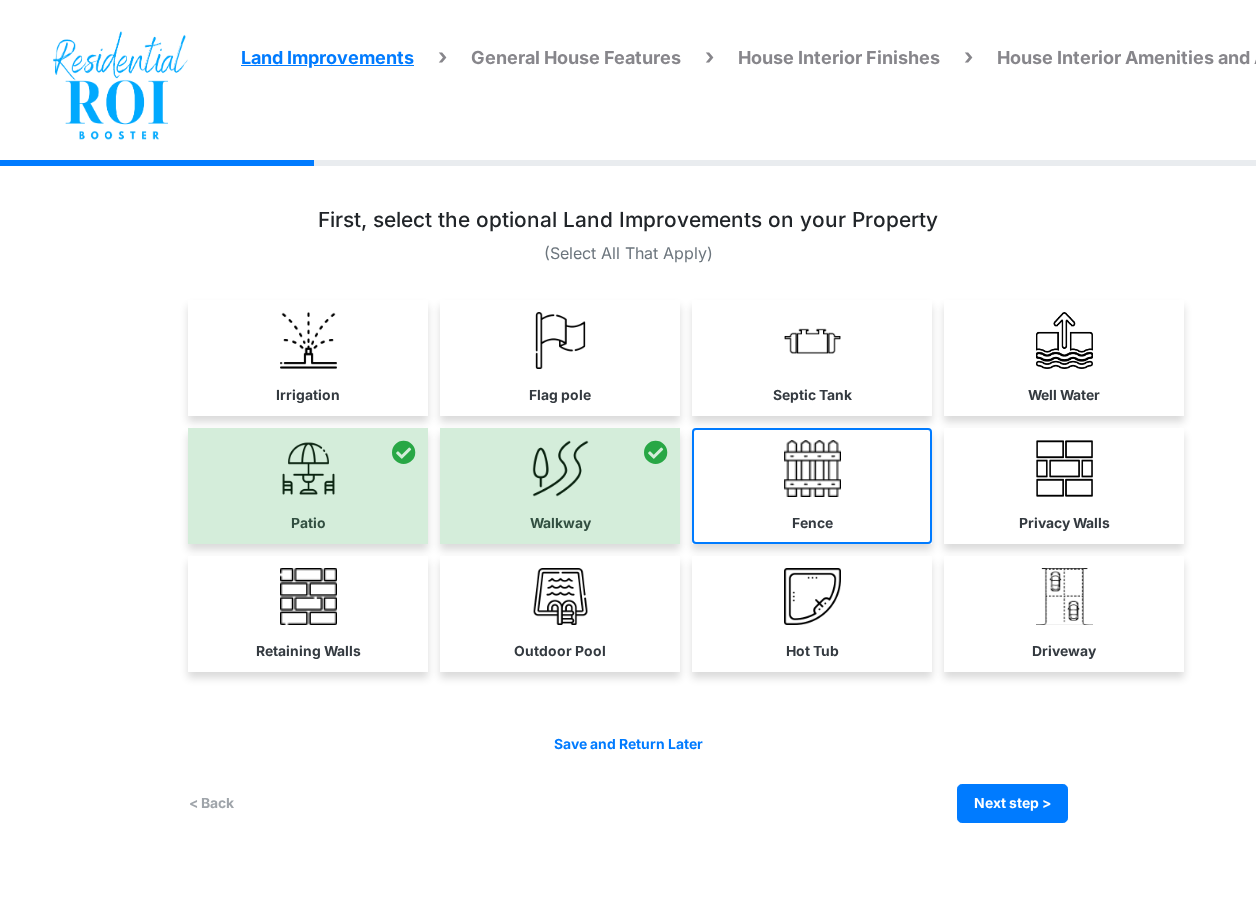 click at bounding box center (812, 468) 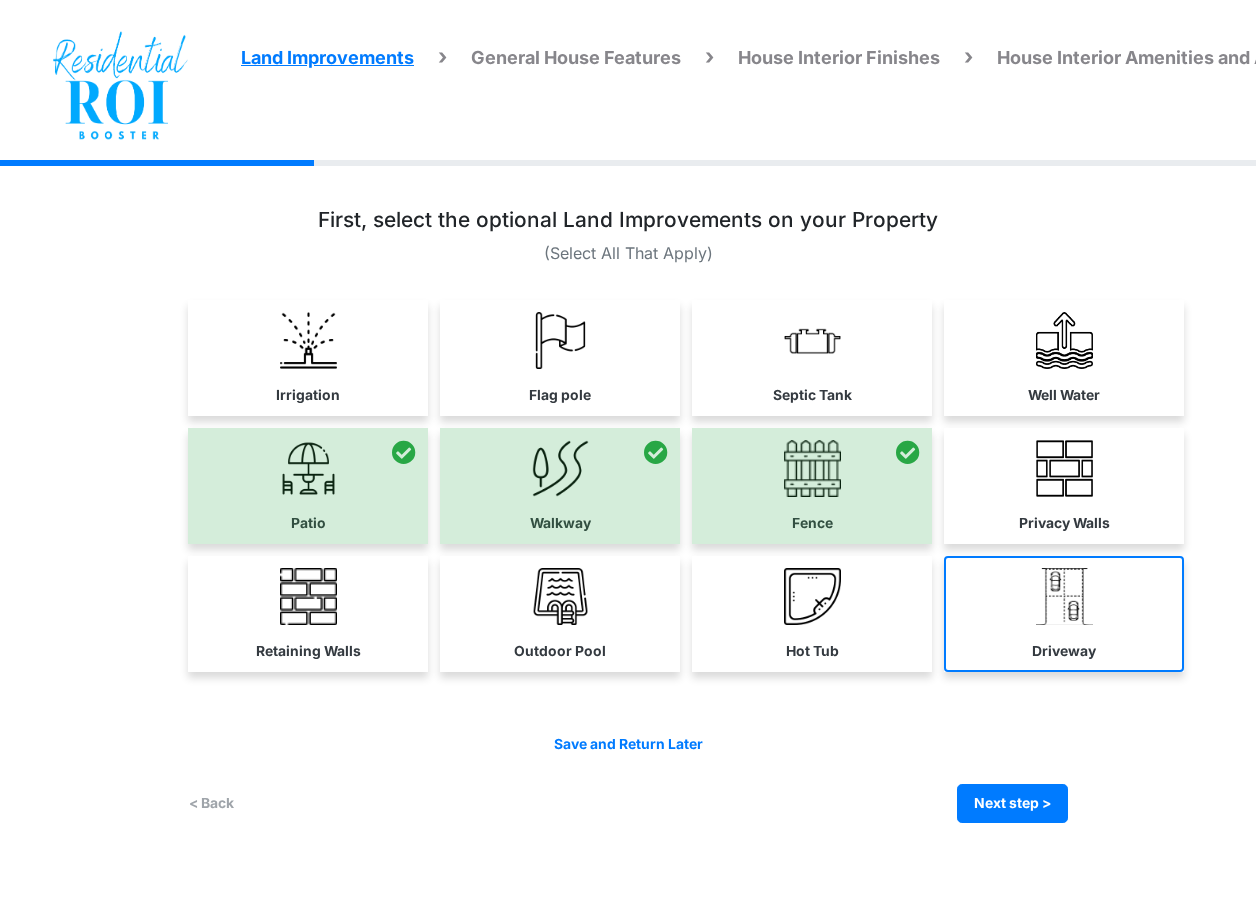 click at bounding box center [1064, 596] 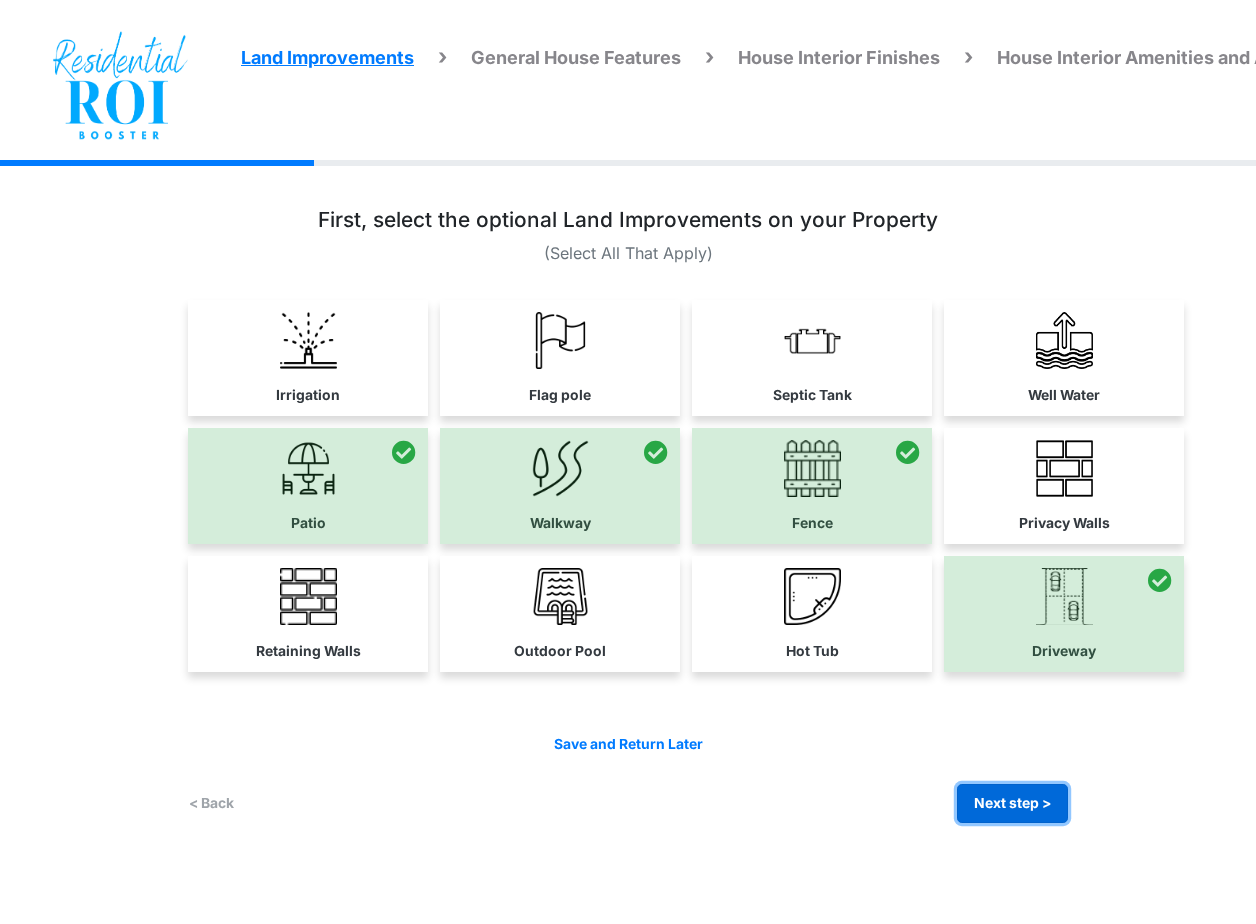 click on "Next step >" at bounding box center (1012, 803) 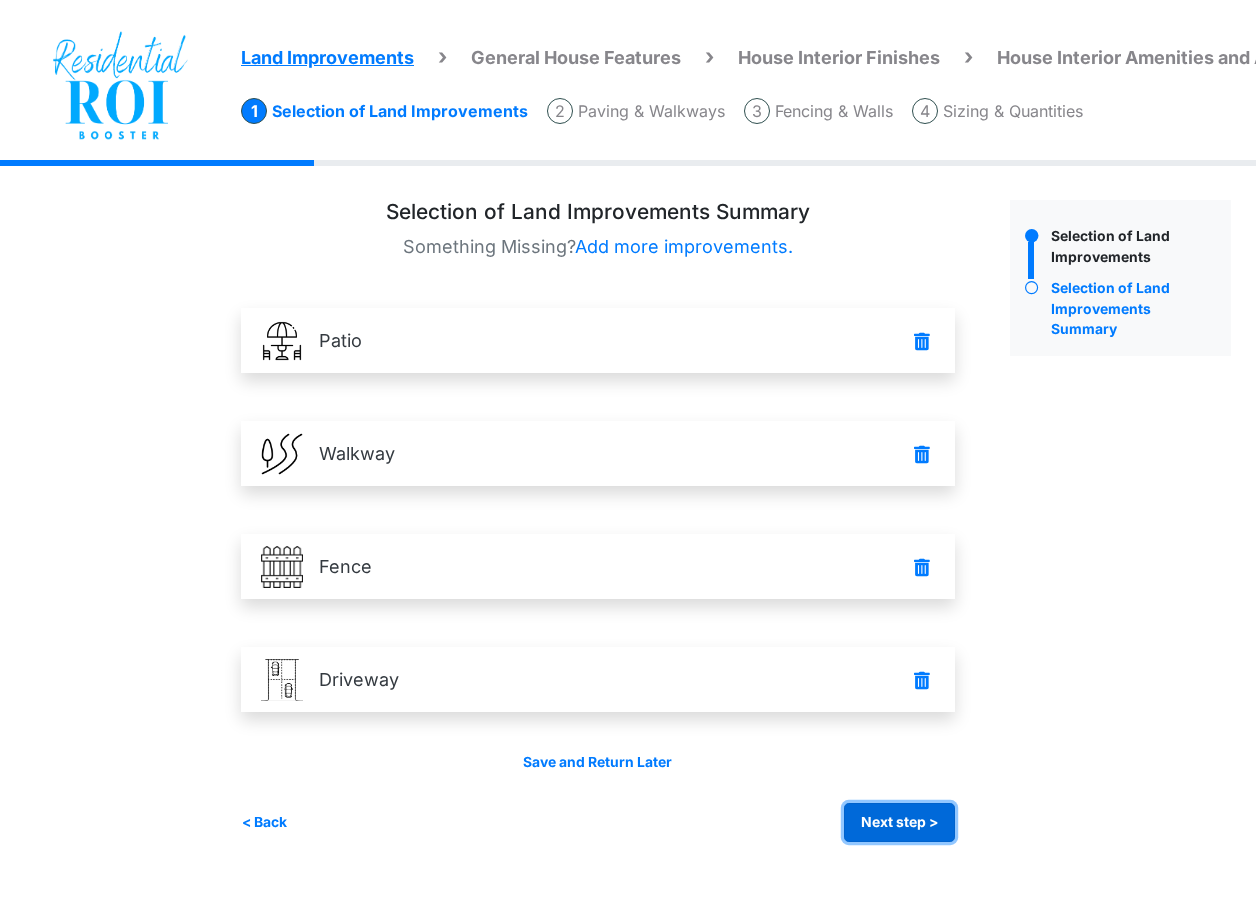 click on "Next step >" at bounding box center [899, 822] 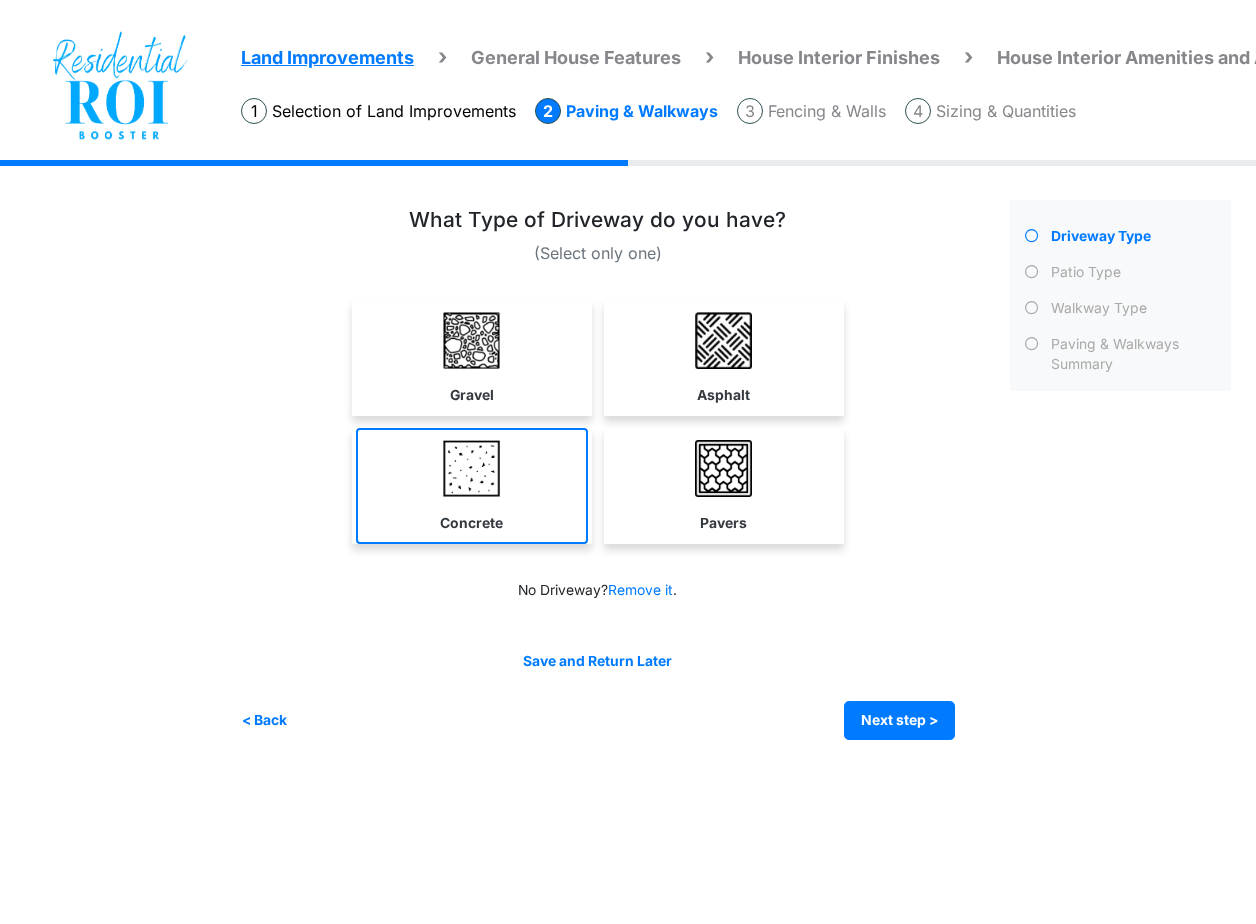 click at bounding box center [471, 468] 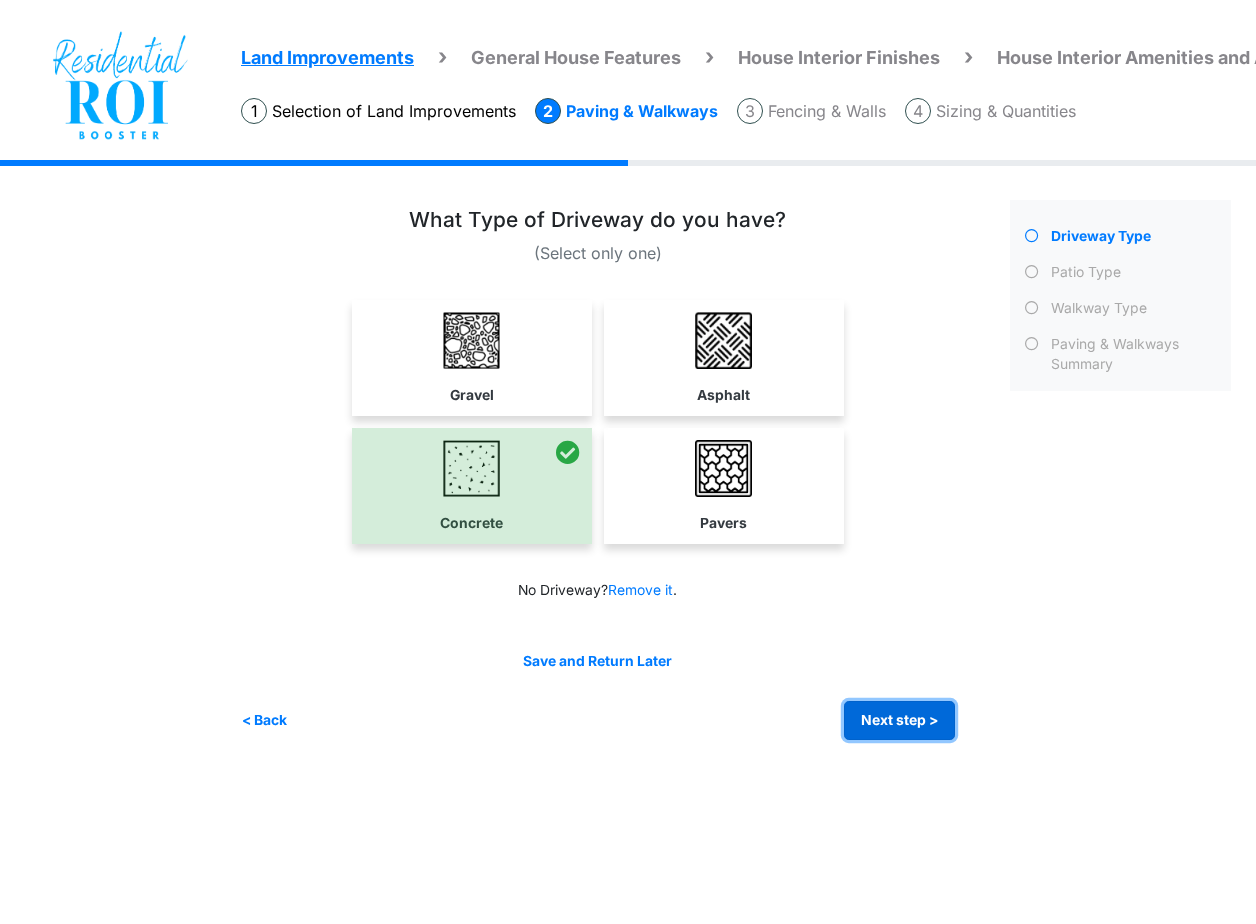 click on "Next step >" at bounding box center (899, 720) 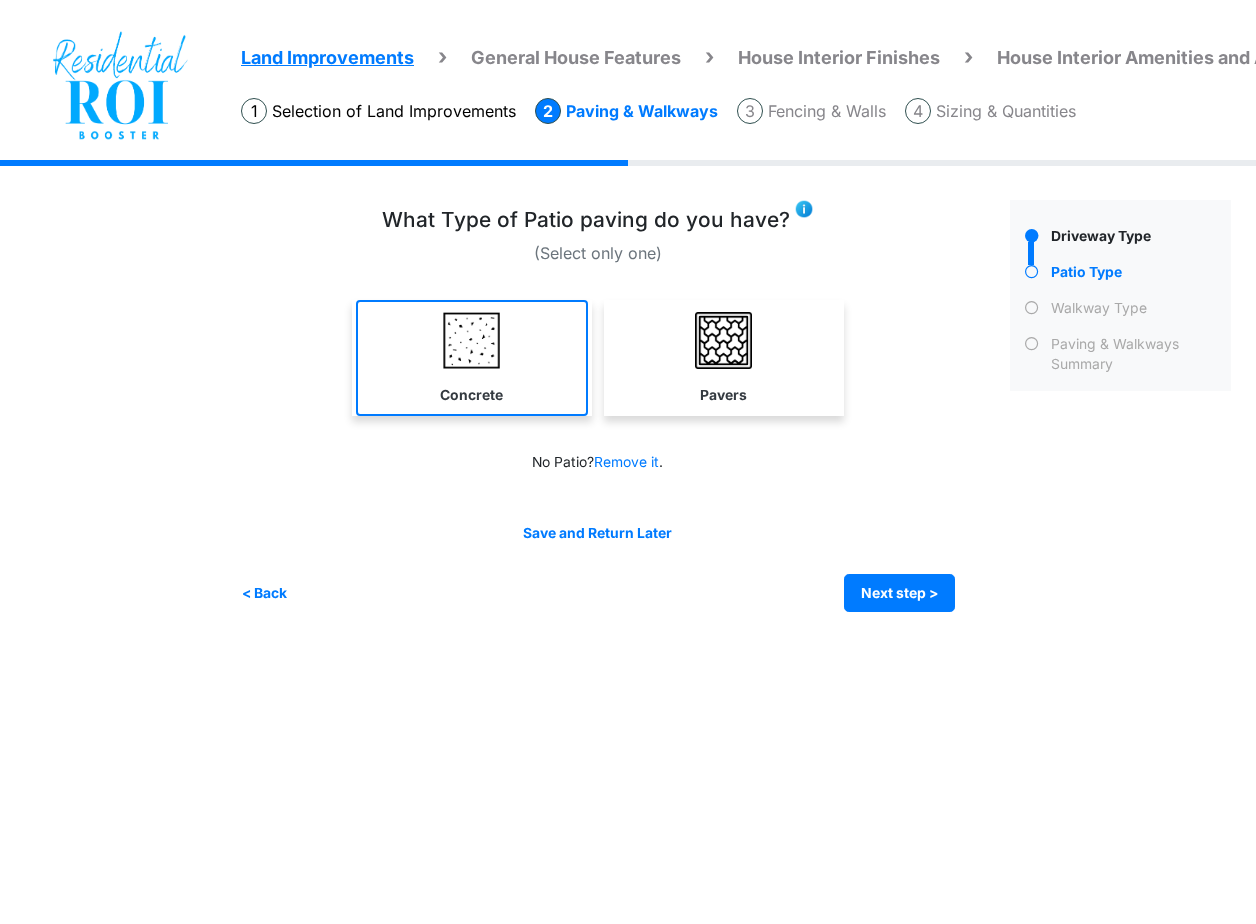 click at bounding box center [471, 340] 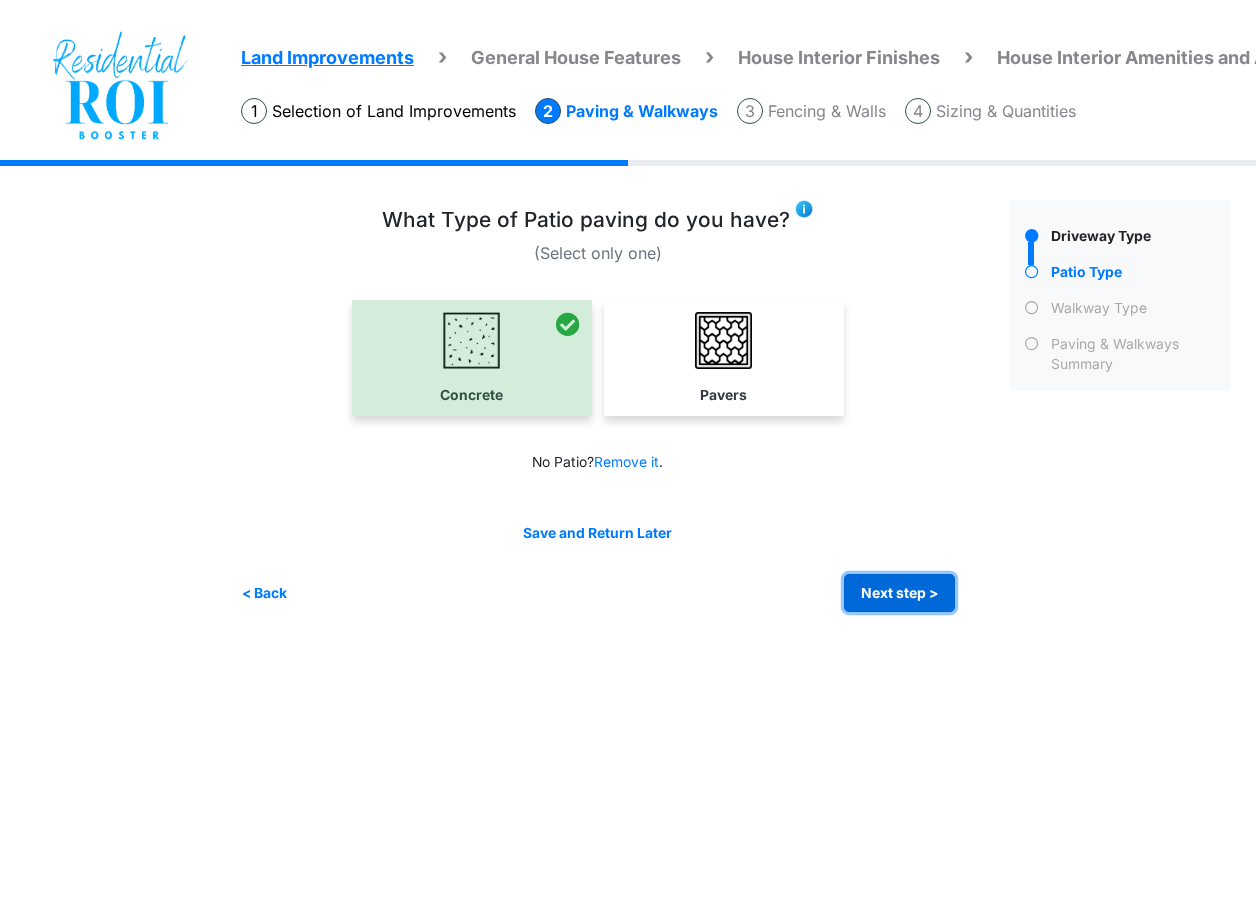 click on "Next step >" at bounding box center (899, 593) 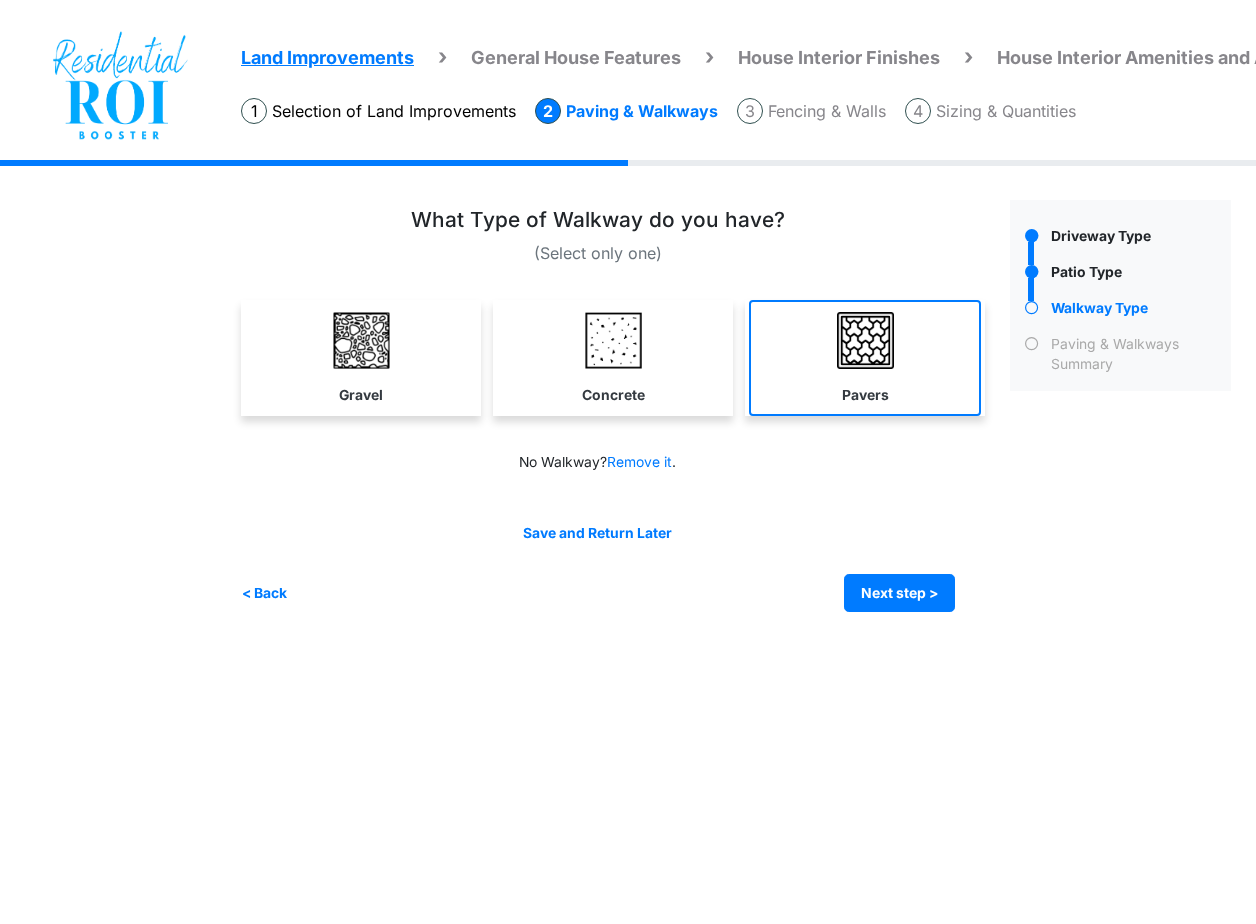 click on "Pavers" at bounding box center (865, 358) 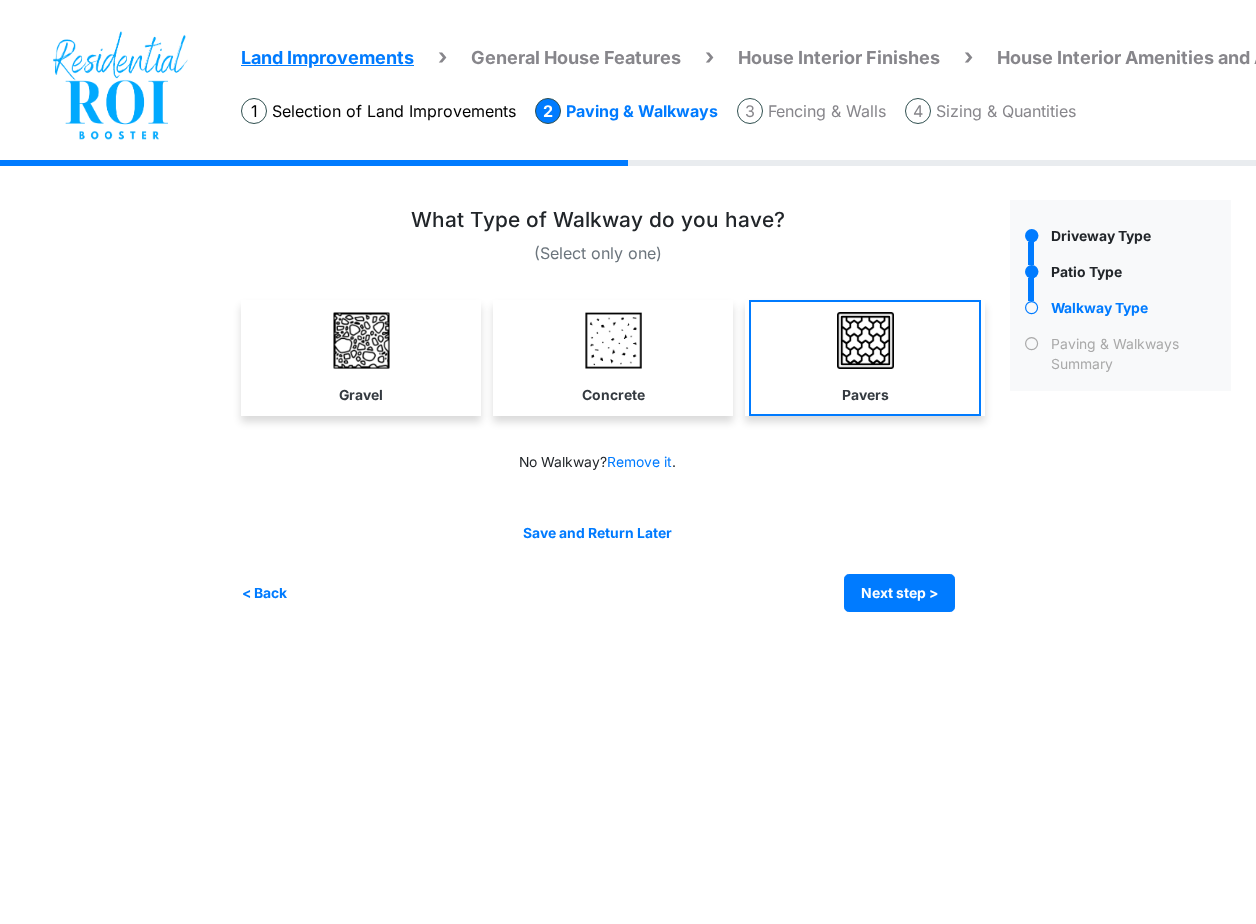 select on "*" 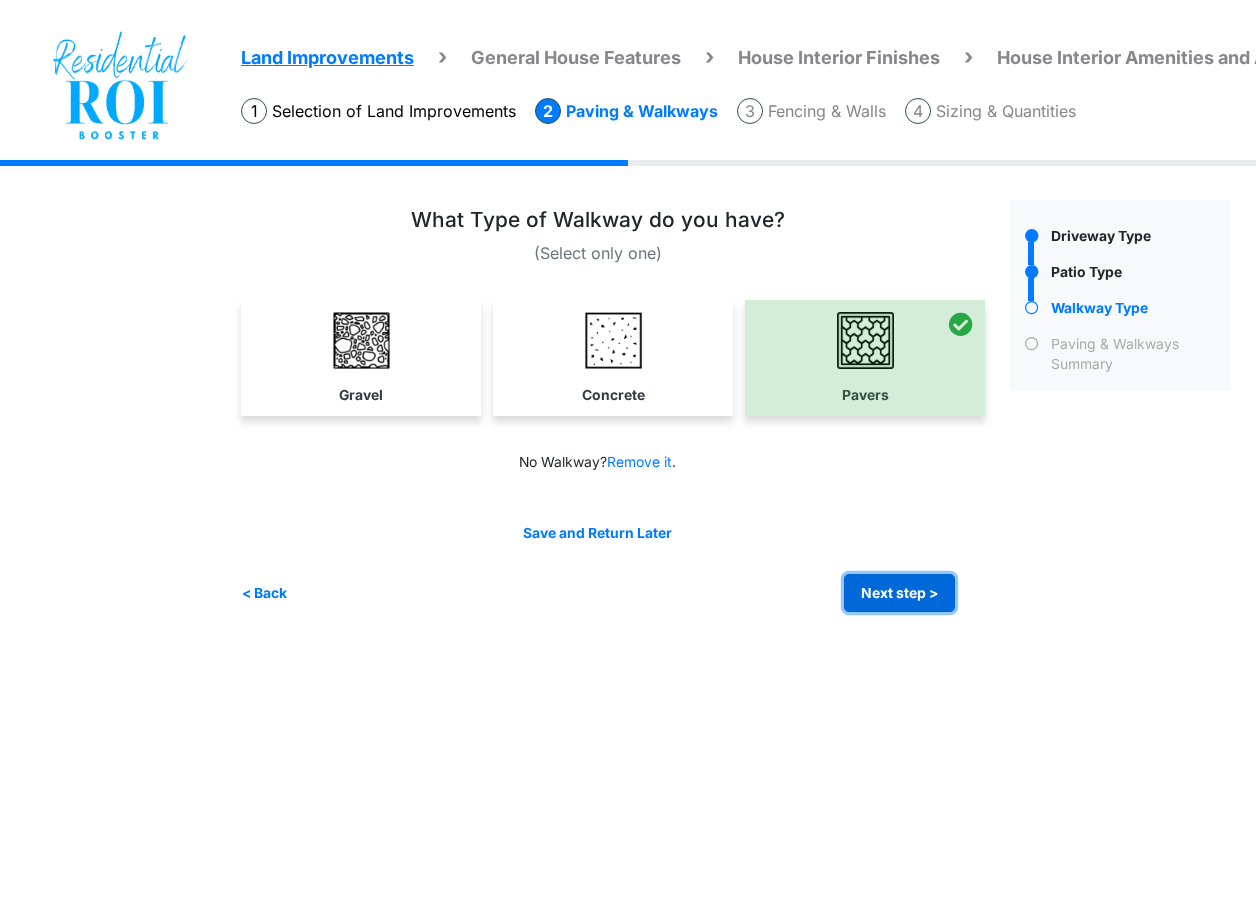 click on "Next step >" at bounding box center [899, 593] 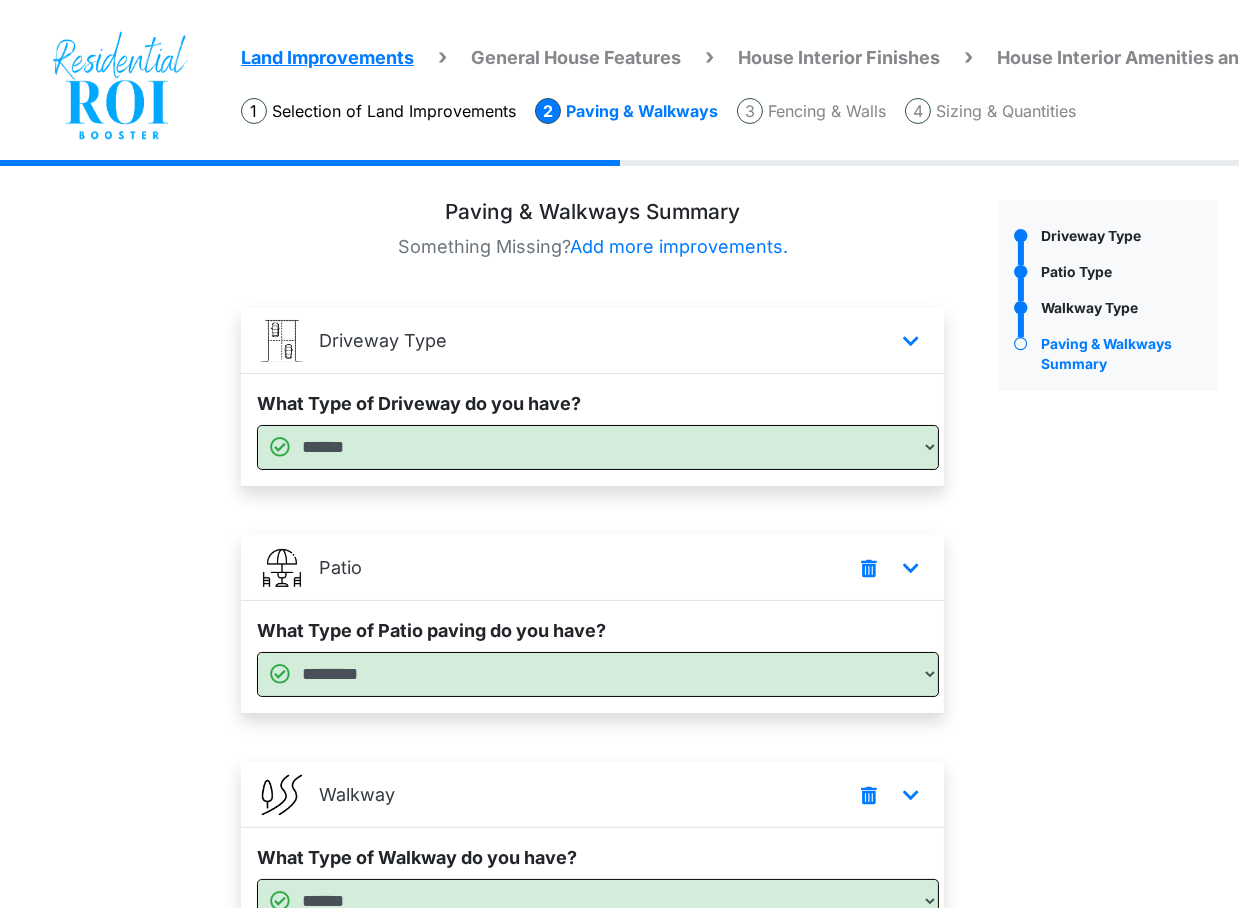 scroll, scrollTop: 192, scrollLeft: 0, axis: vertical 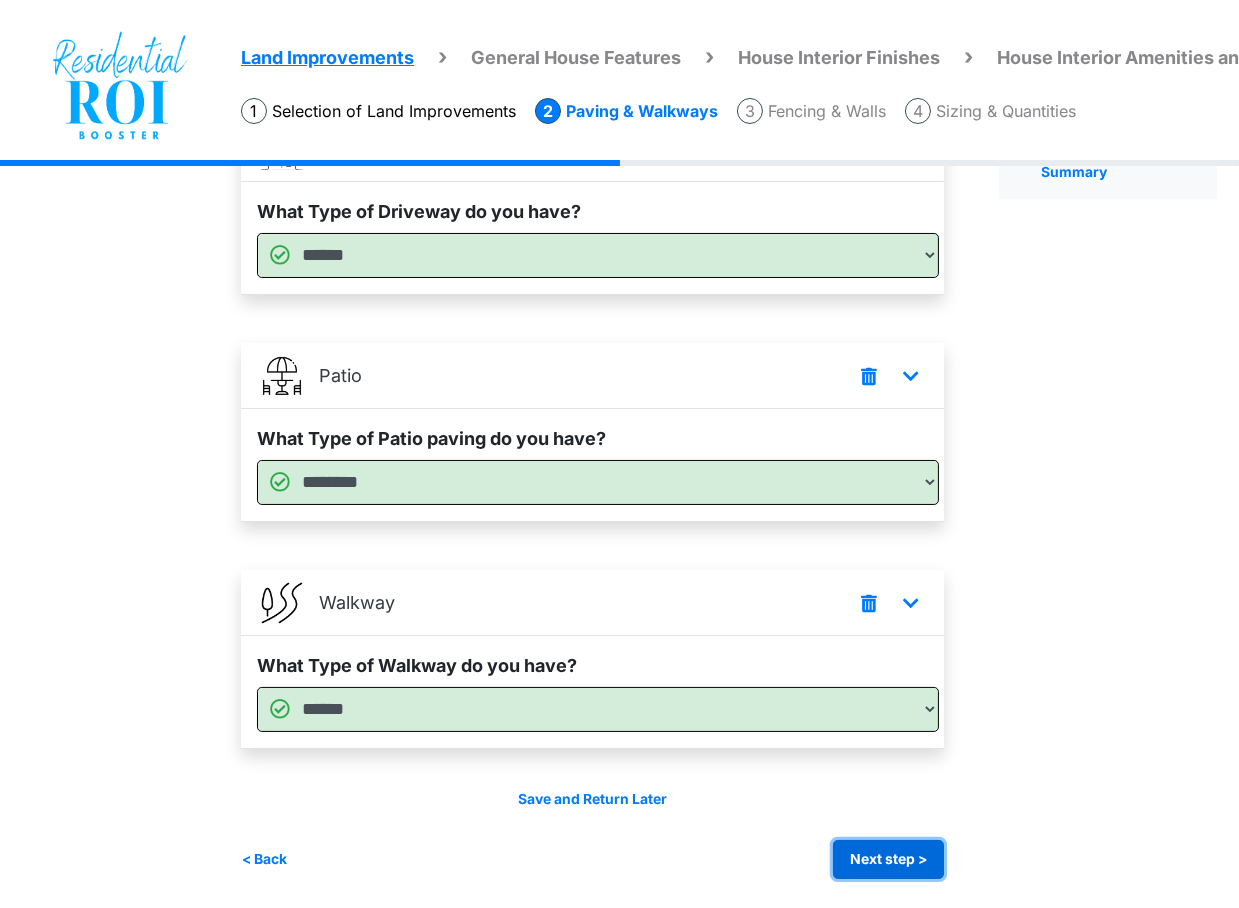 click on "Next step >" at bounding box center [888, 859] 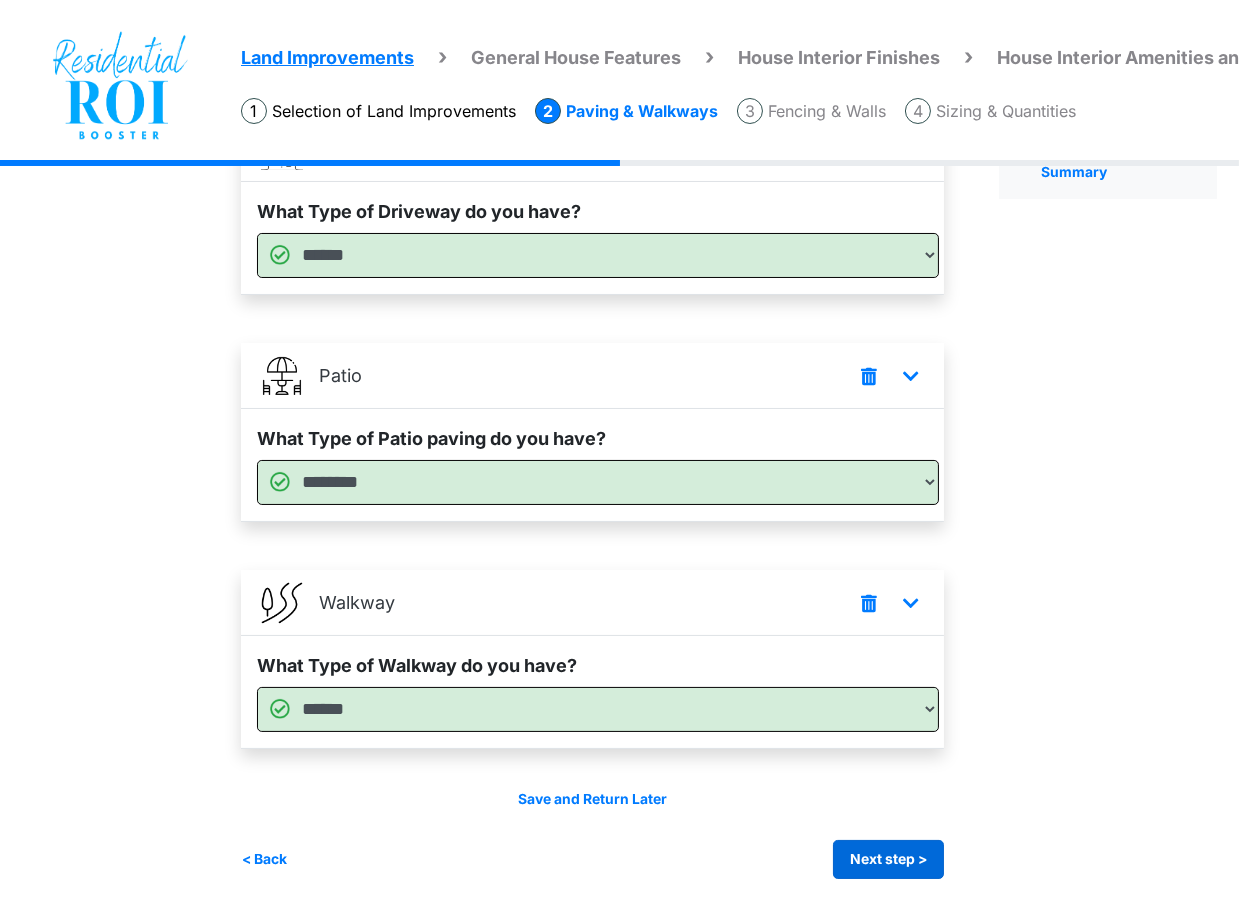scroll, scrollTop: 0, scrollLeft: 0, axis: both 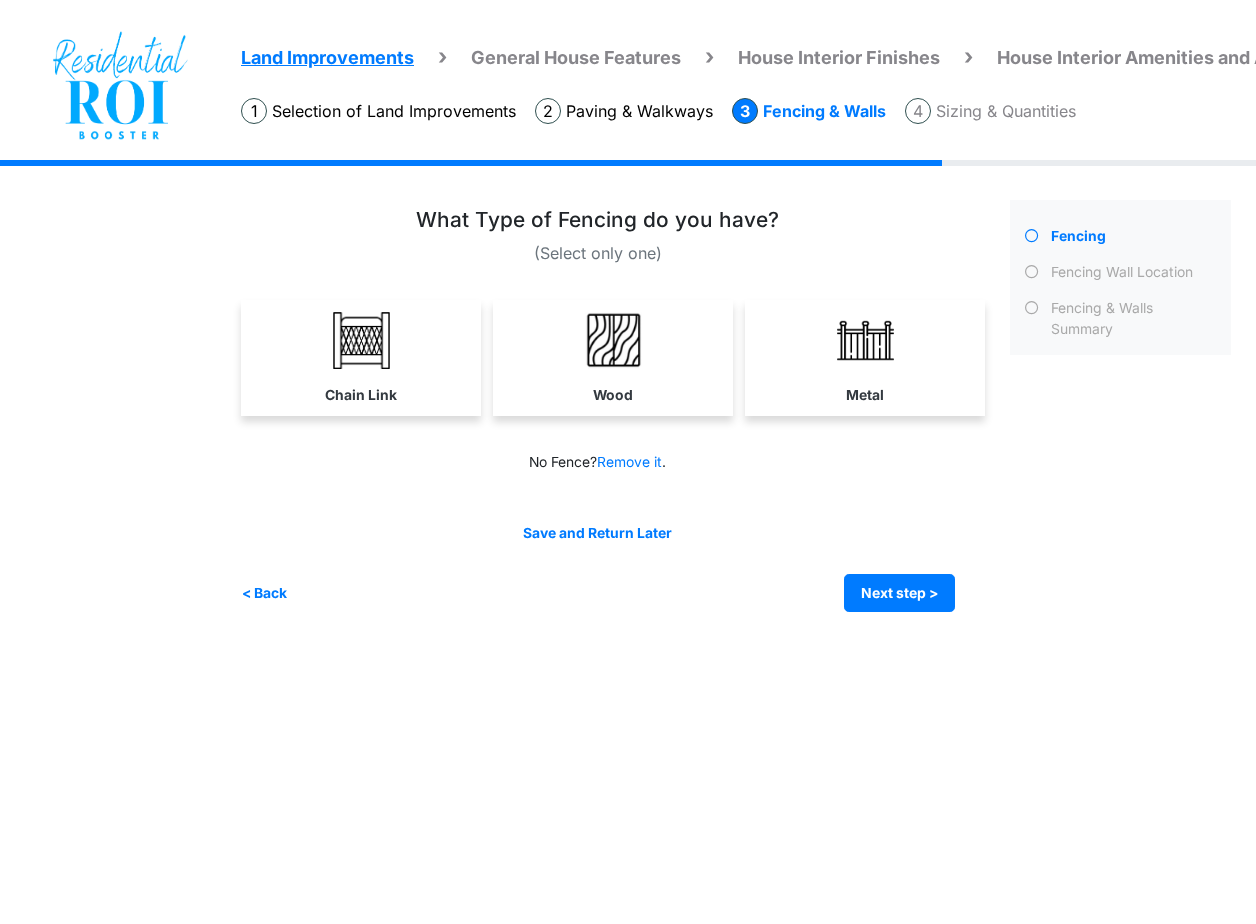 click on "Land Improvements
General House Features
House Interior Finishes
House Interior Amenities and Appliances" at bounding box center [628, 321] 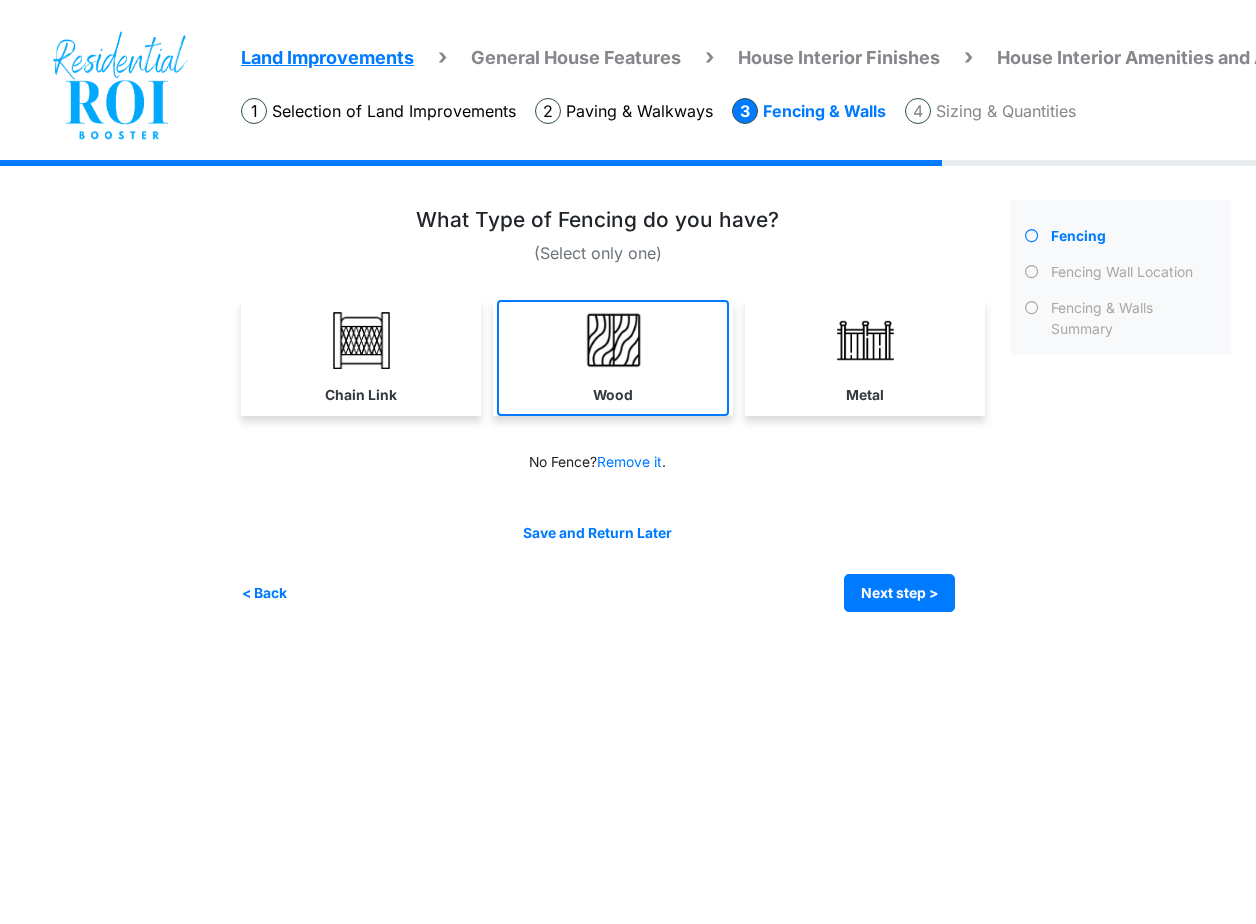 click on "Wood" at bounding box center (613, 358) 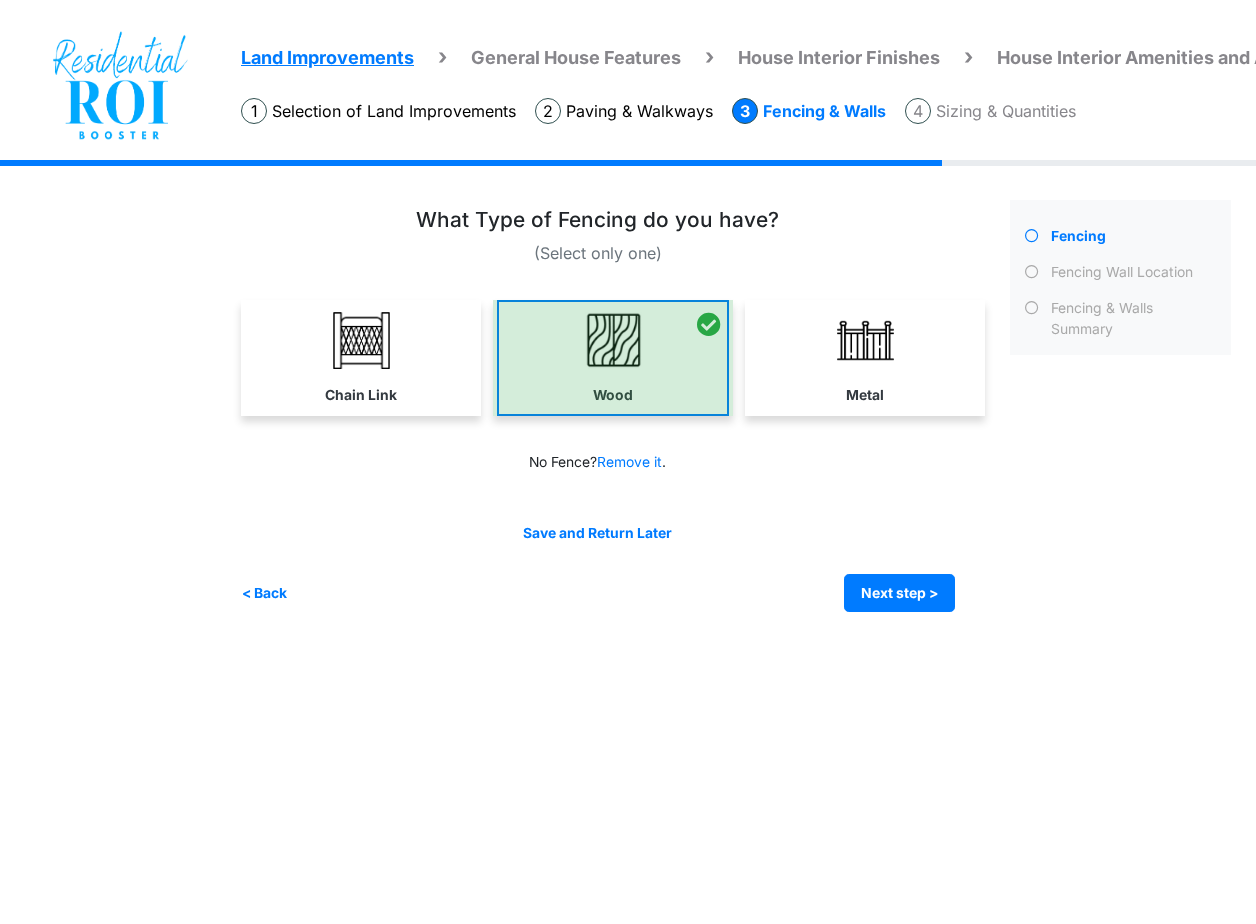 select on "*" 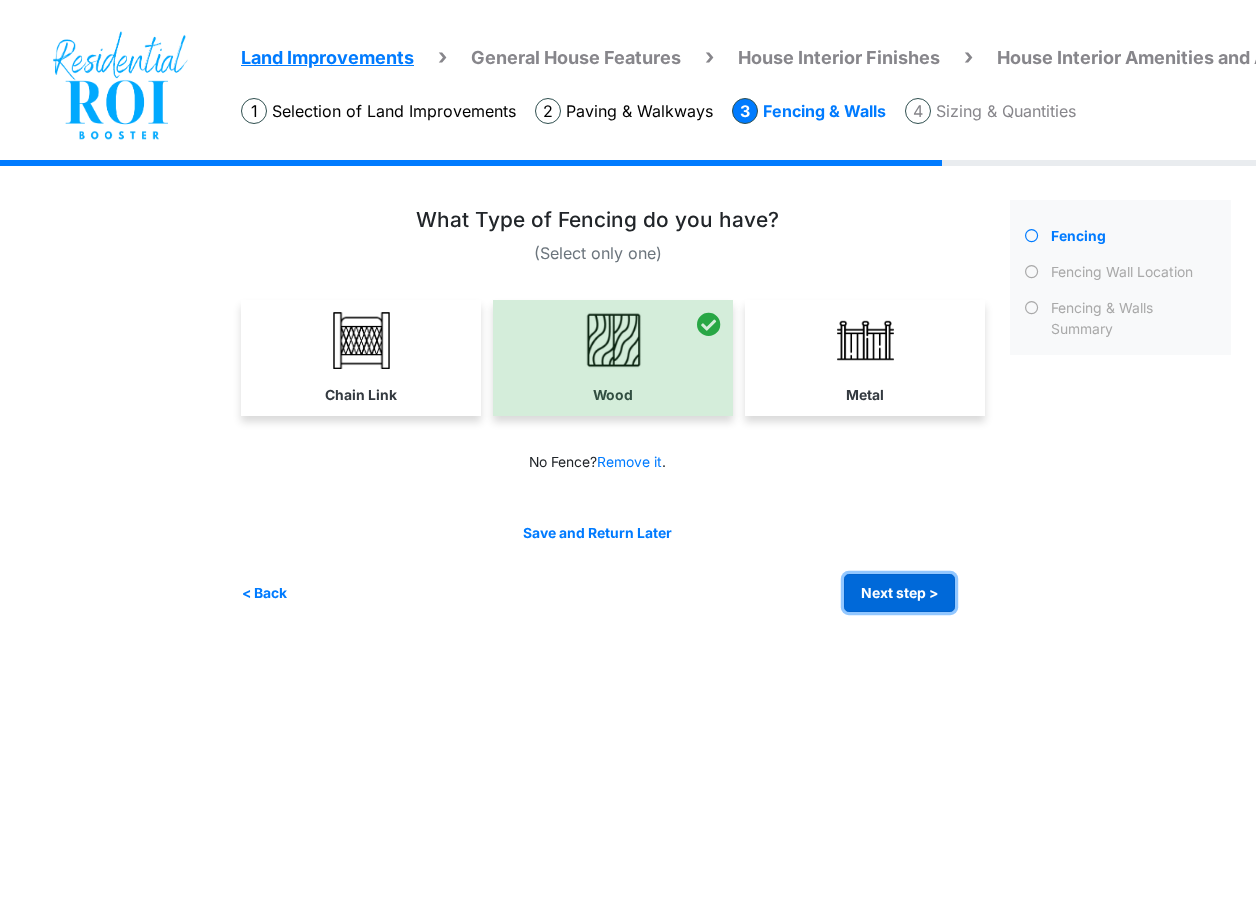 click on "Next step >" at bounding box center (899, 593) 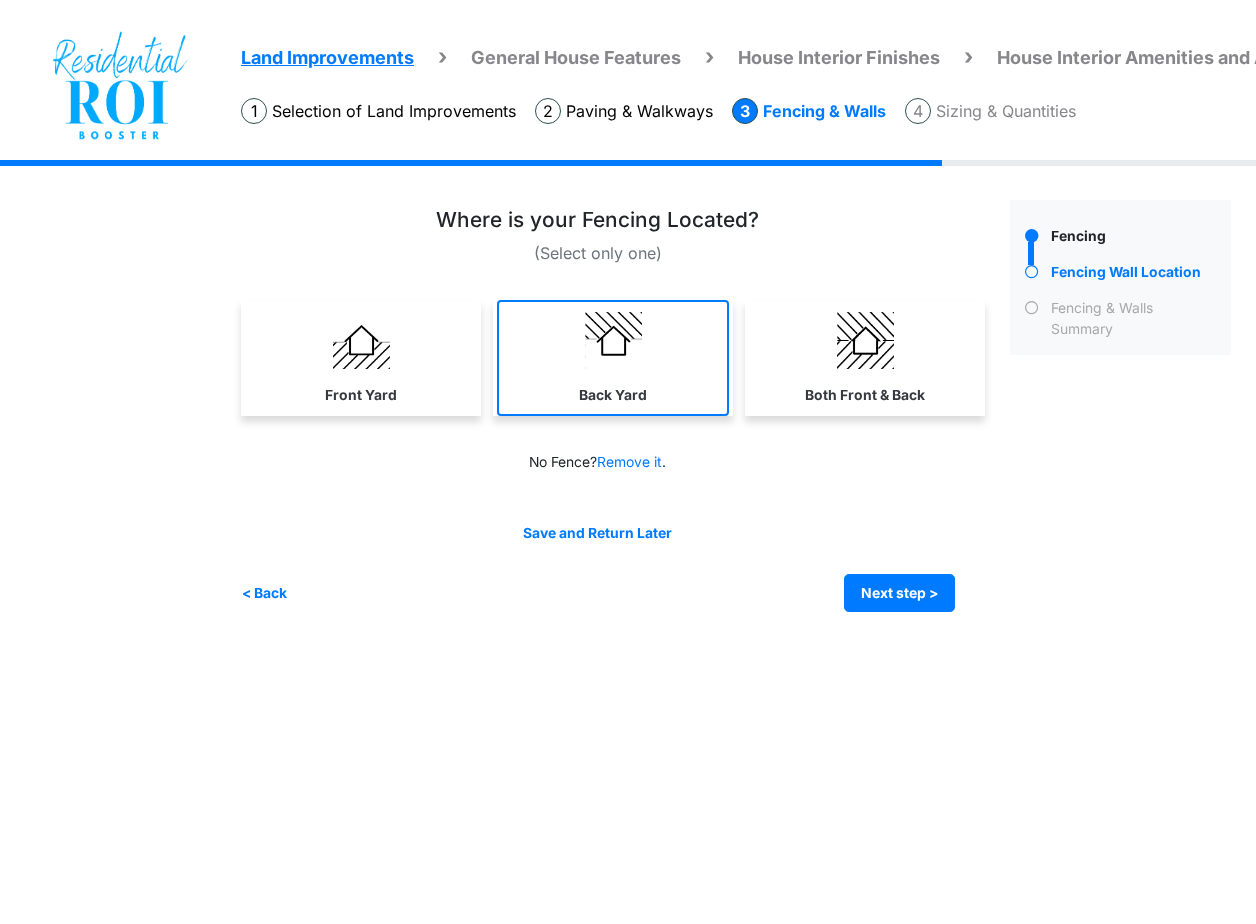 click at bounding box center (613, 340) 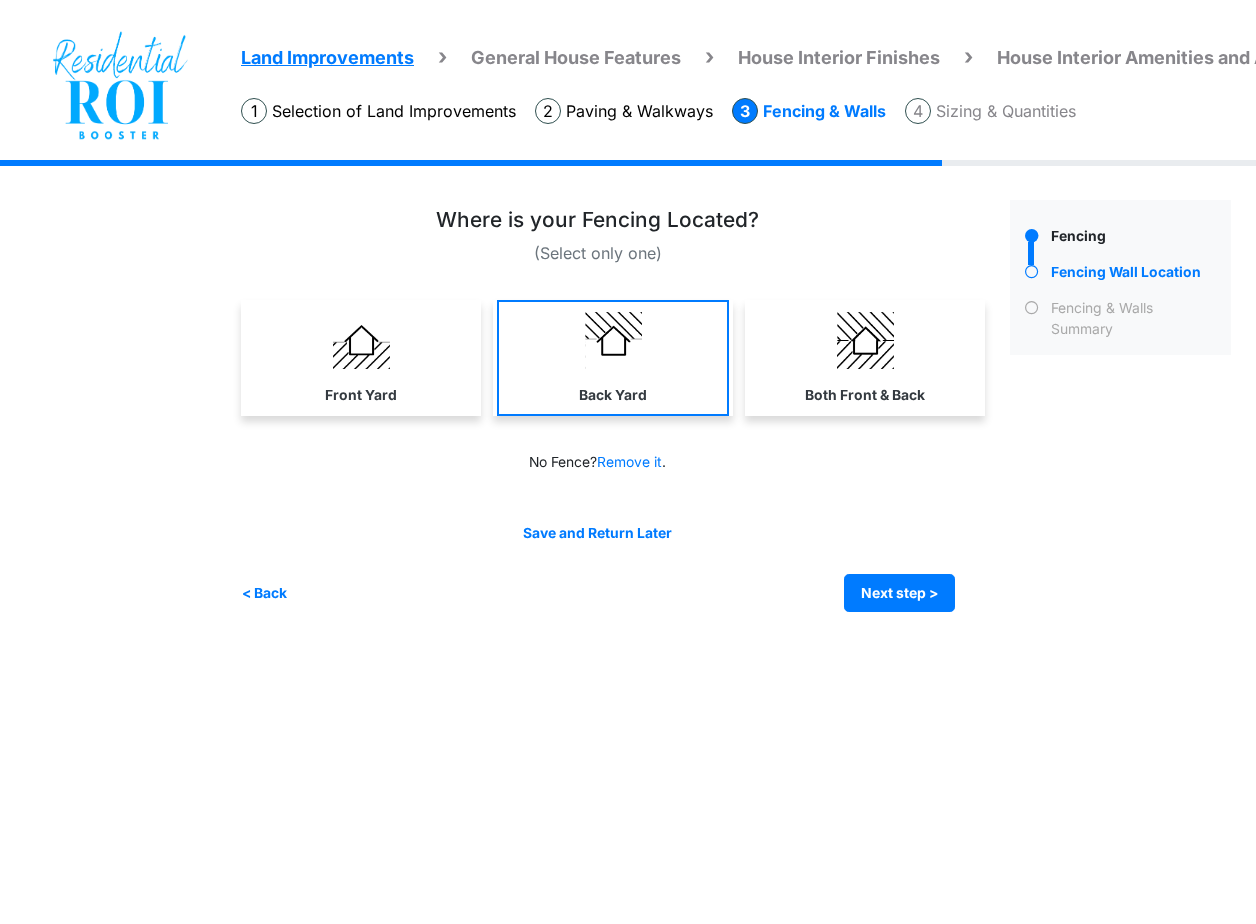 select on "*" 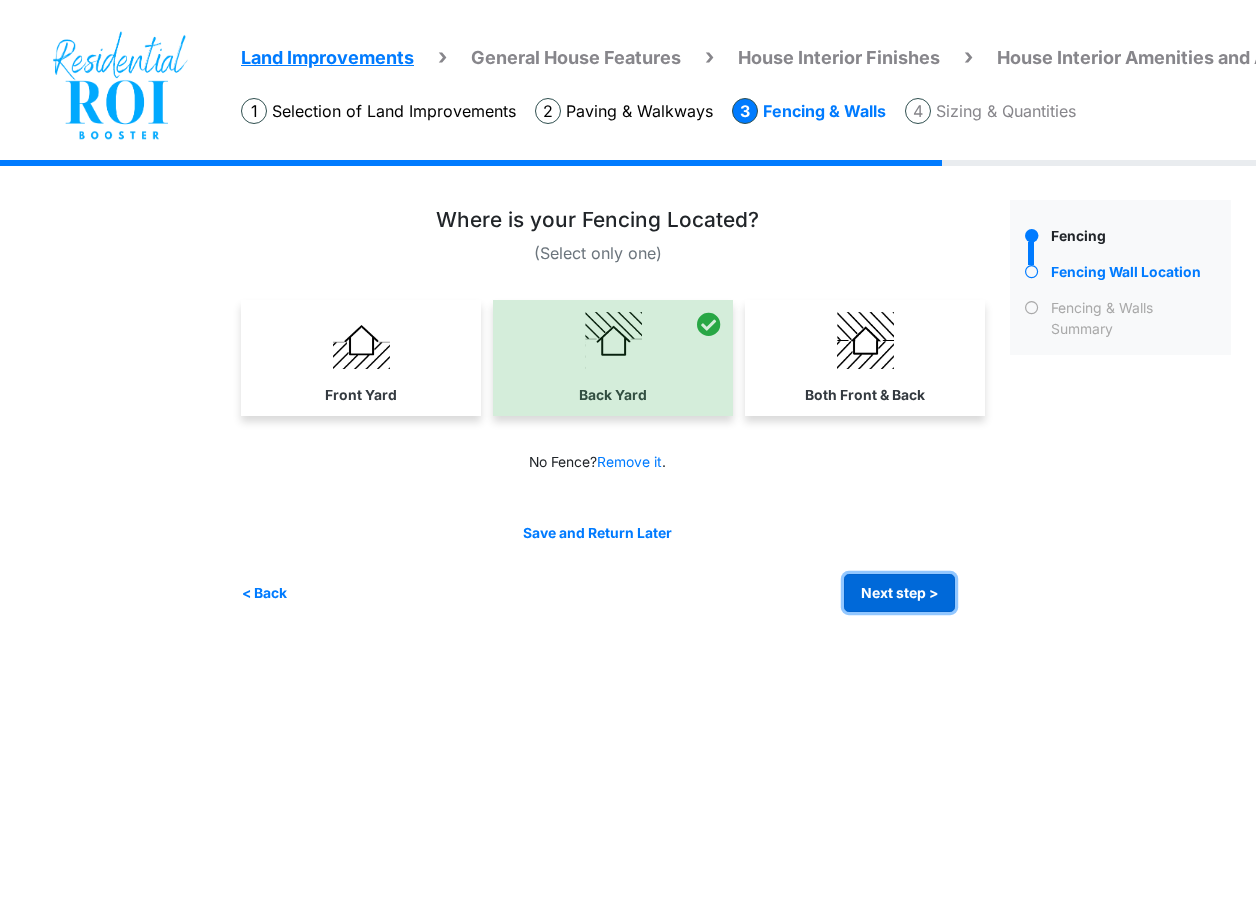click on "Next step >" at bounding box center [899, 593] 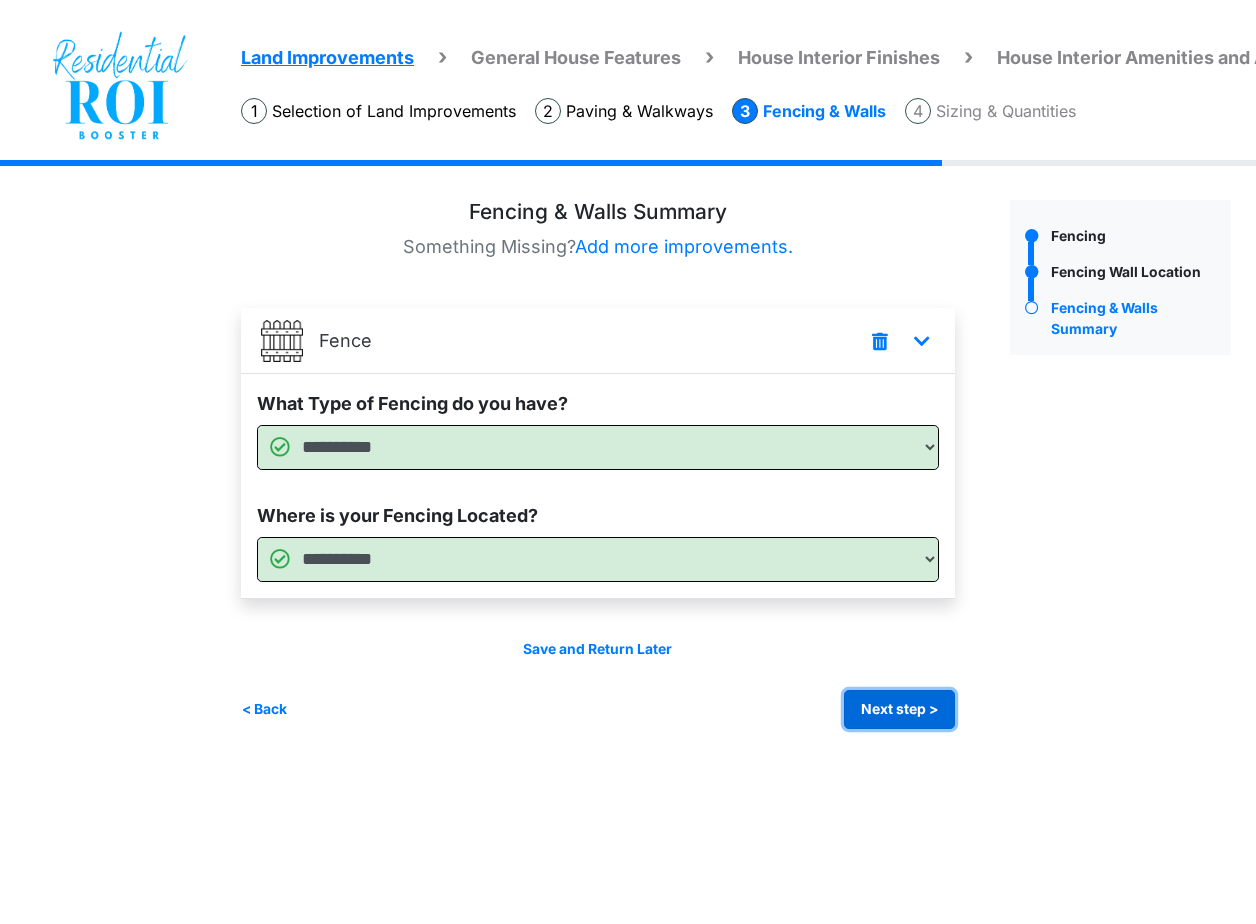 click on "Next step >" at bounding box center (899, 709) 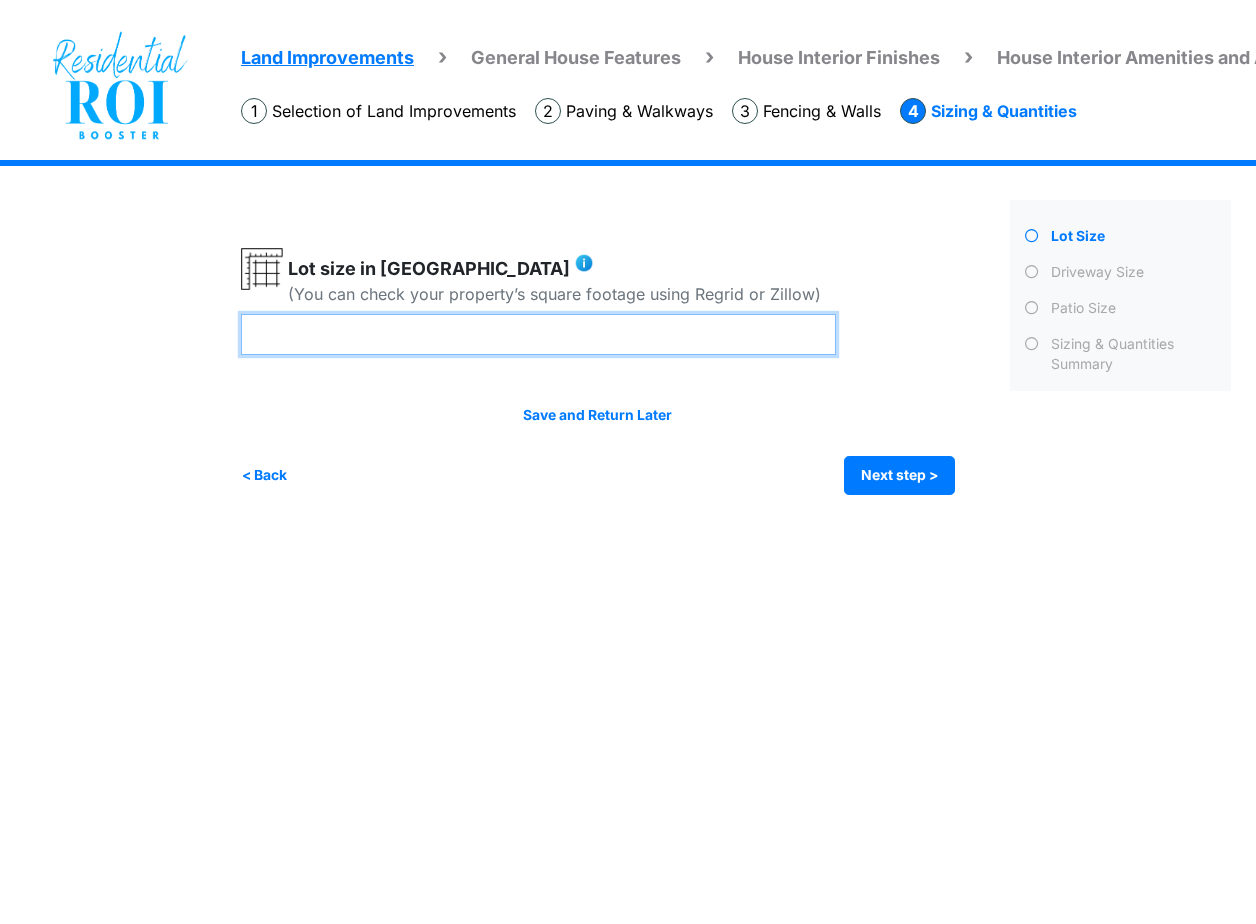 click at bounding box center [538, 334] 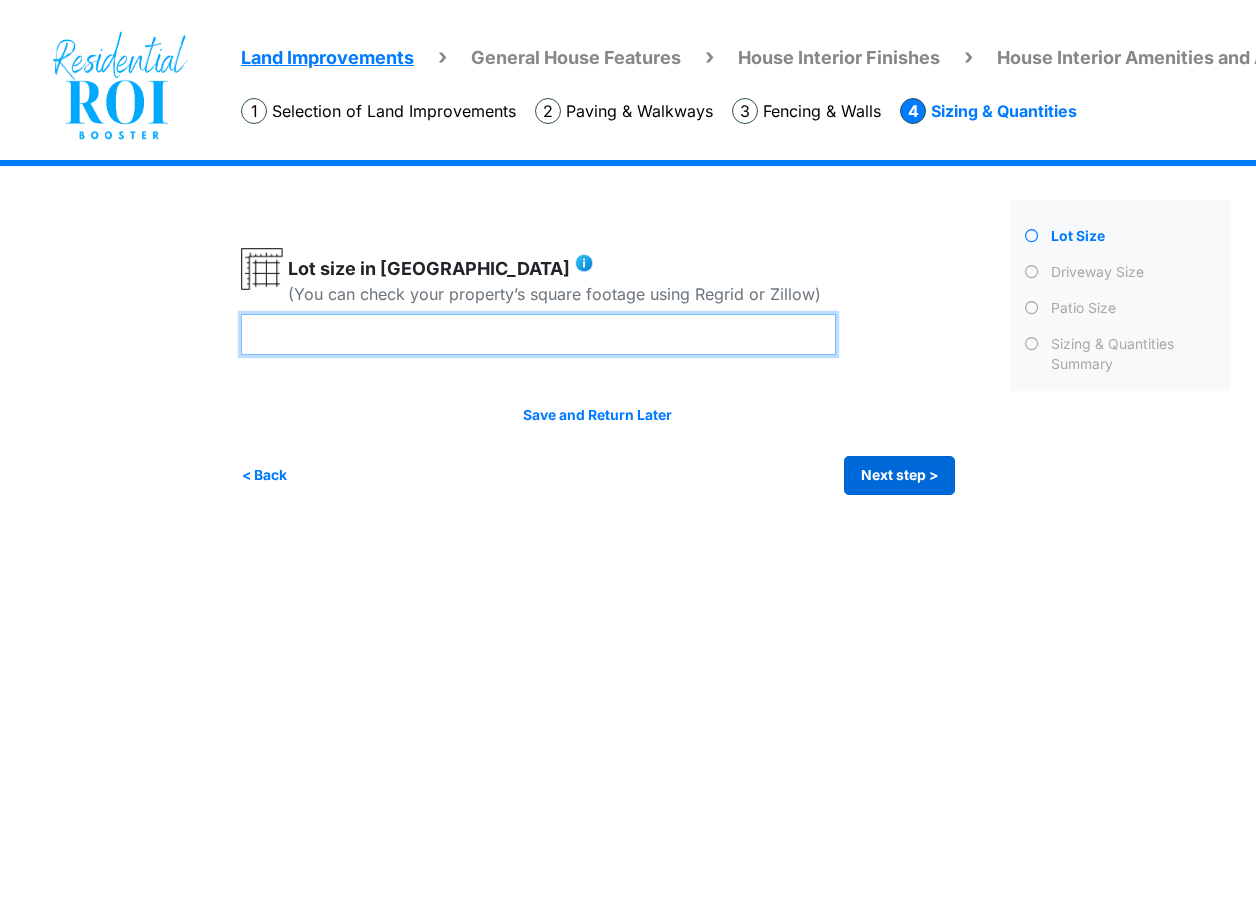 type on "****" 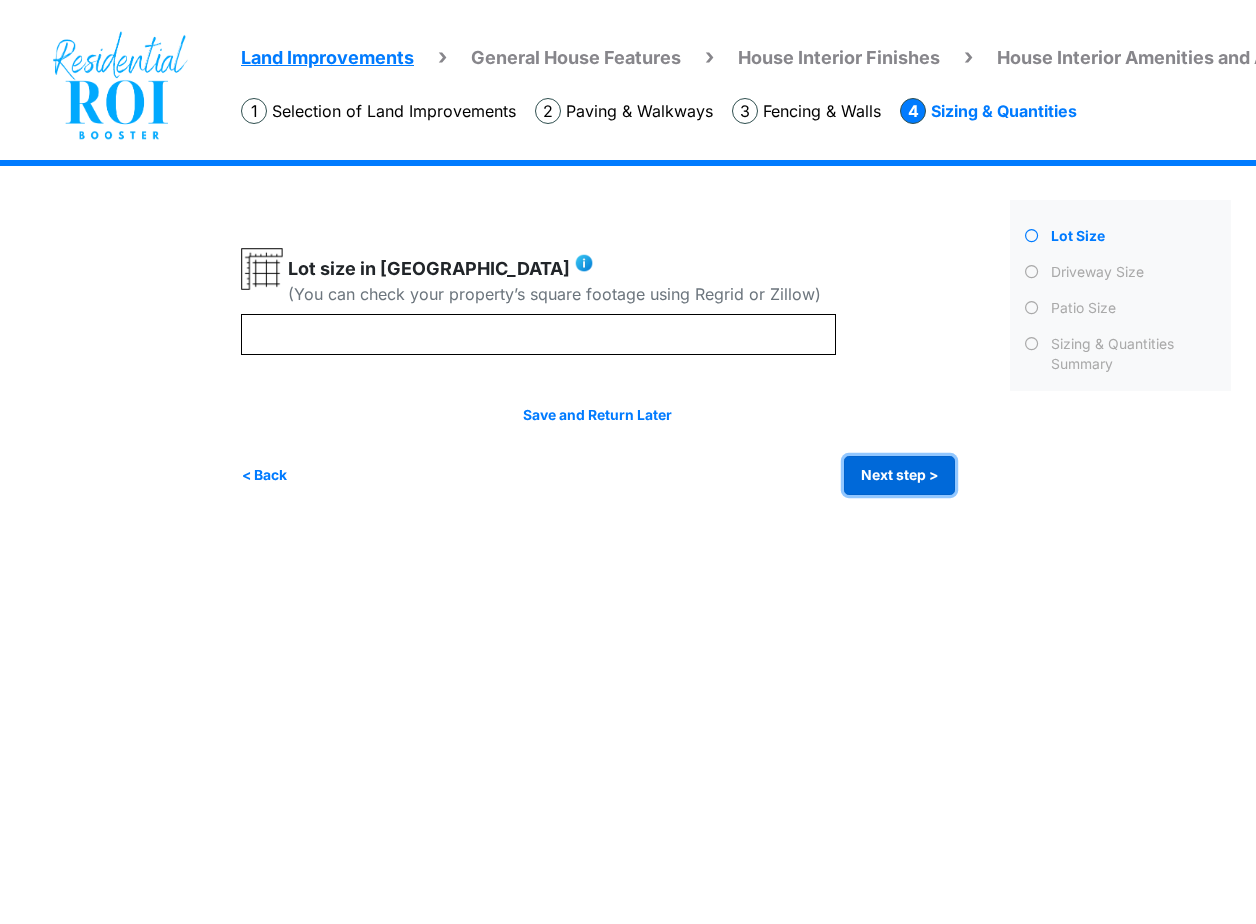 click on "Next step >" at bounding box center (899, 475) 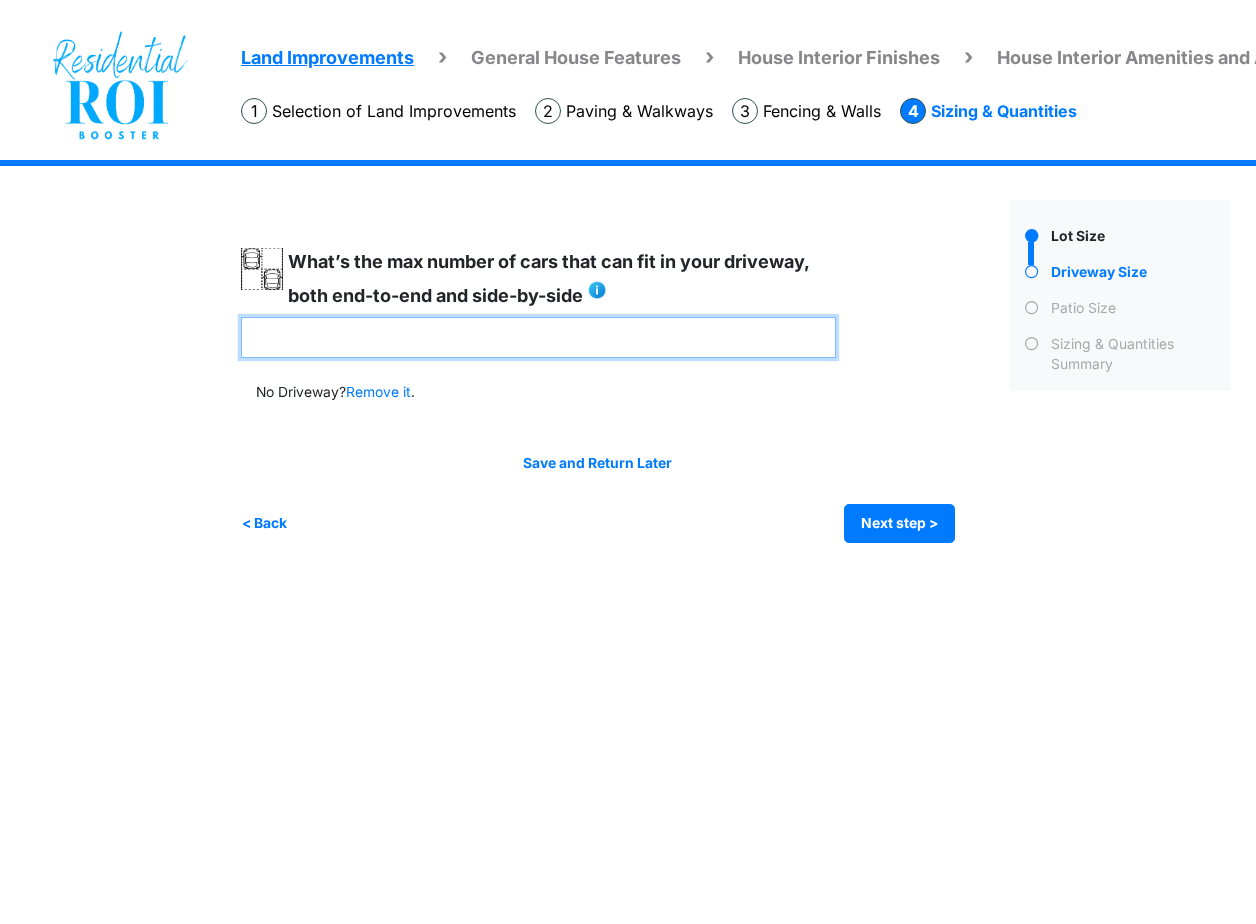 click at bounding box center [538, 337] 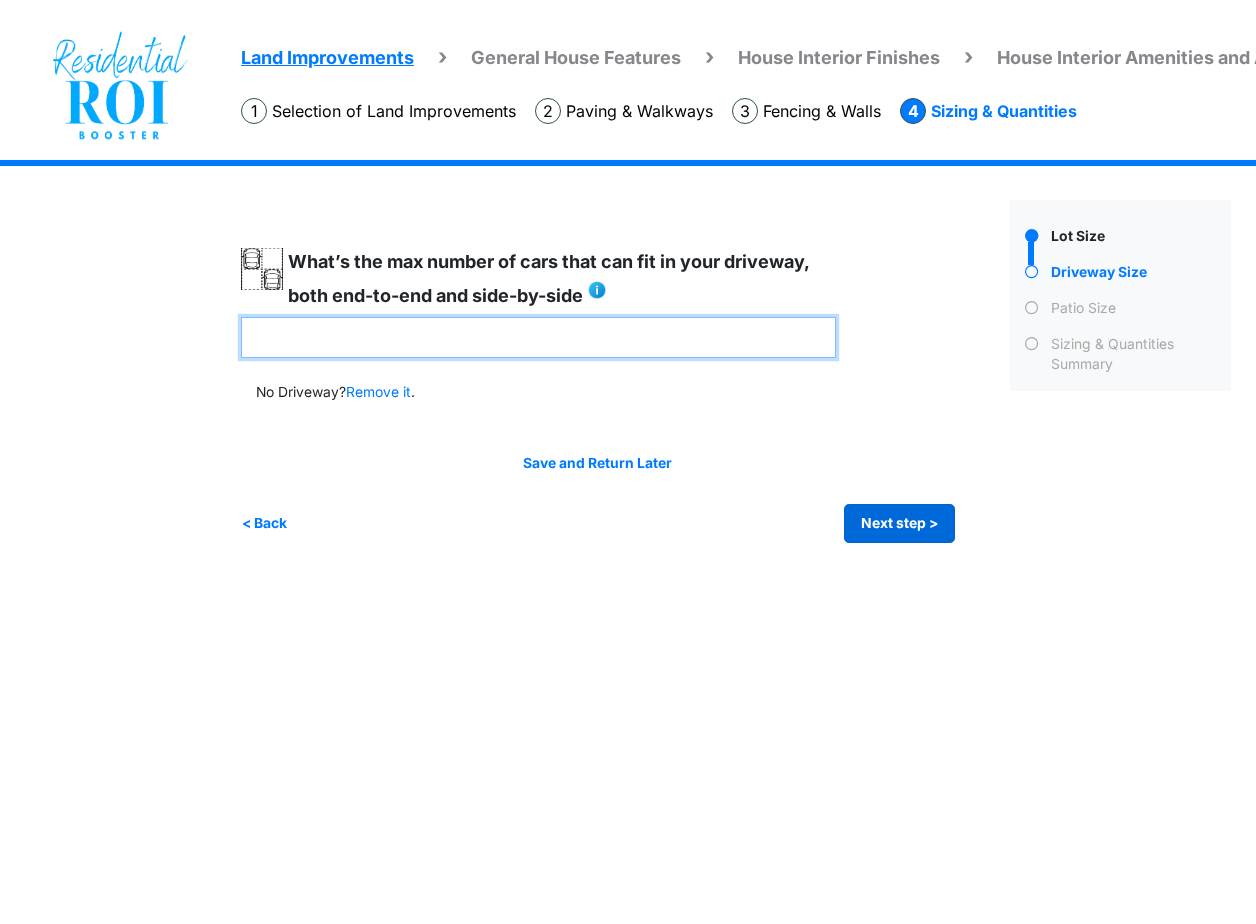 type on "*" 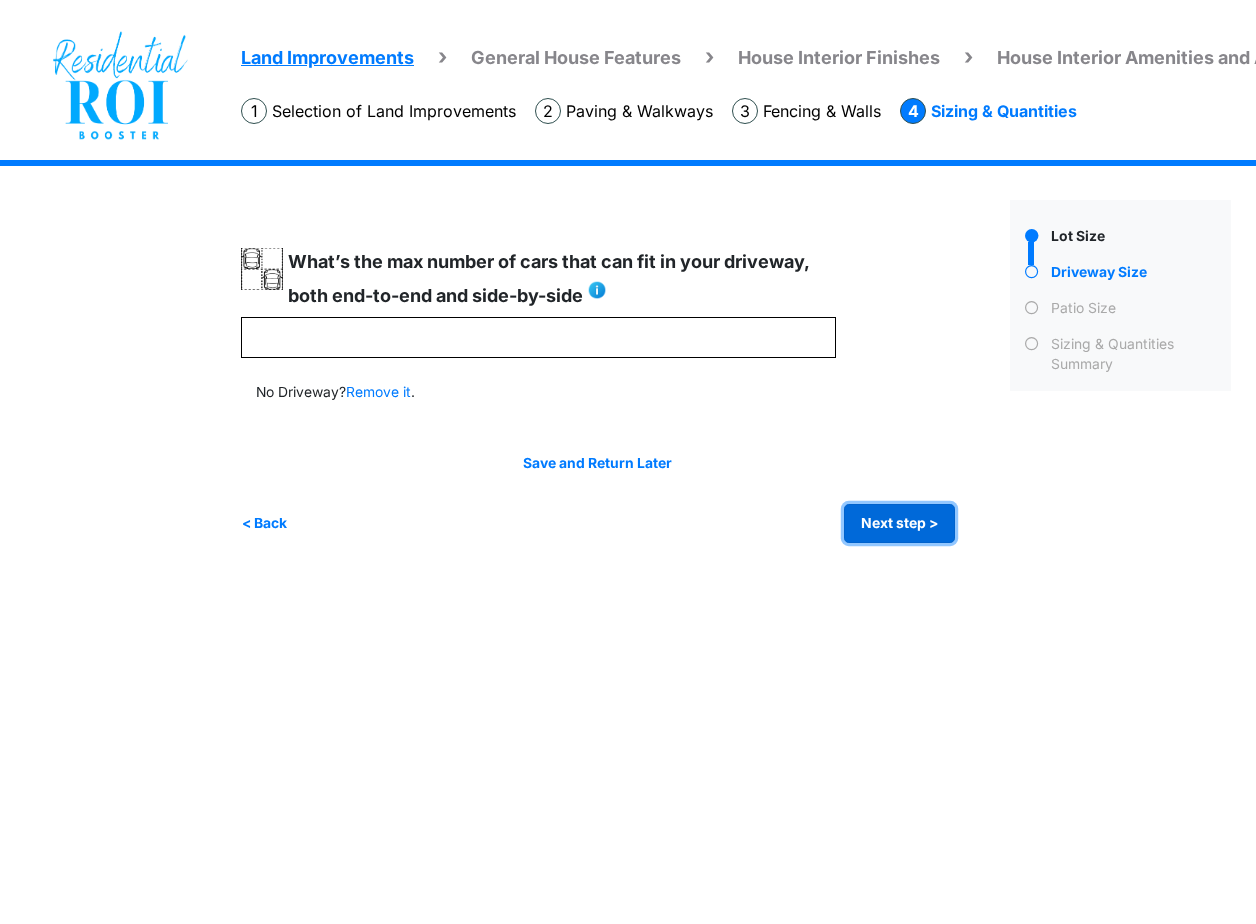 click on "Next step >" at bounding box center [899, 523] 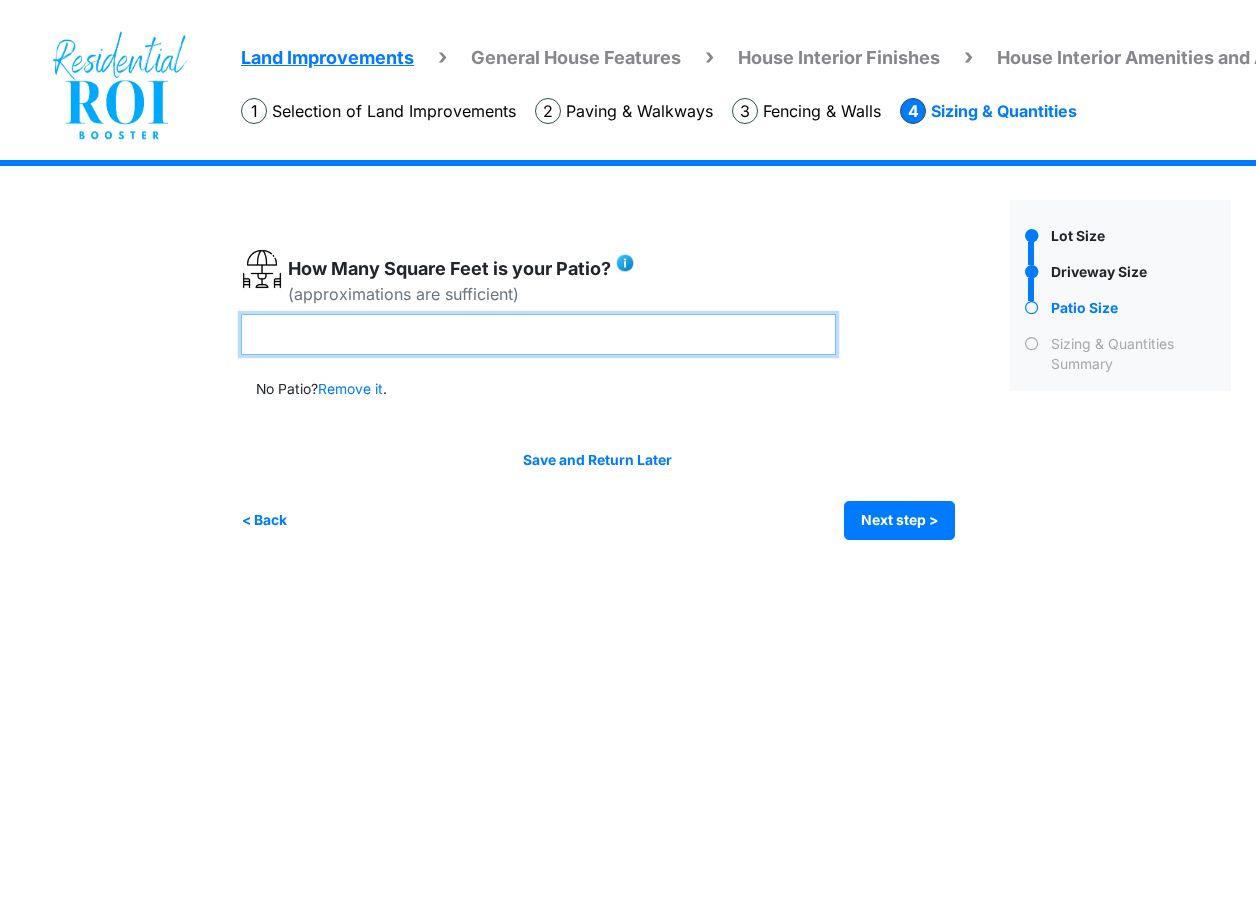 click at bounding box center [538, 334] 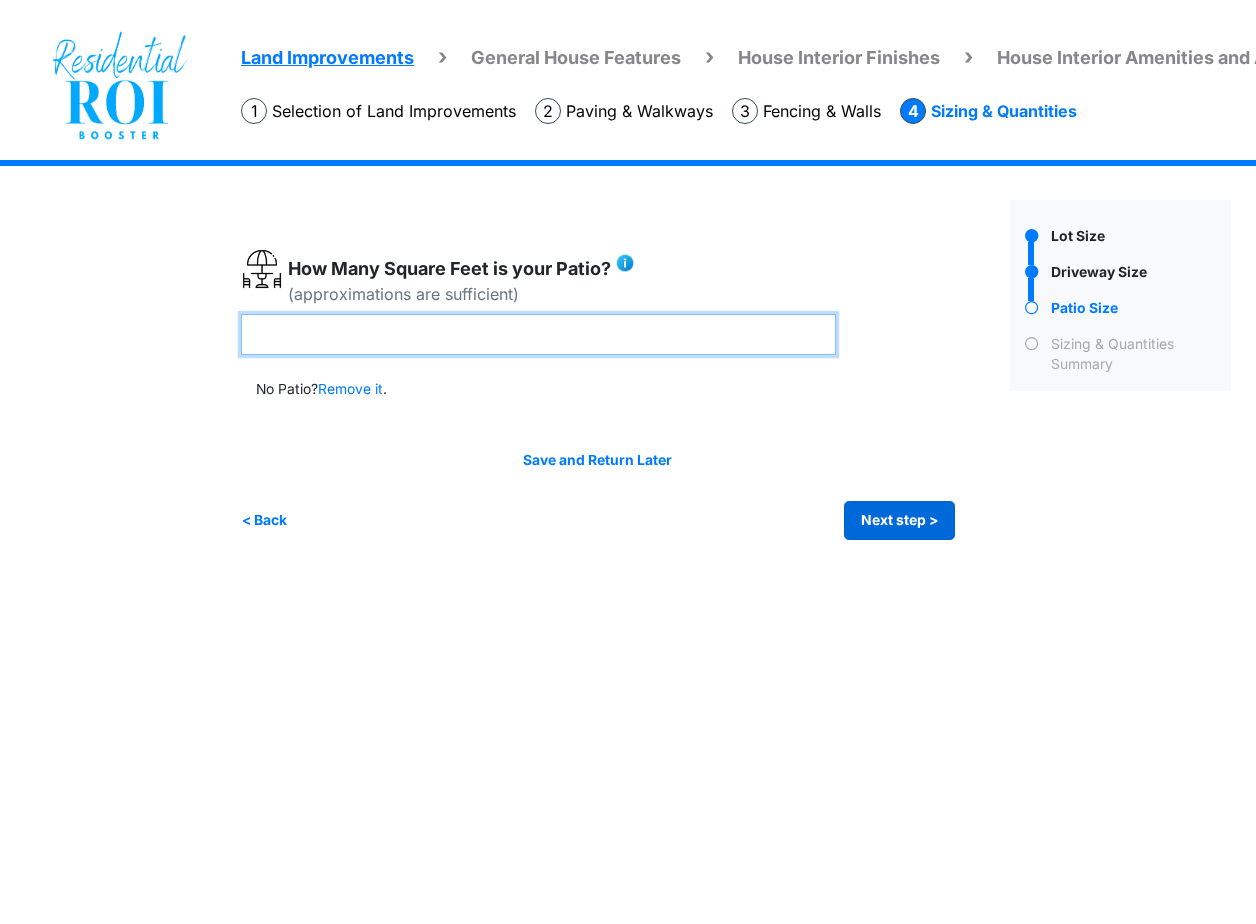 type on "***" 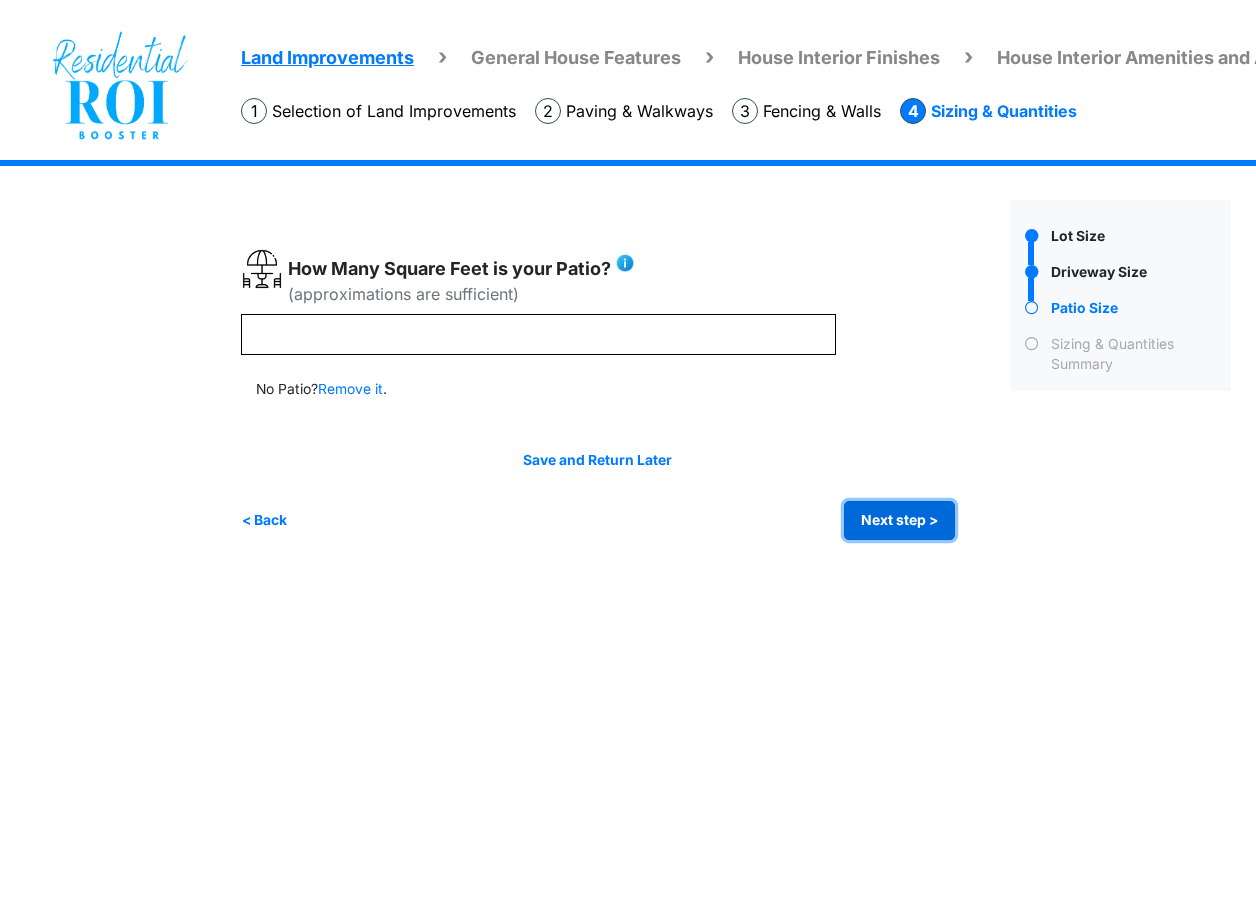click on "Next step >" at bounding box center (899, 520) 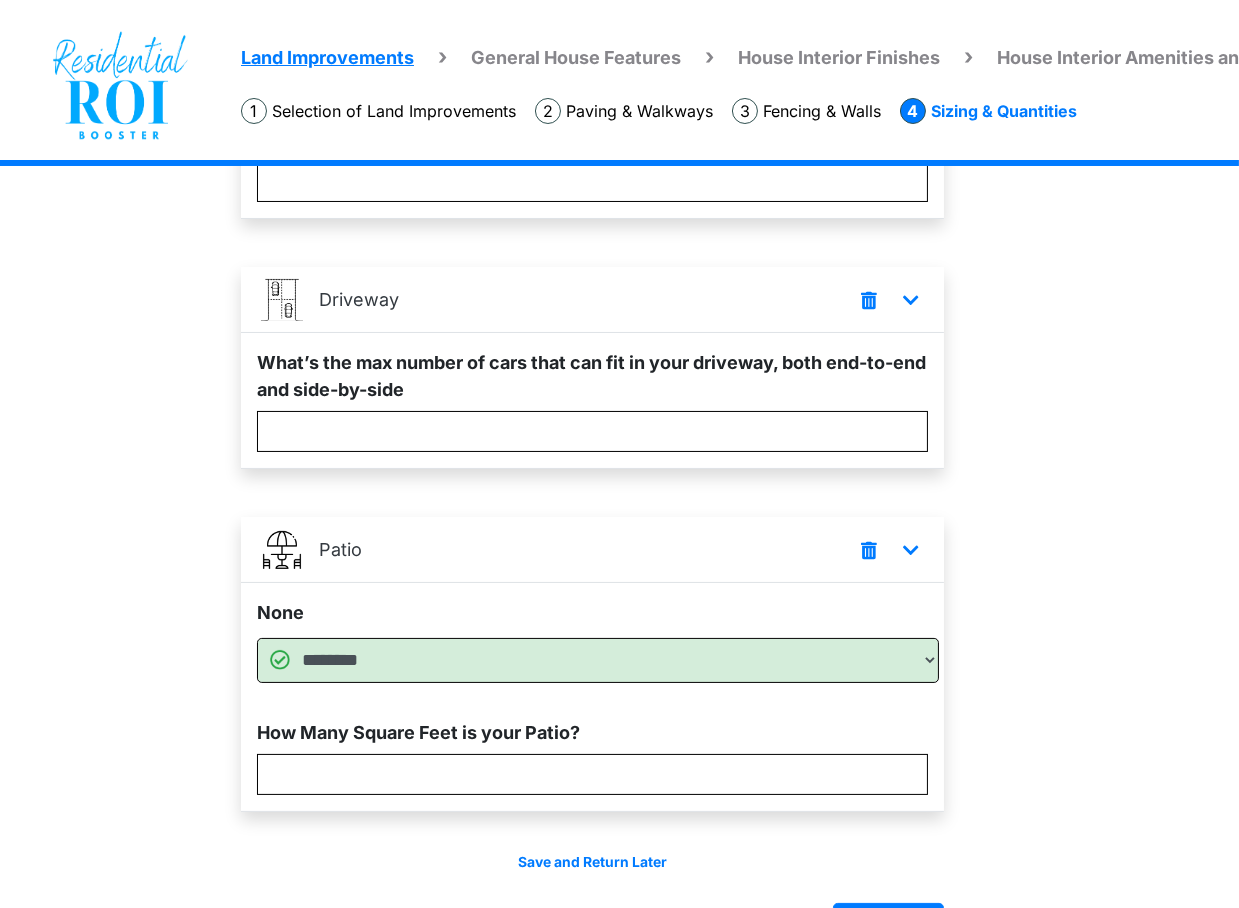 scroll, scrollTop: 327, scrollLeft: 0, axis: vertical 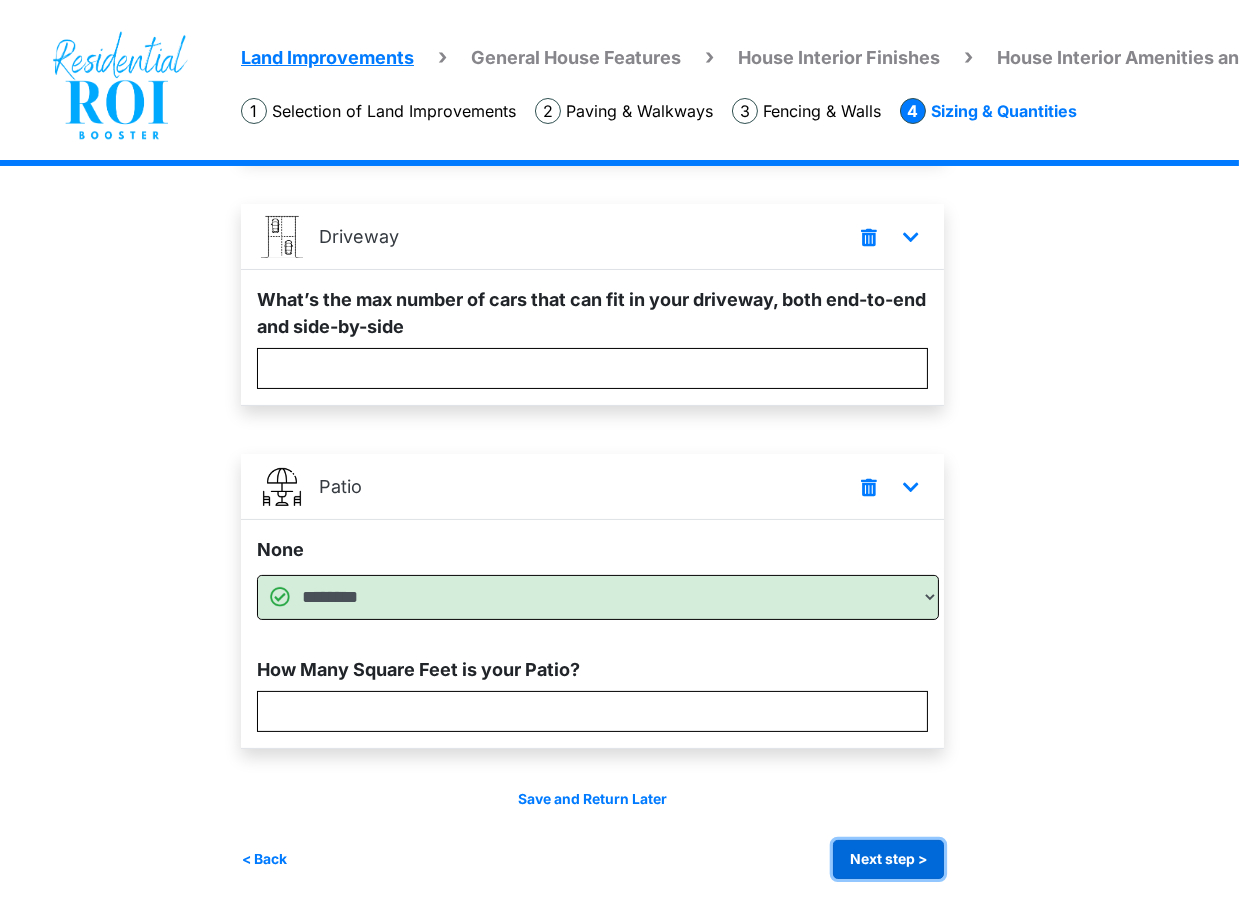 click on "Next step >" at bounding box center [888, 859] 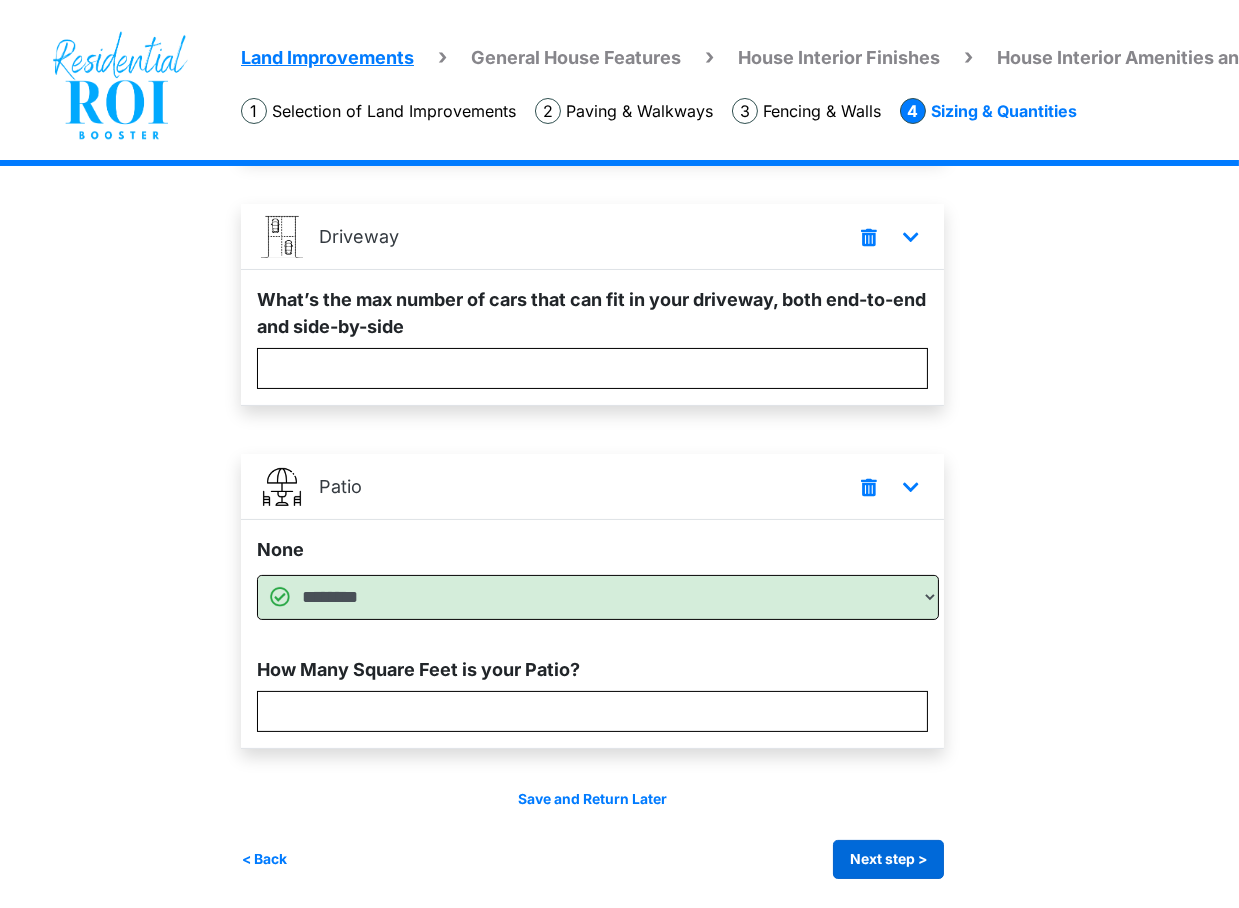 scroll, scrollTop: 0, scrollLeft: 0, axis: both 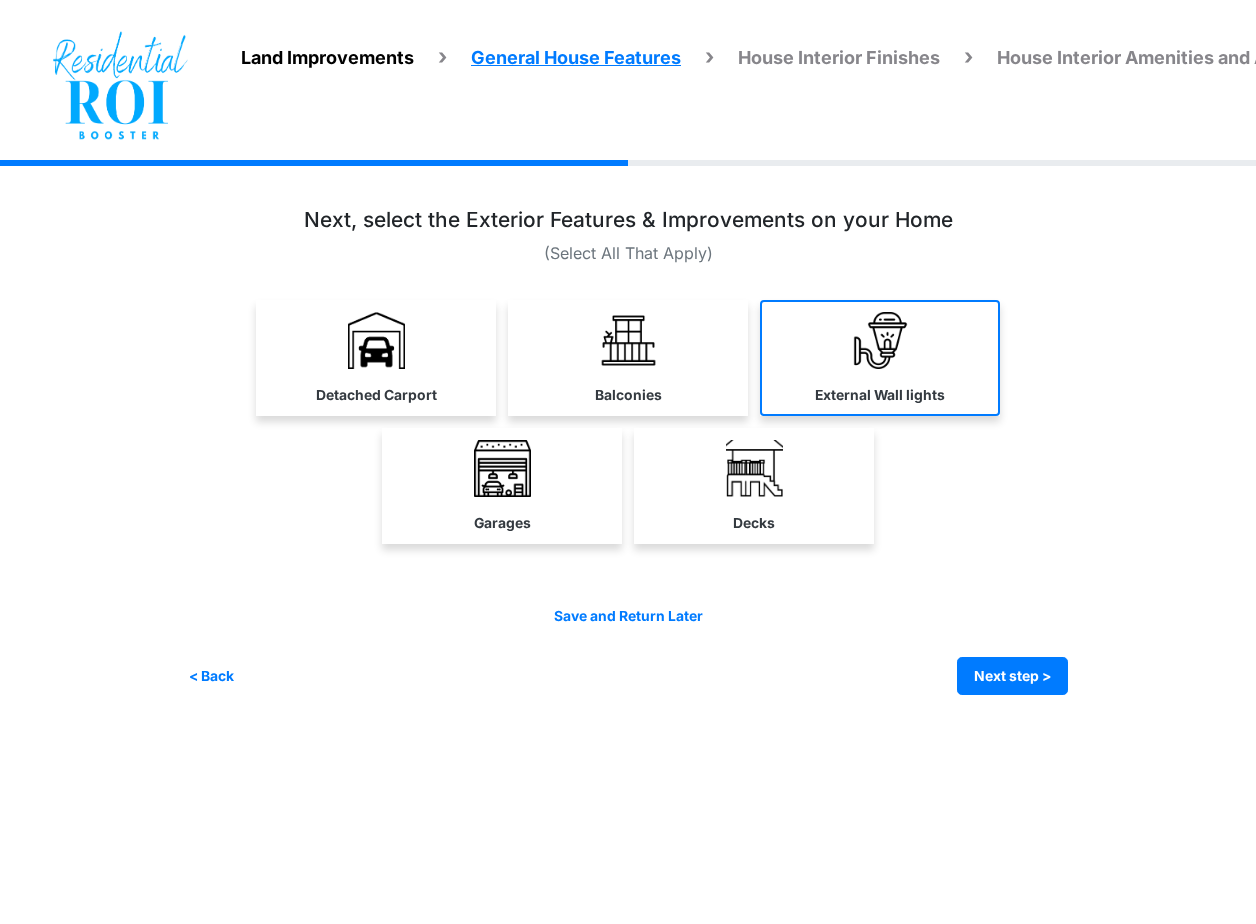 click on "External Wall lights" at bounding box center (880, 358) 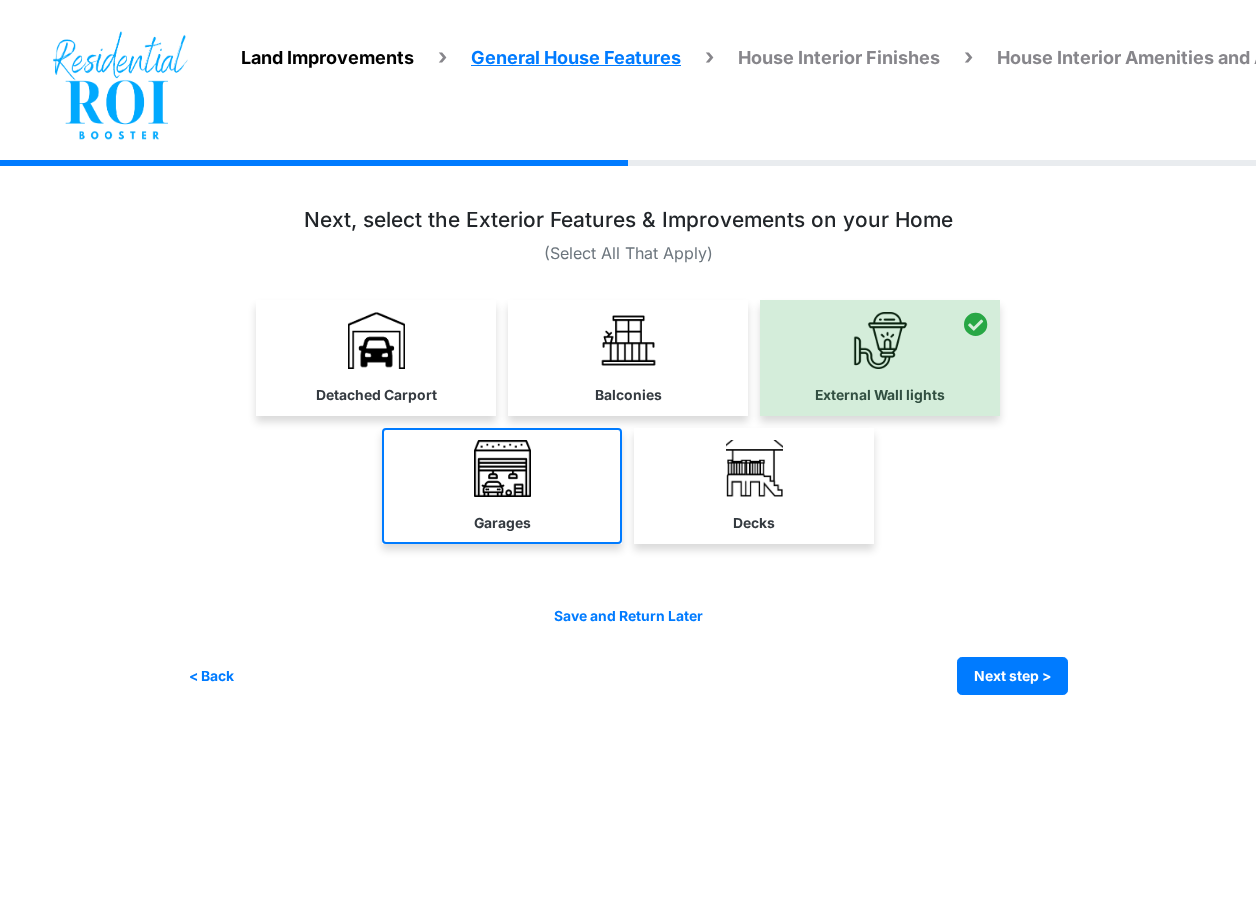 click on "Garages" at bounding box center [502, 486] 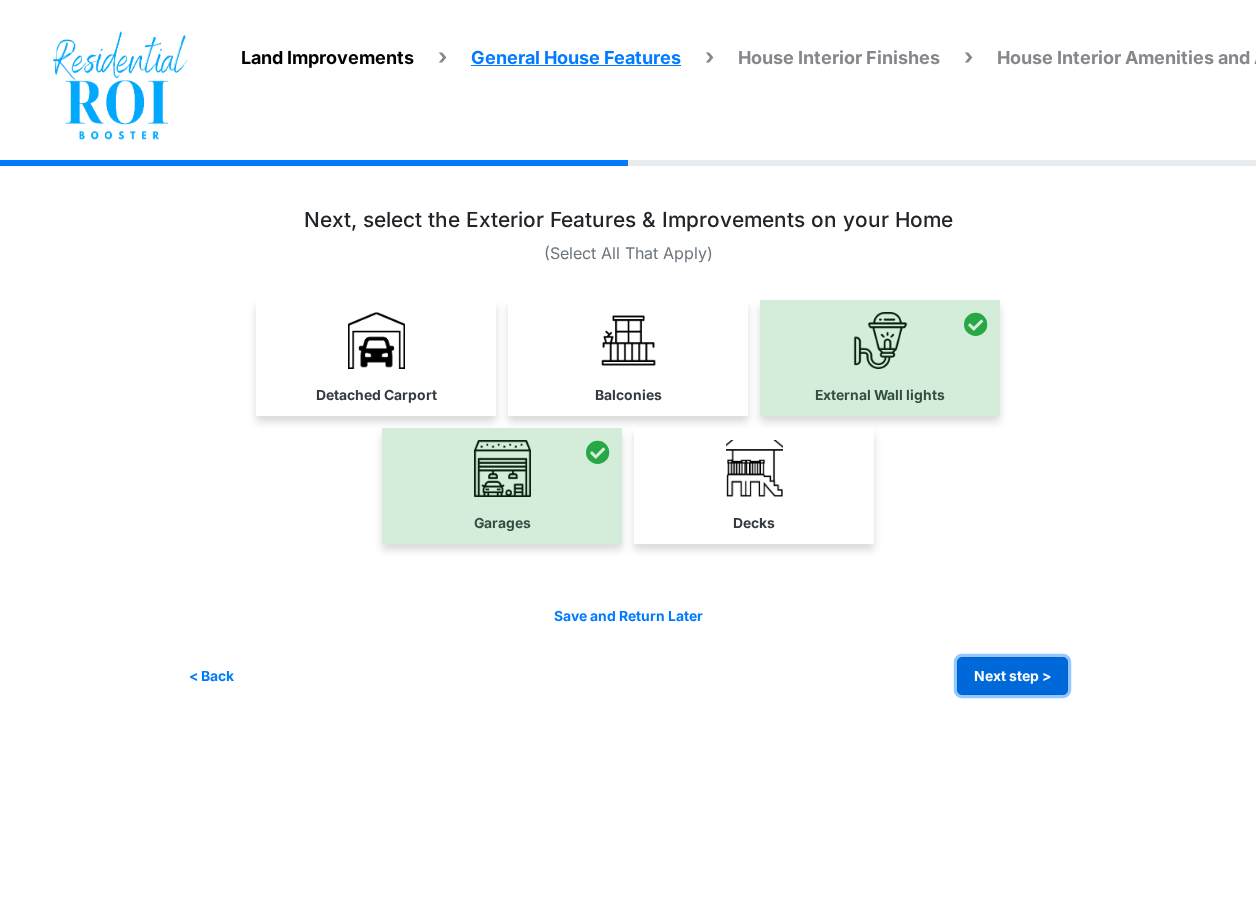click on "Next step >" at bounding box center (1012, 676) 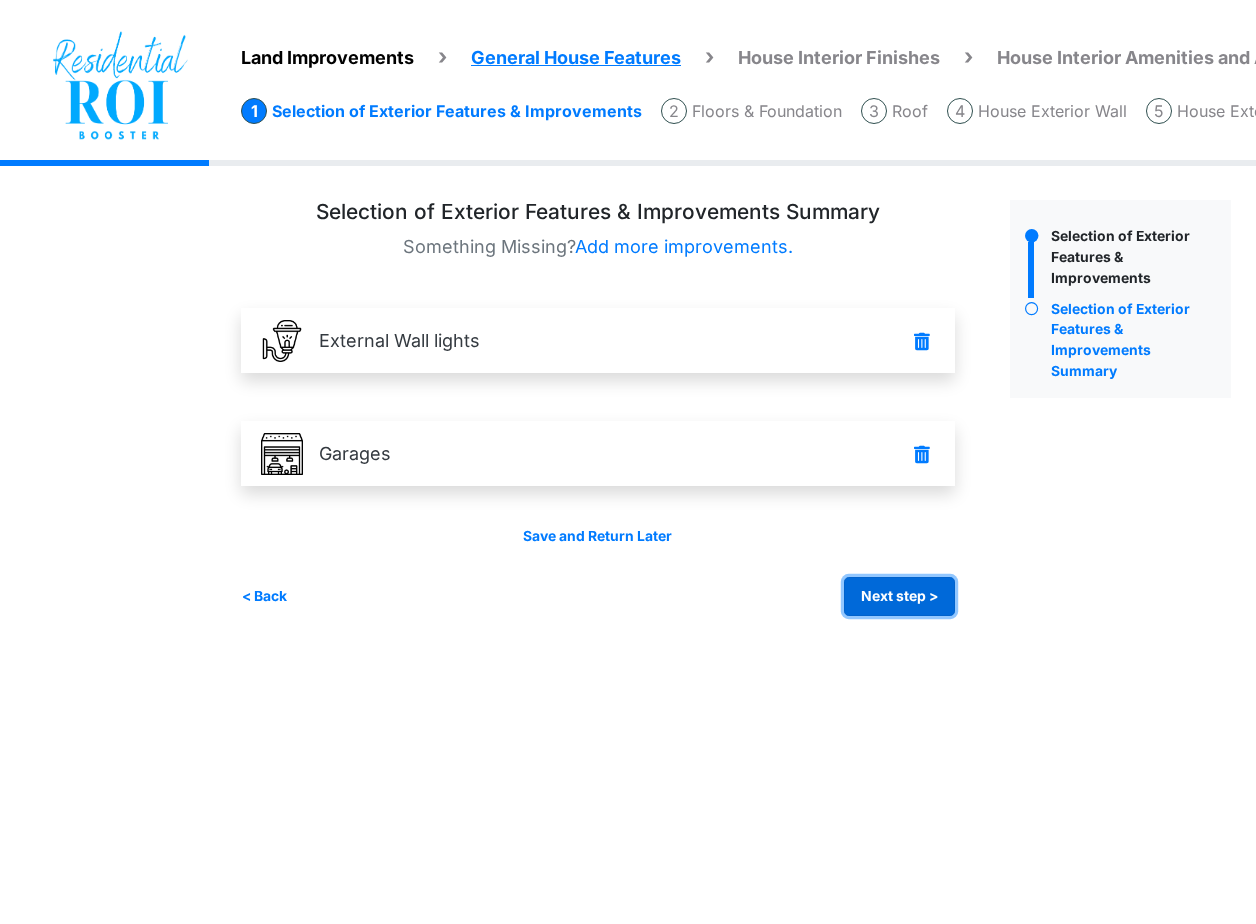 click on "Next step >" at bounding box center [899, 596] 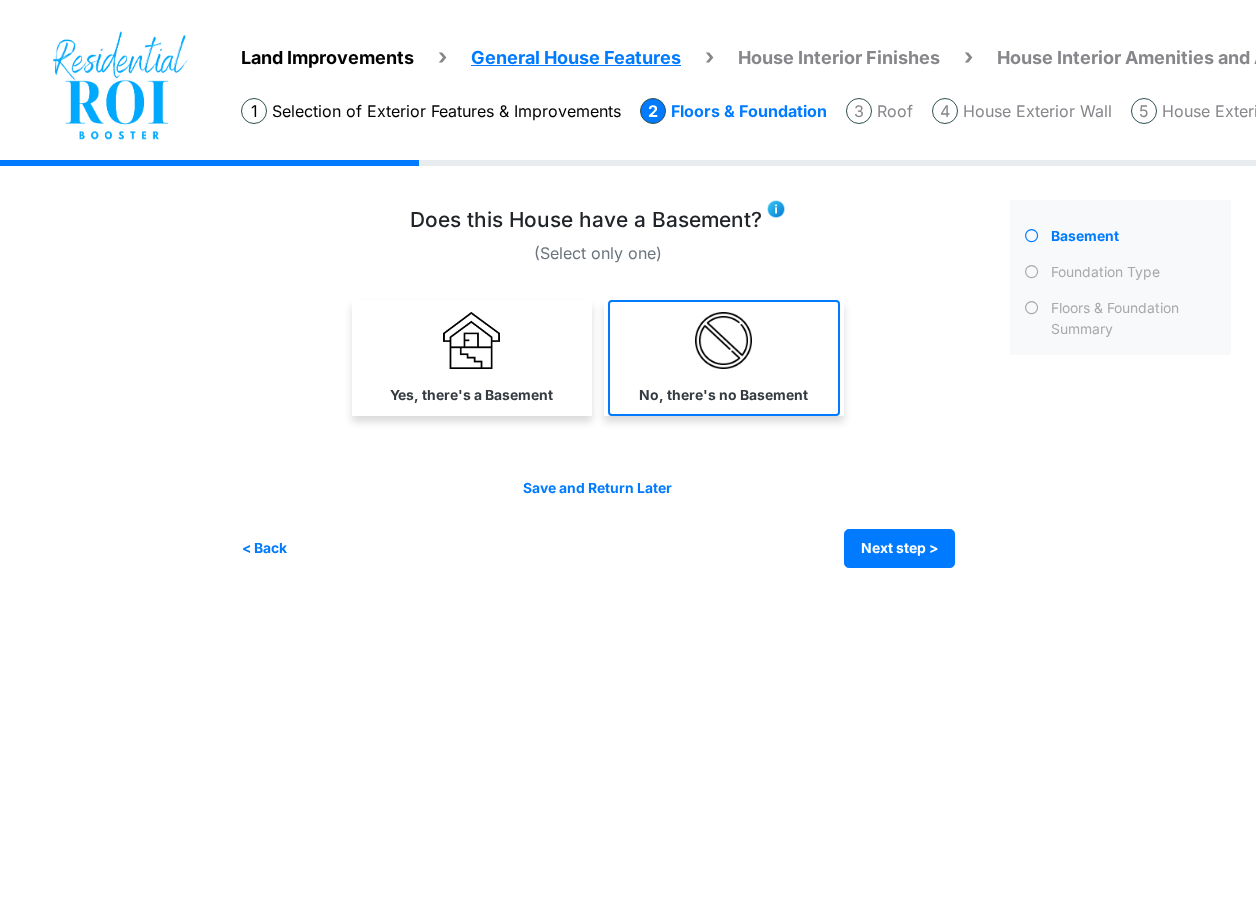 click on "No, there's no Basement" at bounding box center [724, 358] 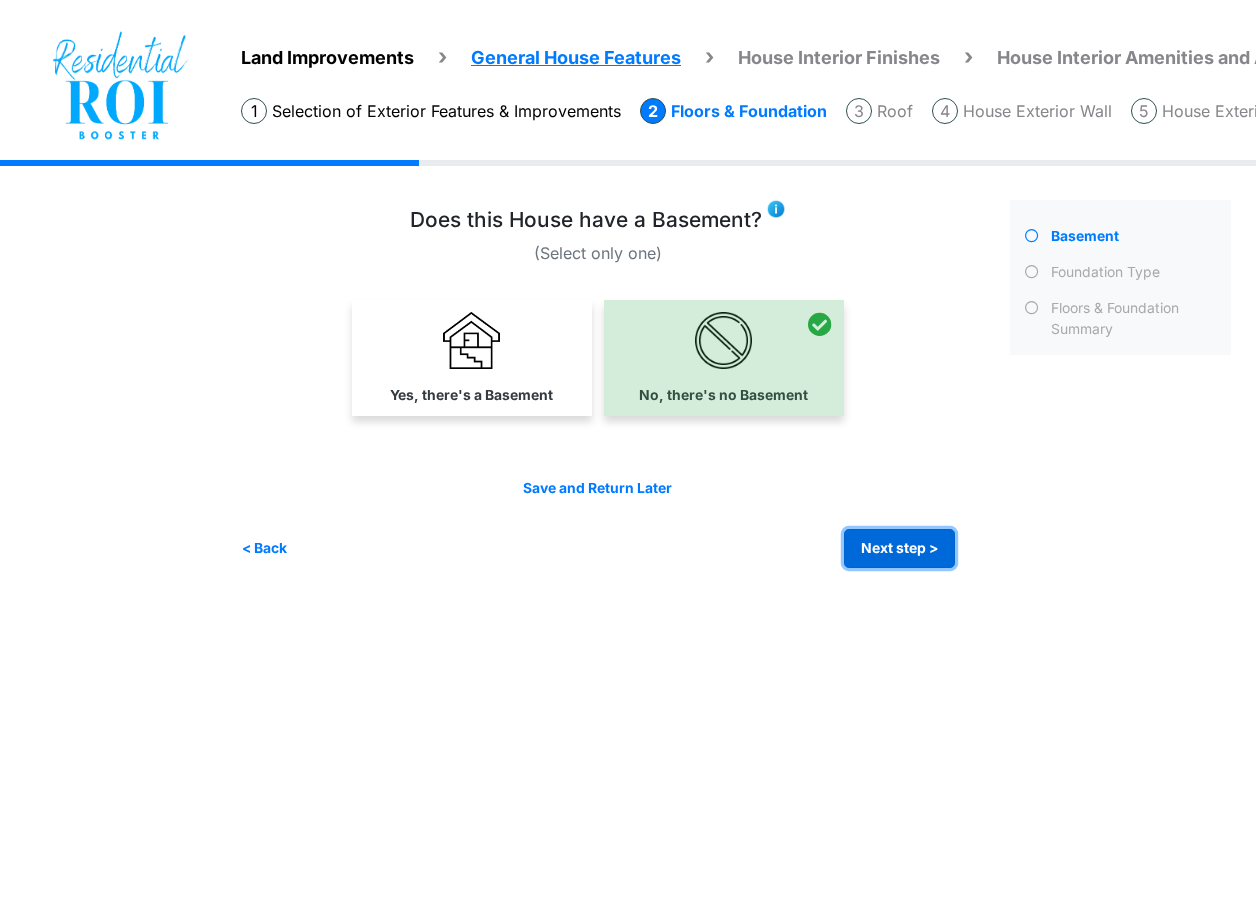 click on "Next step >" at bounding box center [899, 548] 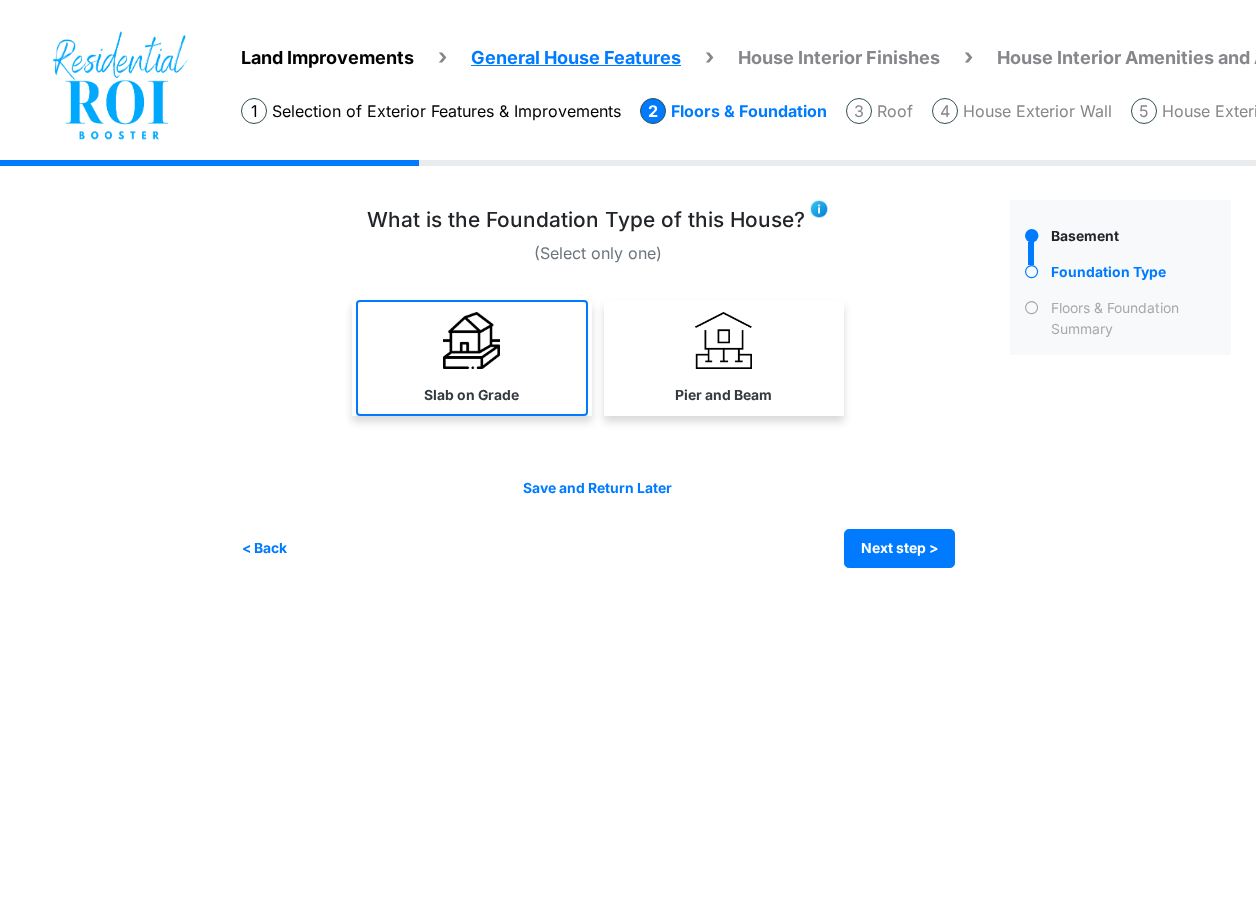 click on "Slab on Grade" at bounding box center [472, 358] 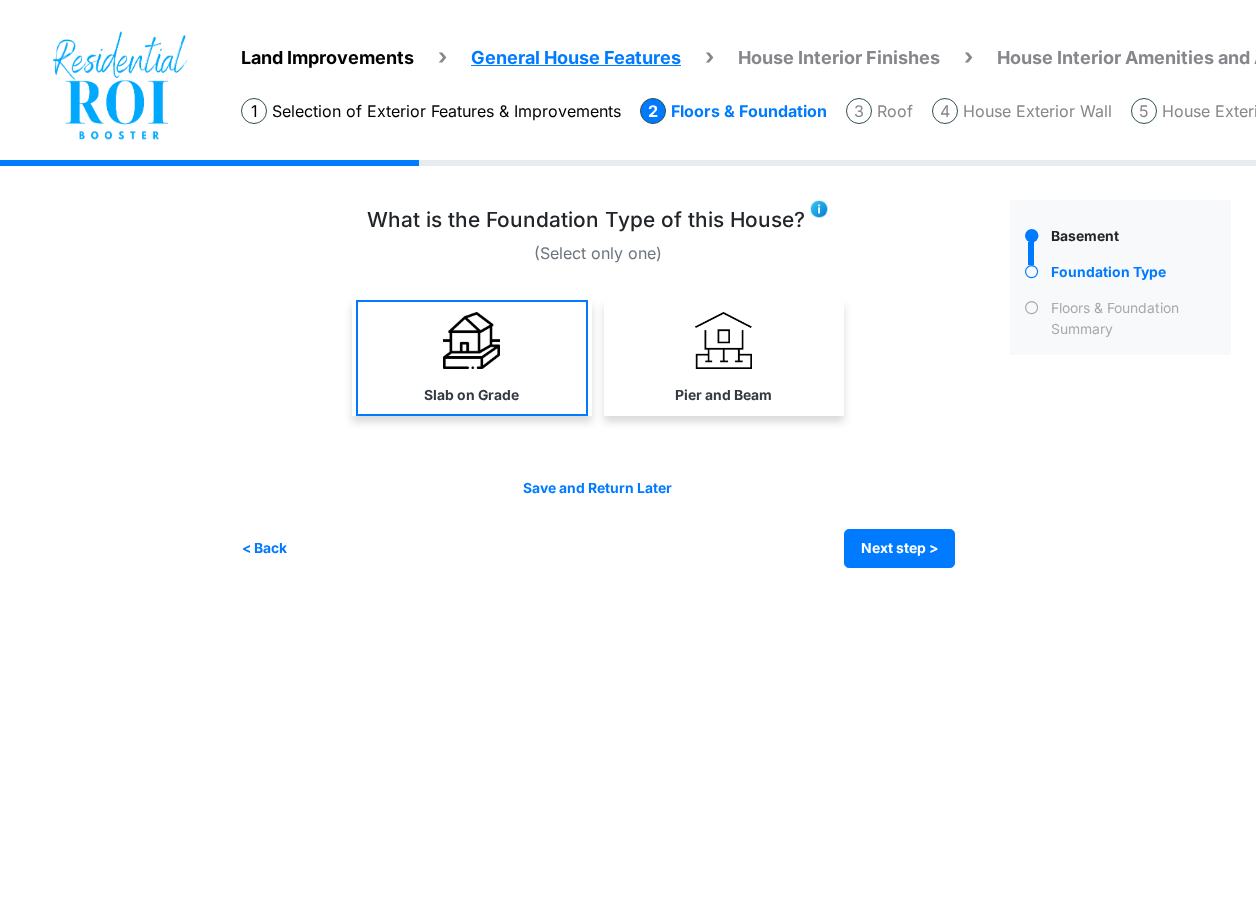 select on "*" 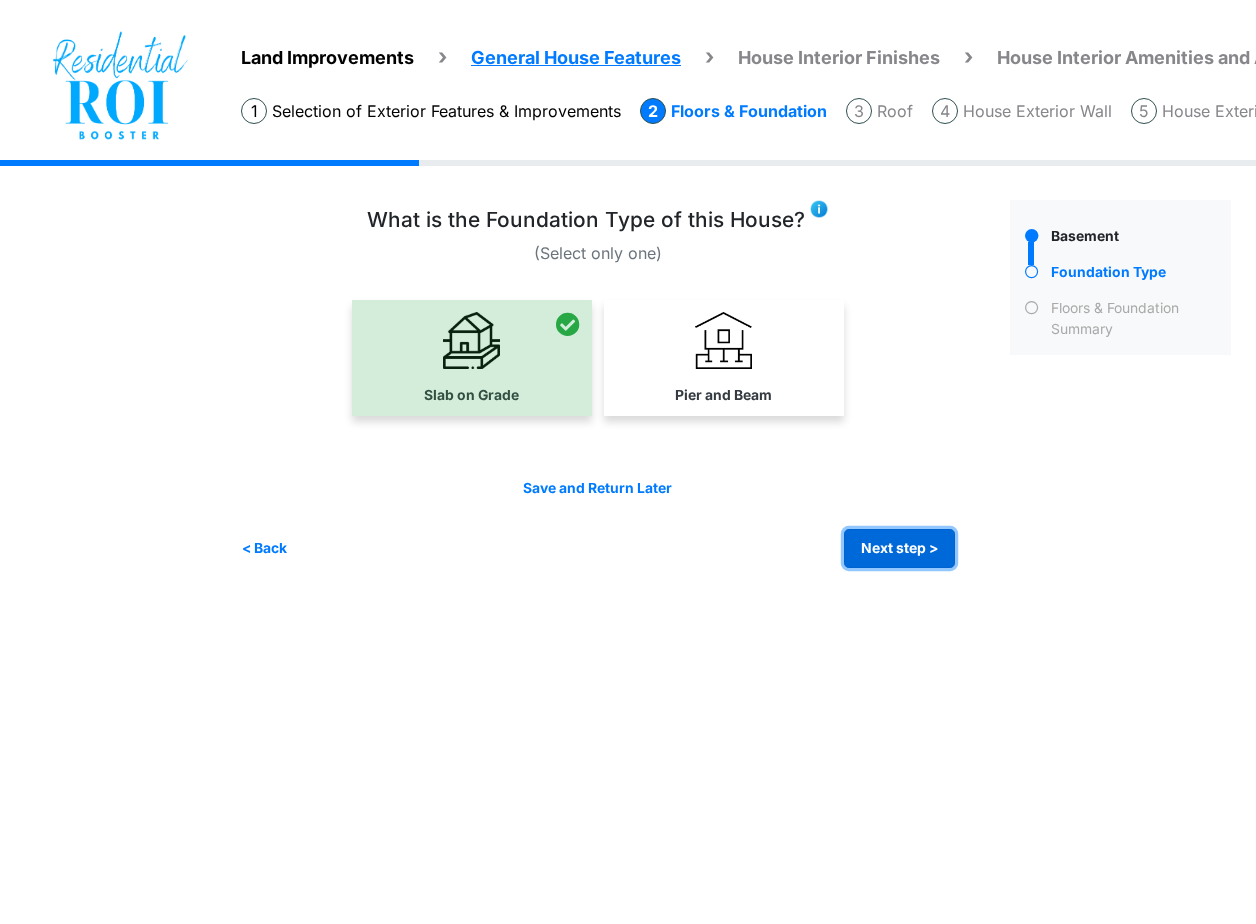 click on "Next step >" at bounding box center [899, 548] 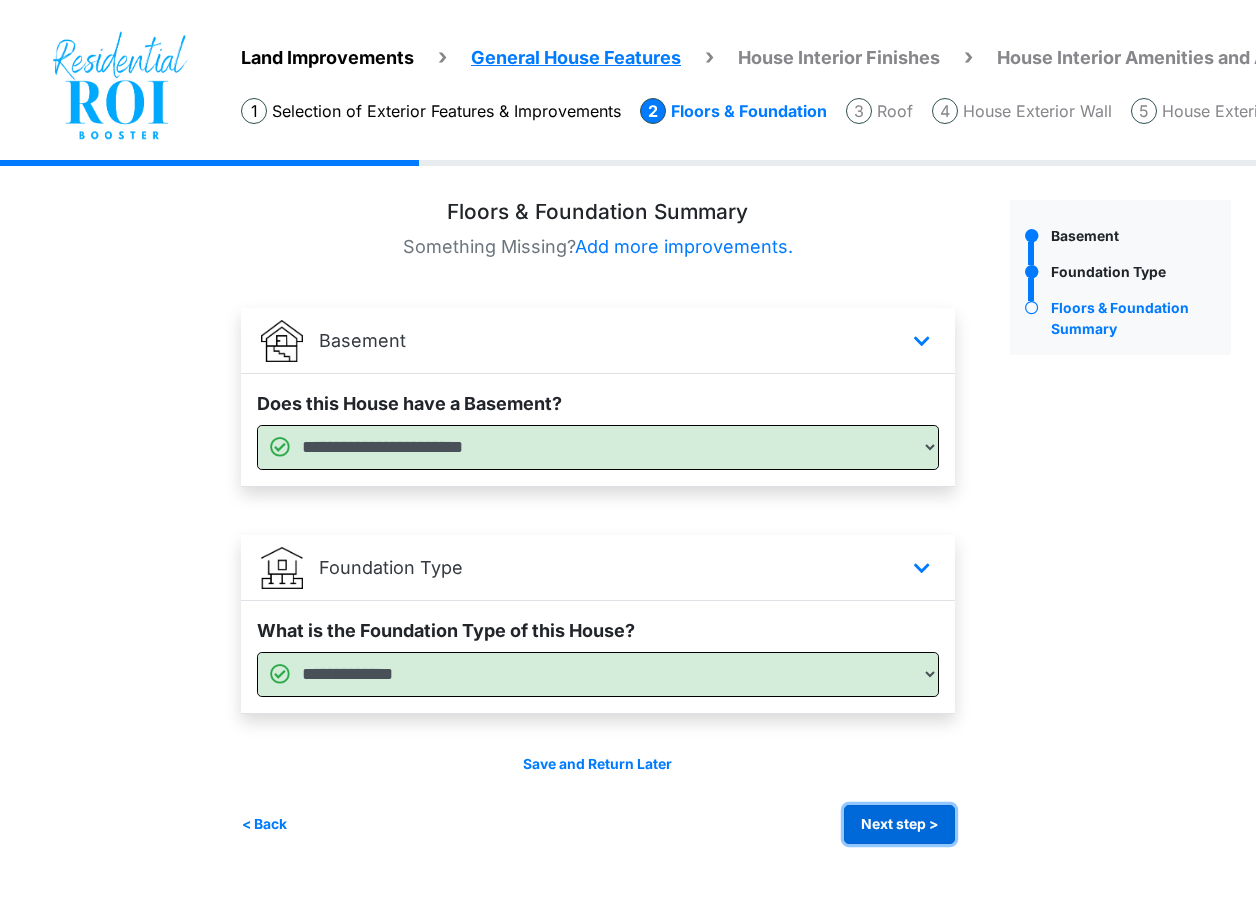 click on "Next step >" at bounding box center (899, 824) 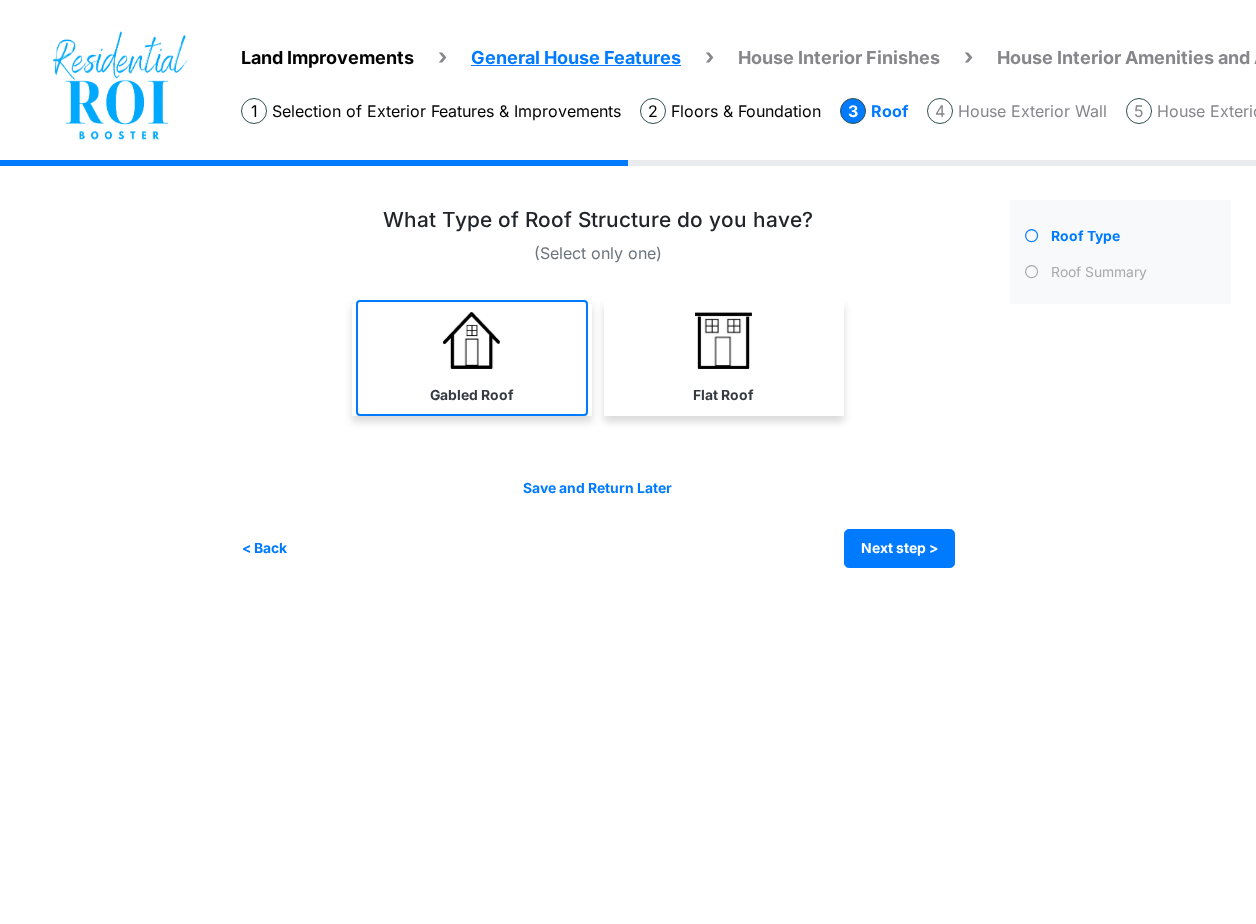 click on "Gabled Roof" at bounding box center [472, 358] 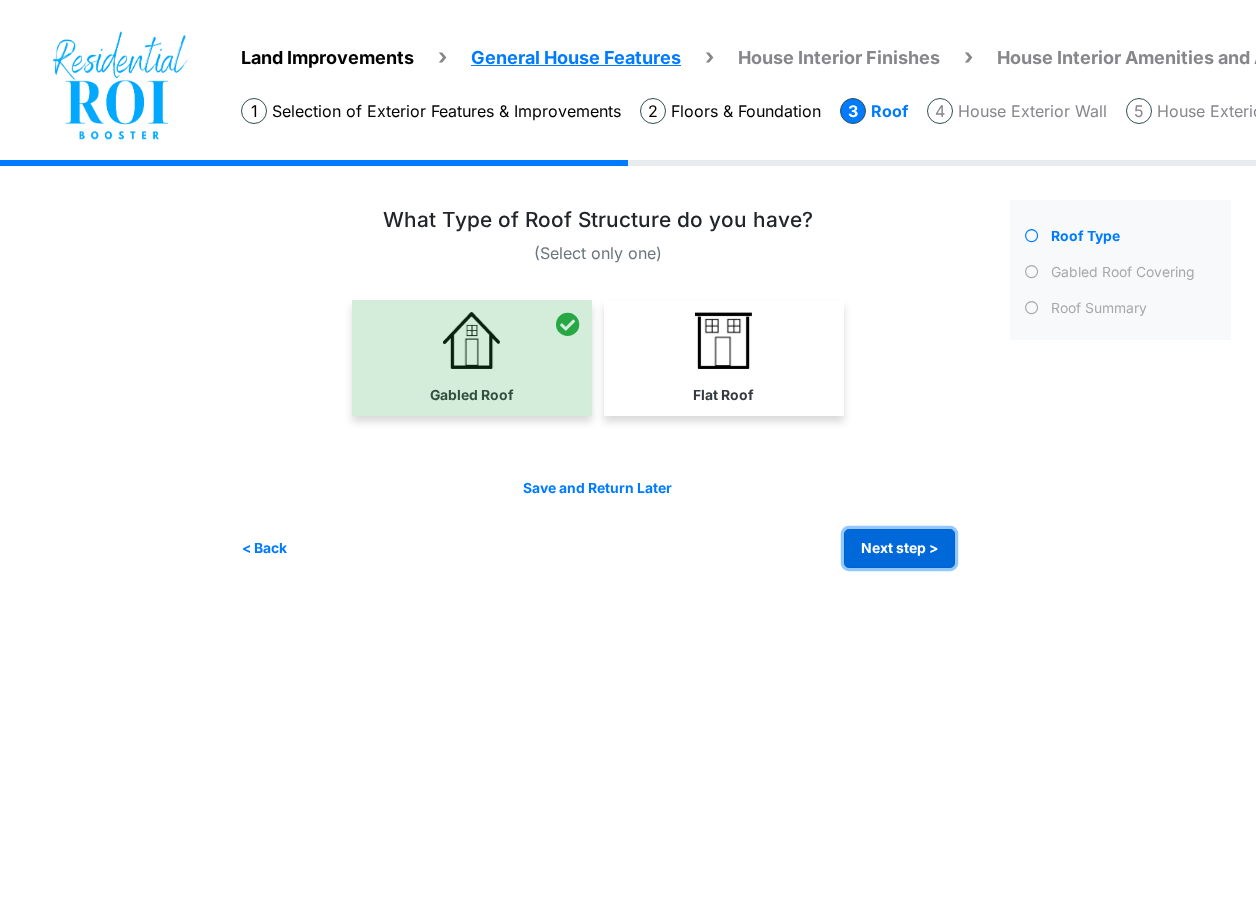 click on "Next step >" at bounding box center (899, 548) 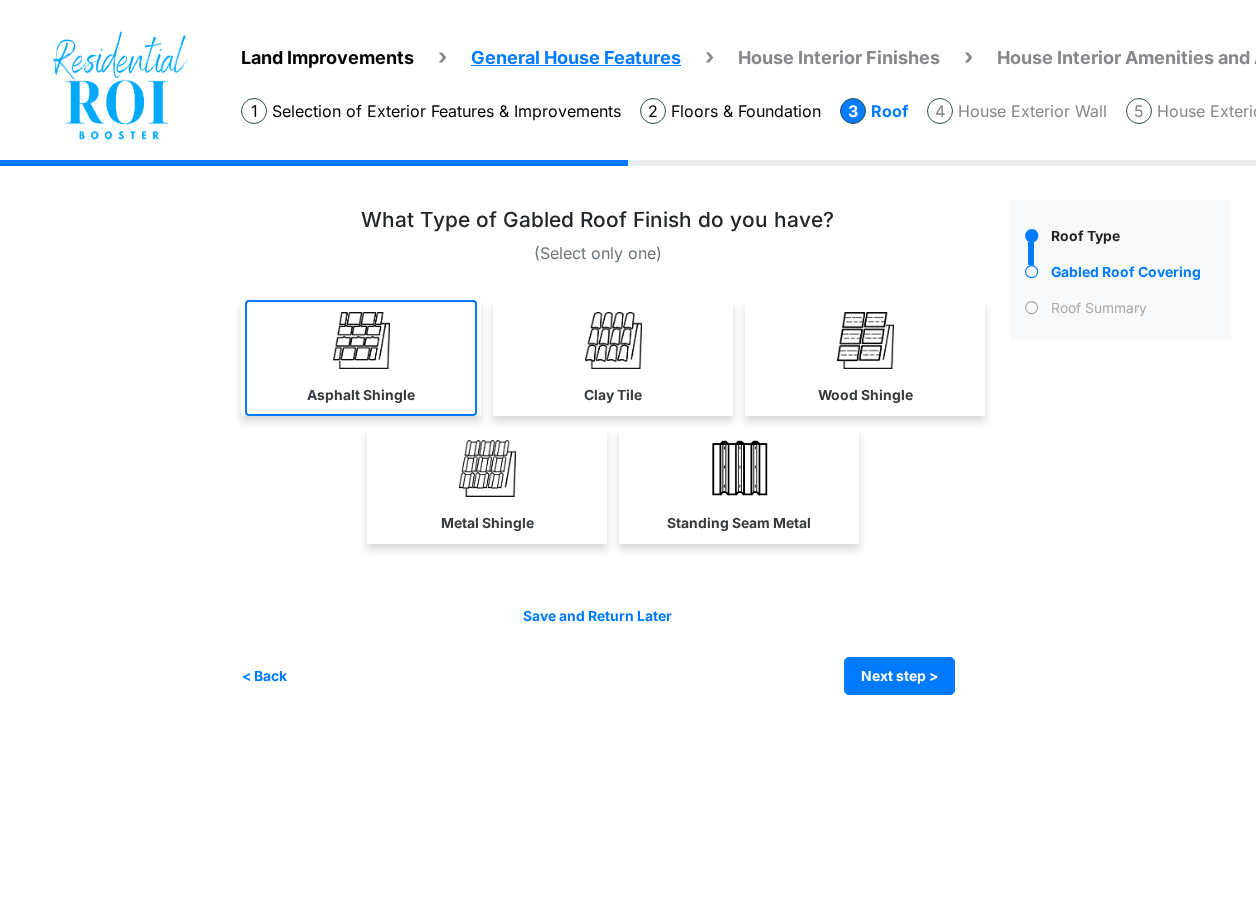 click on "Asphalt Shingle" at bounding box center (361, 358) 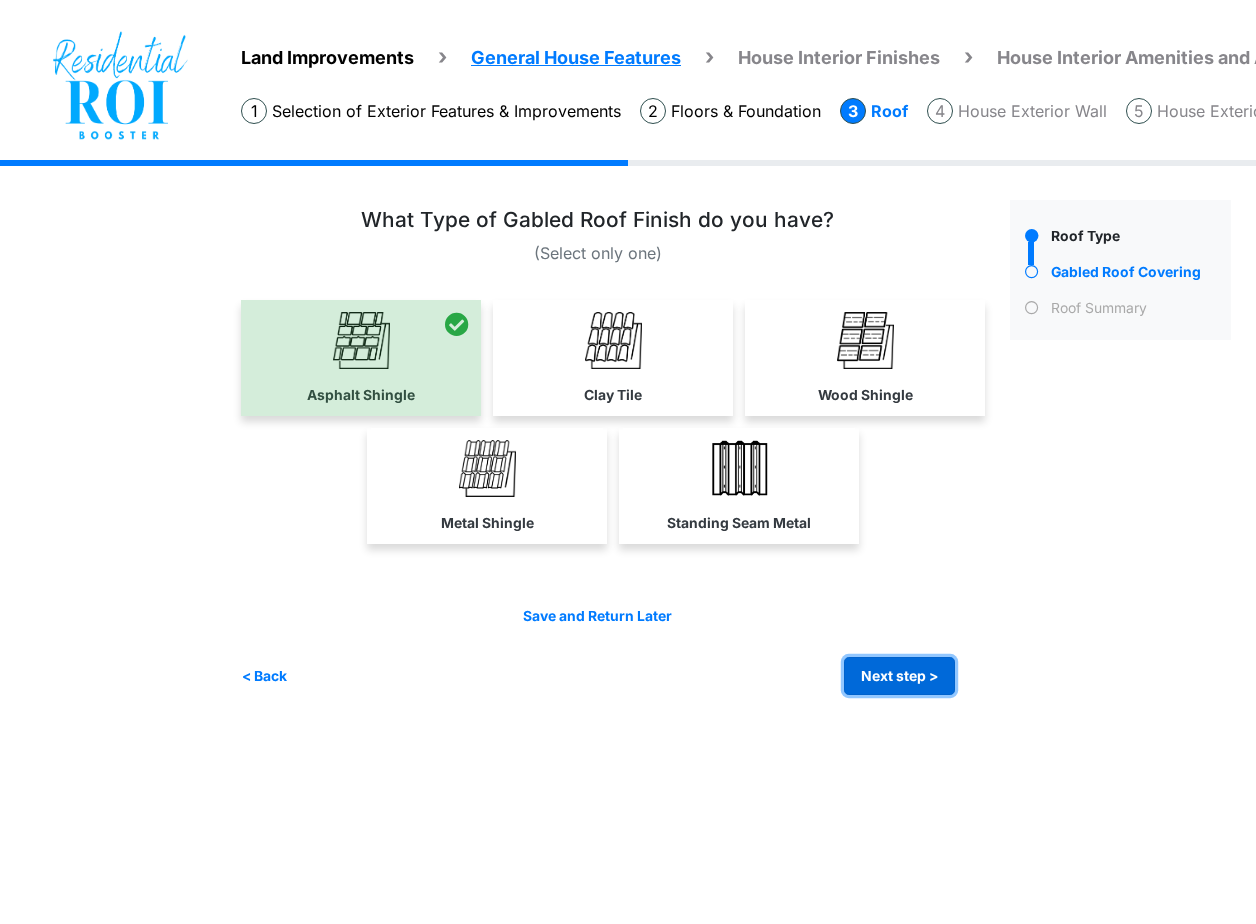 click on "Next step >" at bounding box center (899, 676) 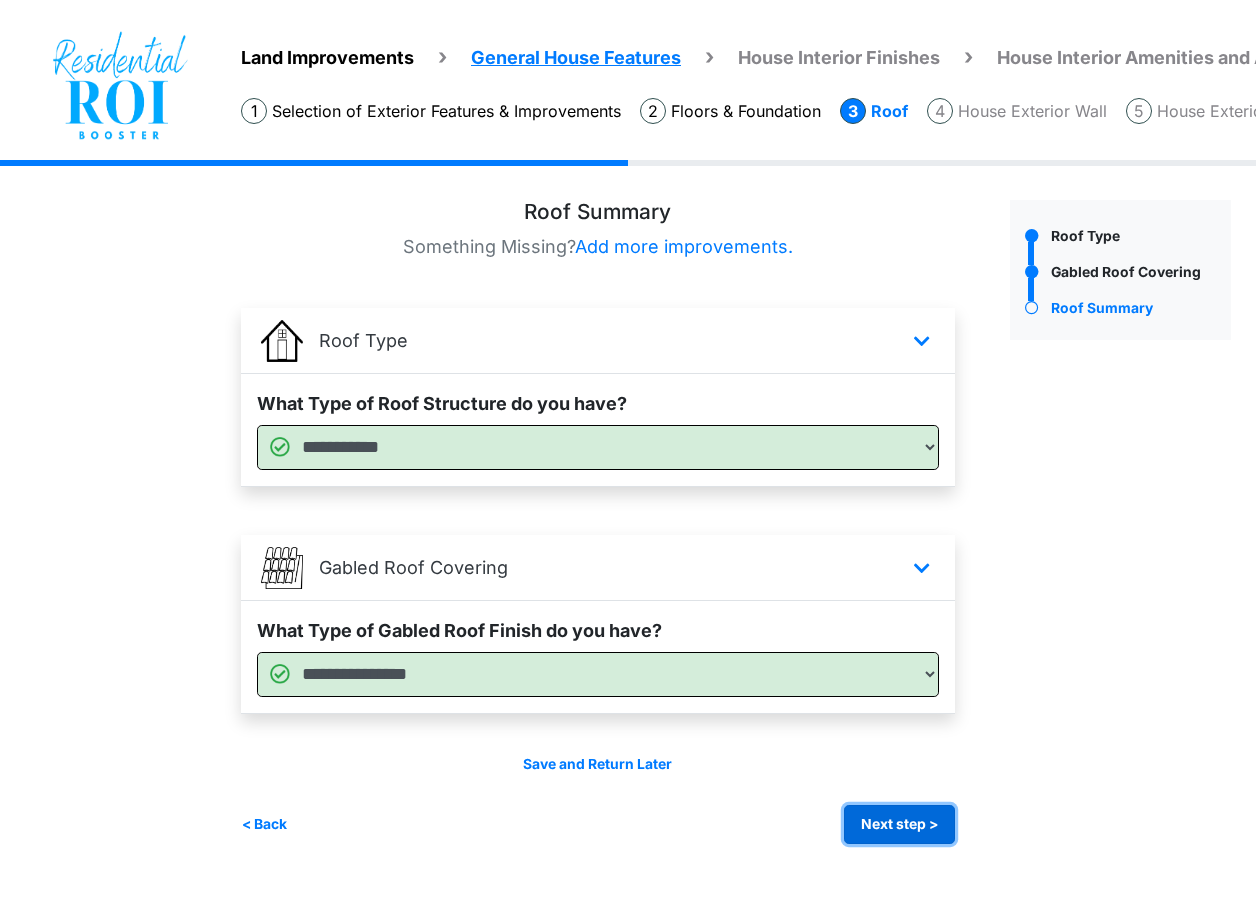 click on "Next step >" at bounding box center (899, 824) 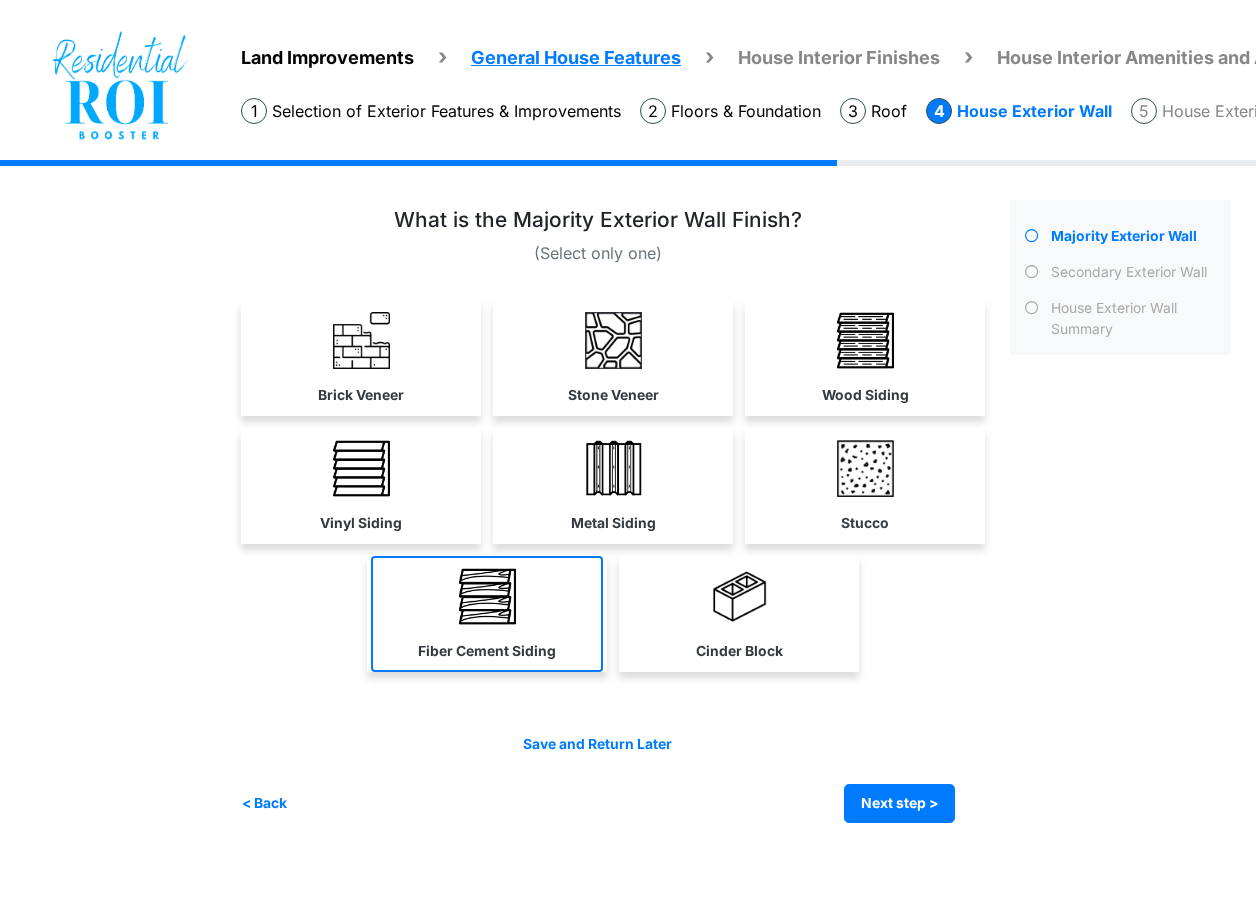 click on "Fiber Cement Siding" at bounding box center [487, 614] 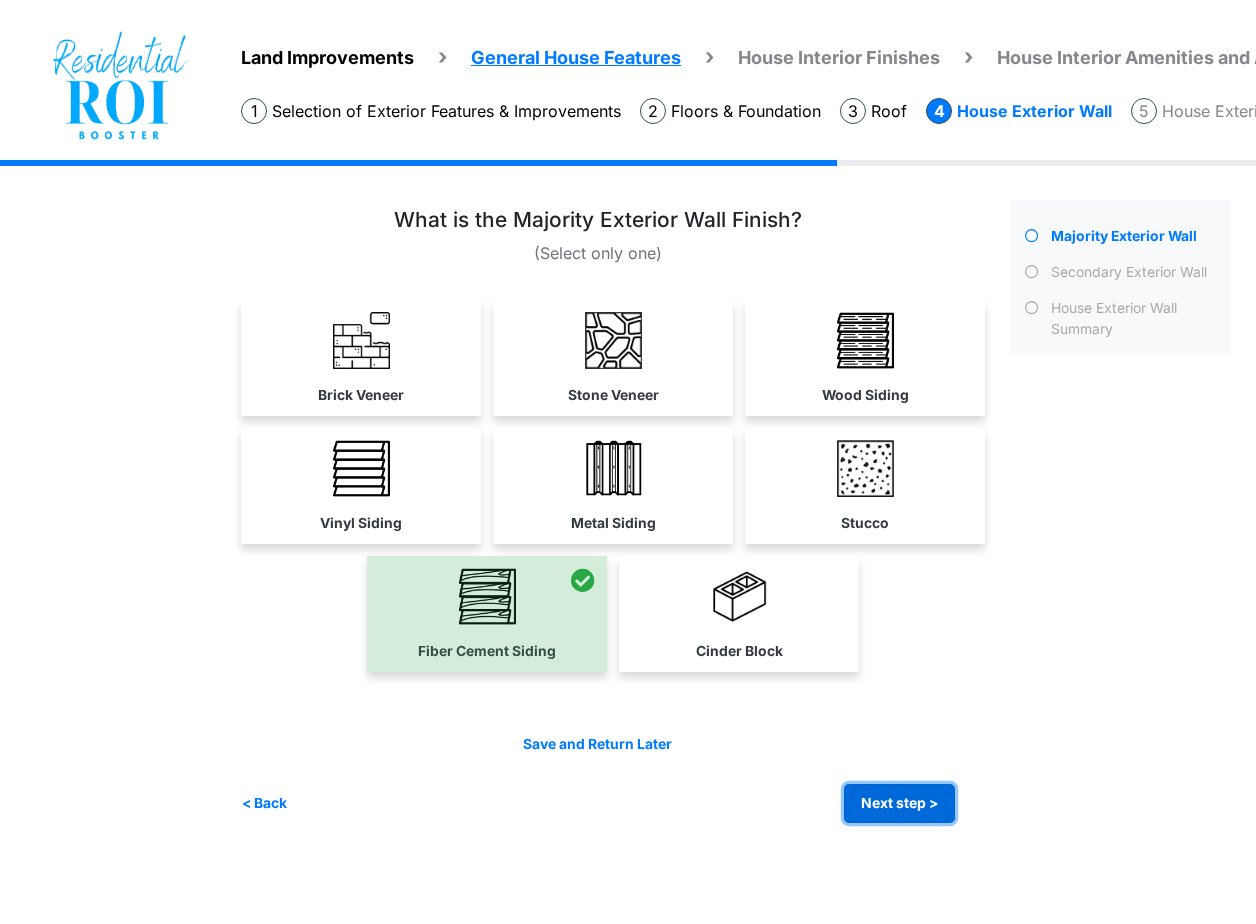 click on "Next step >" at bounding box center [899, 803] 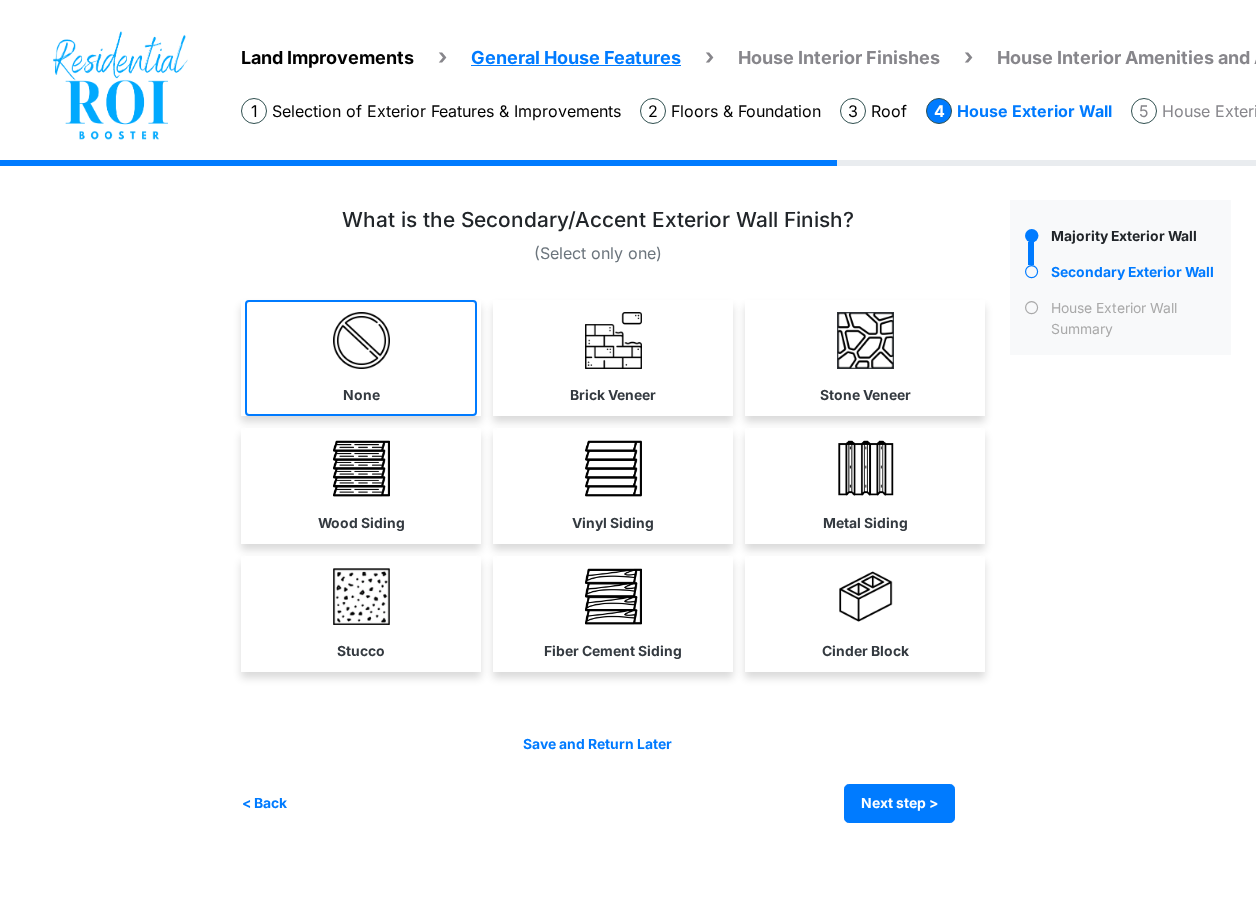click on "None" at bounding box center [361, 358] 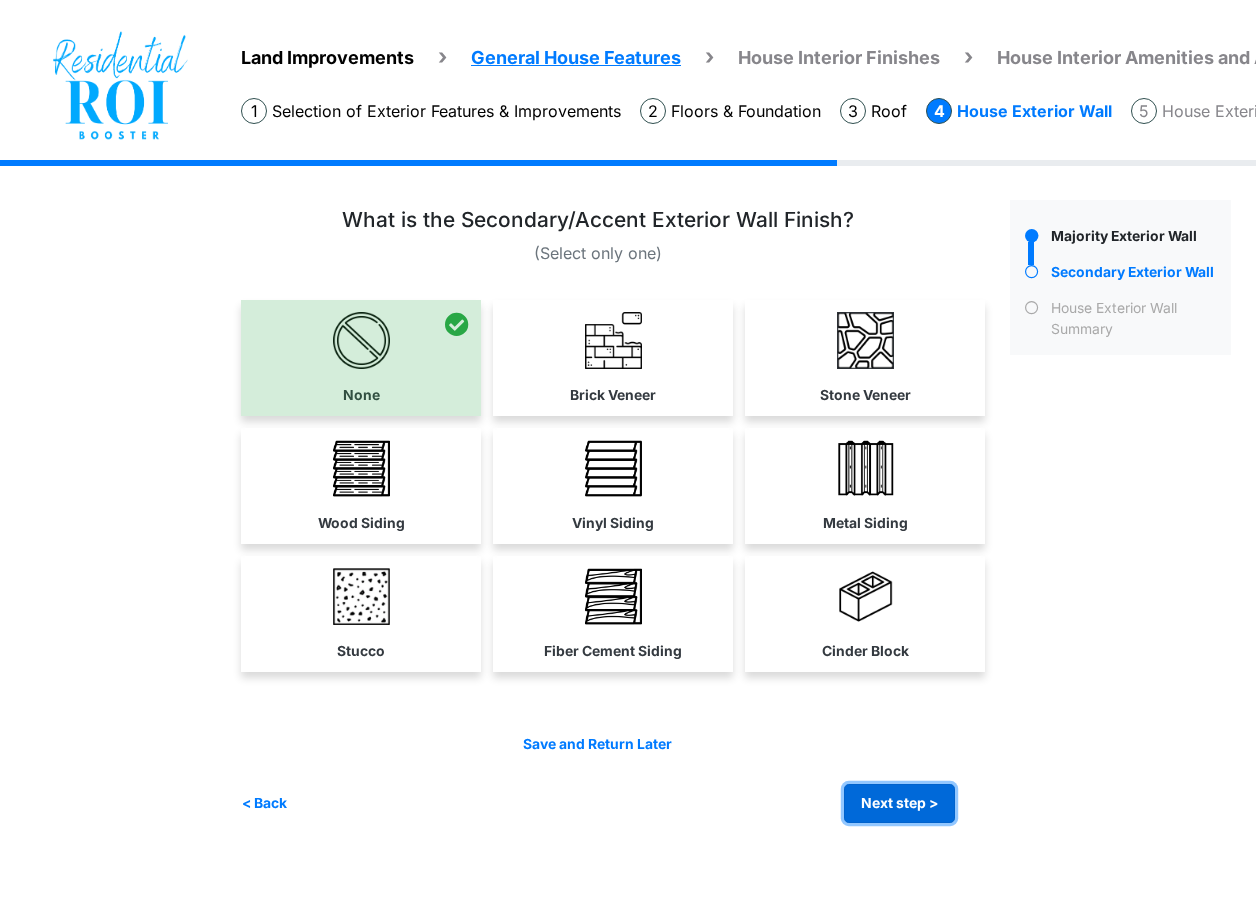 click on "Next step >" at bounding box center [899, 803] 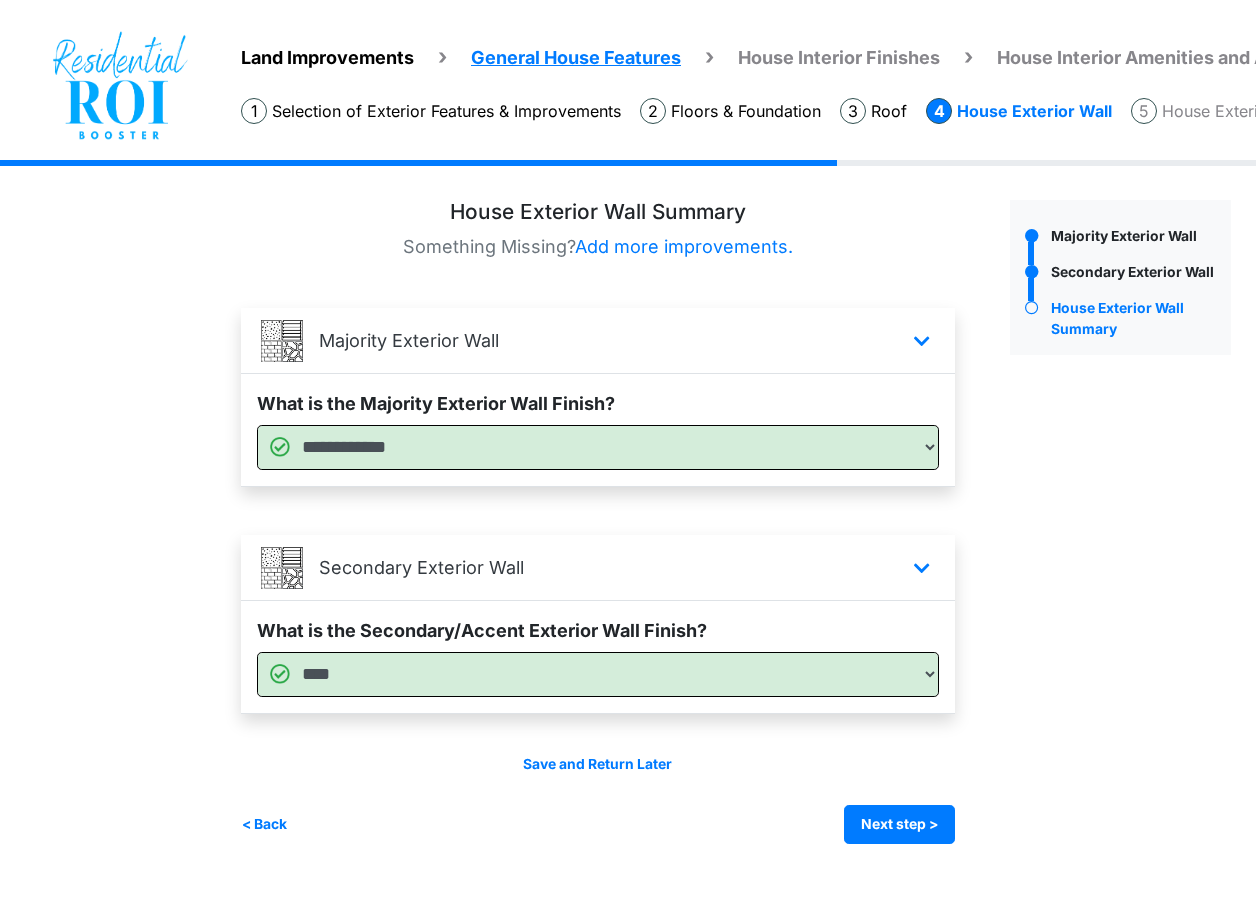 click on "Save and Return Later
< Back
Next step >
Save and submit" at bounding box center (598, 799) 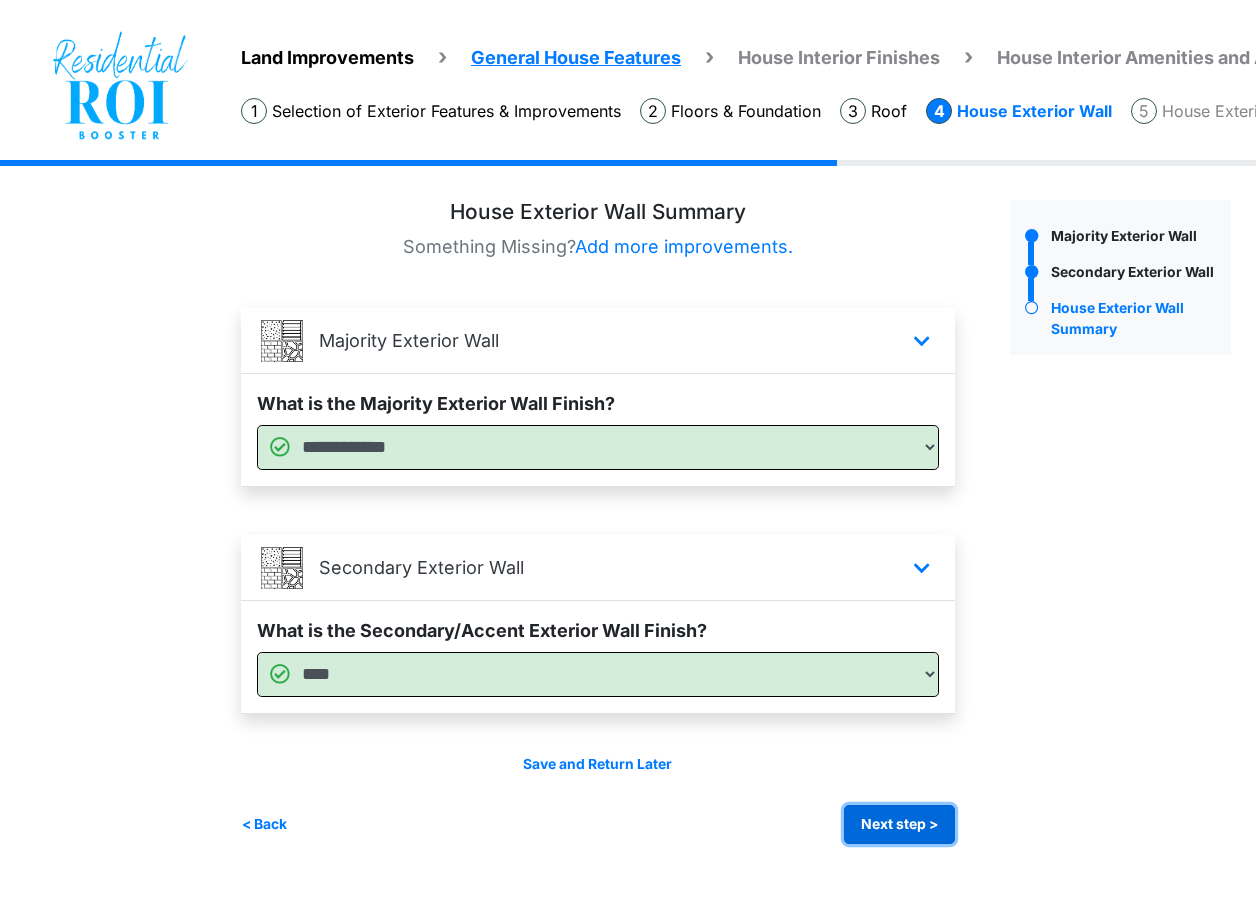 click on "Next step >" at bounding box center (899, 824) 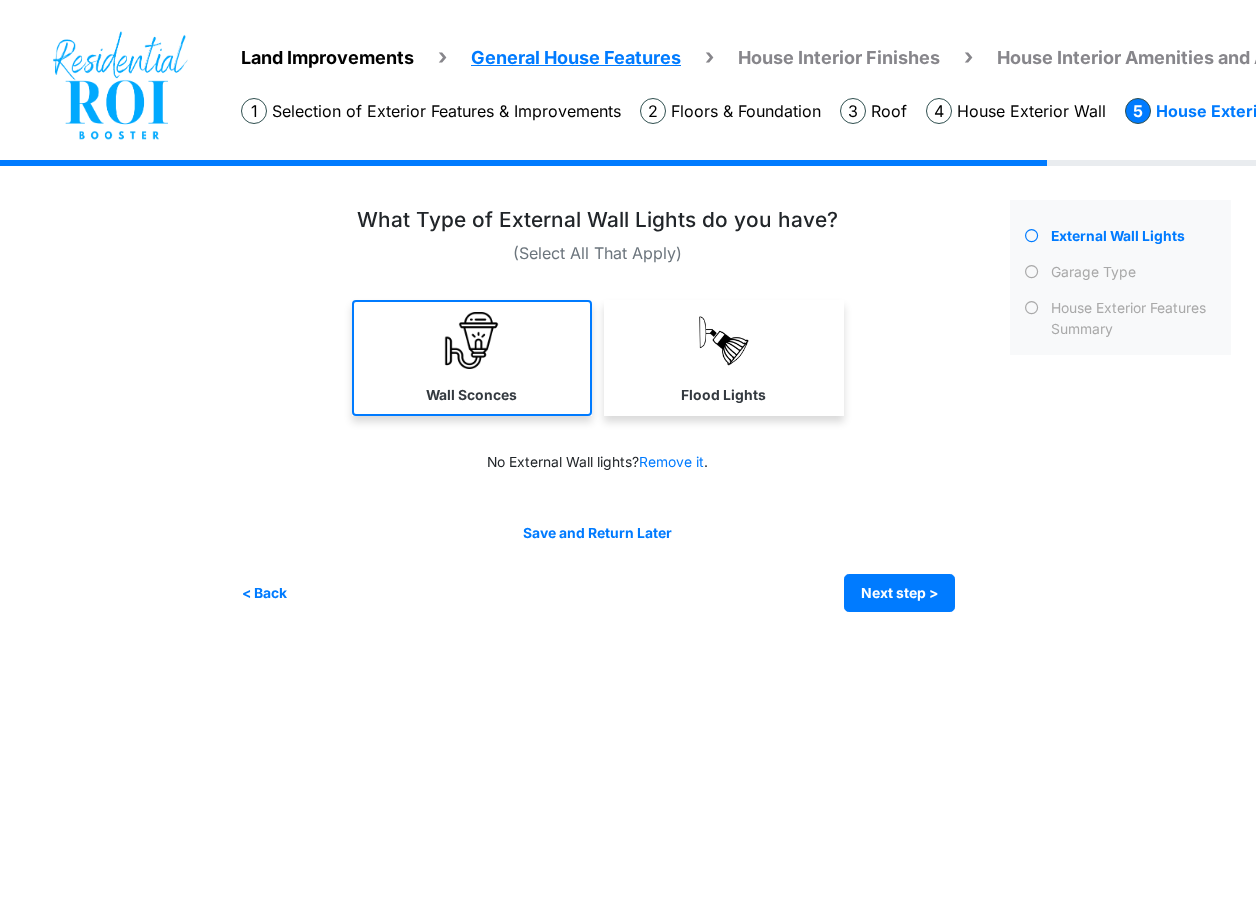 click at bounding box center (471, 340) 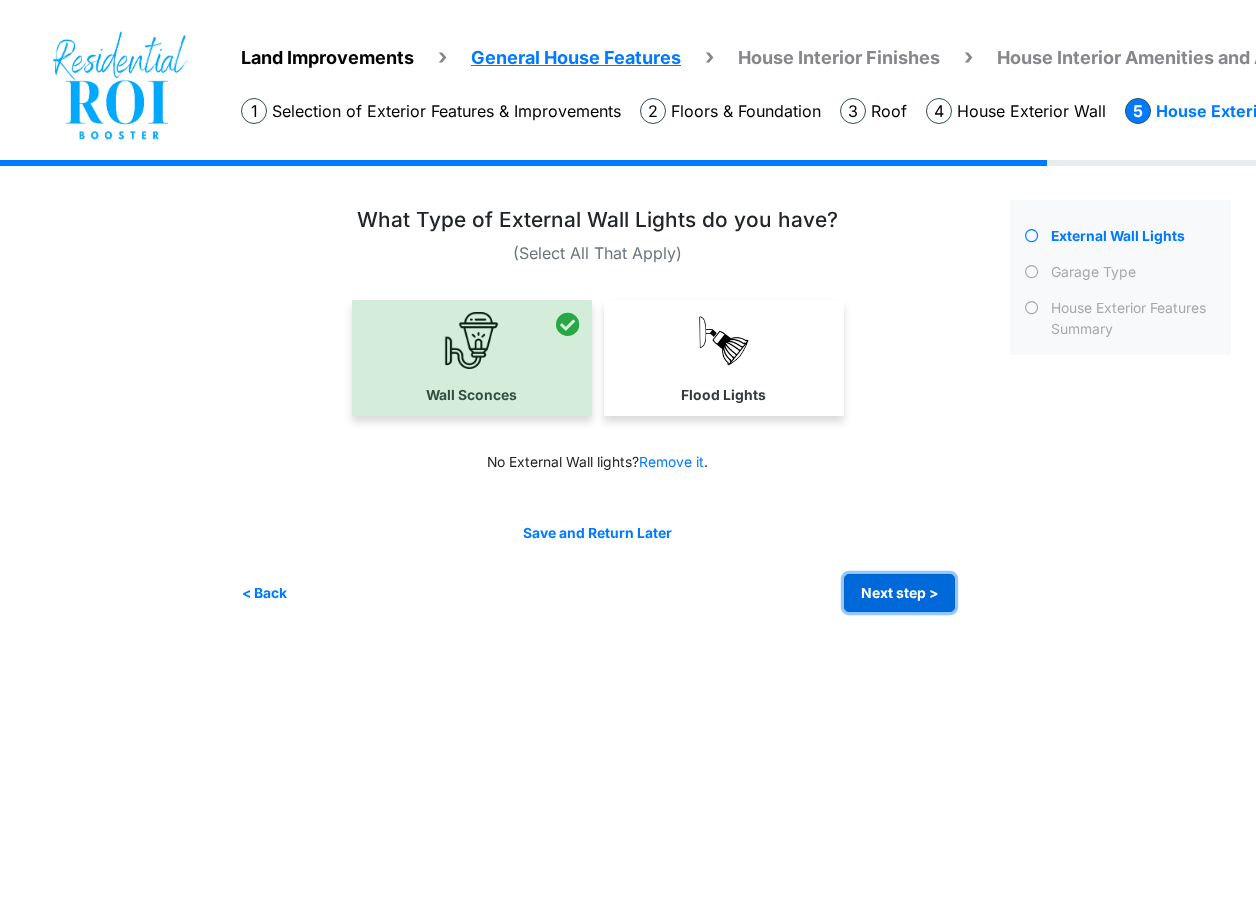 click on "Next step >" at bounding box center [899, 593] 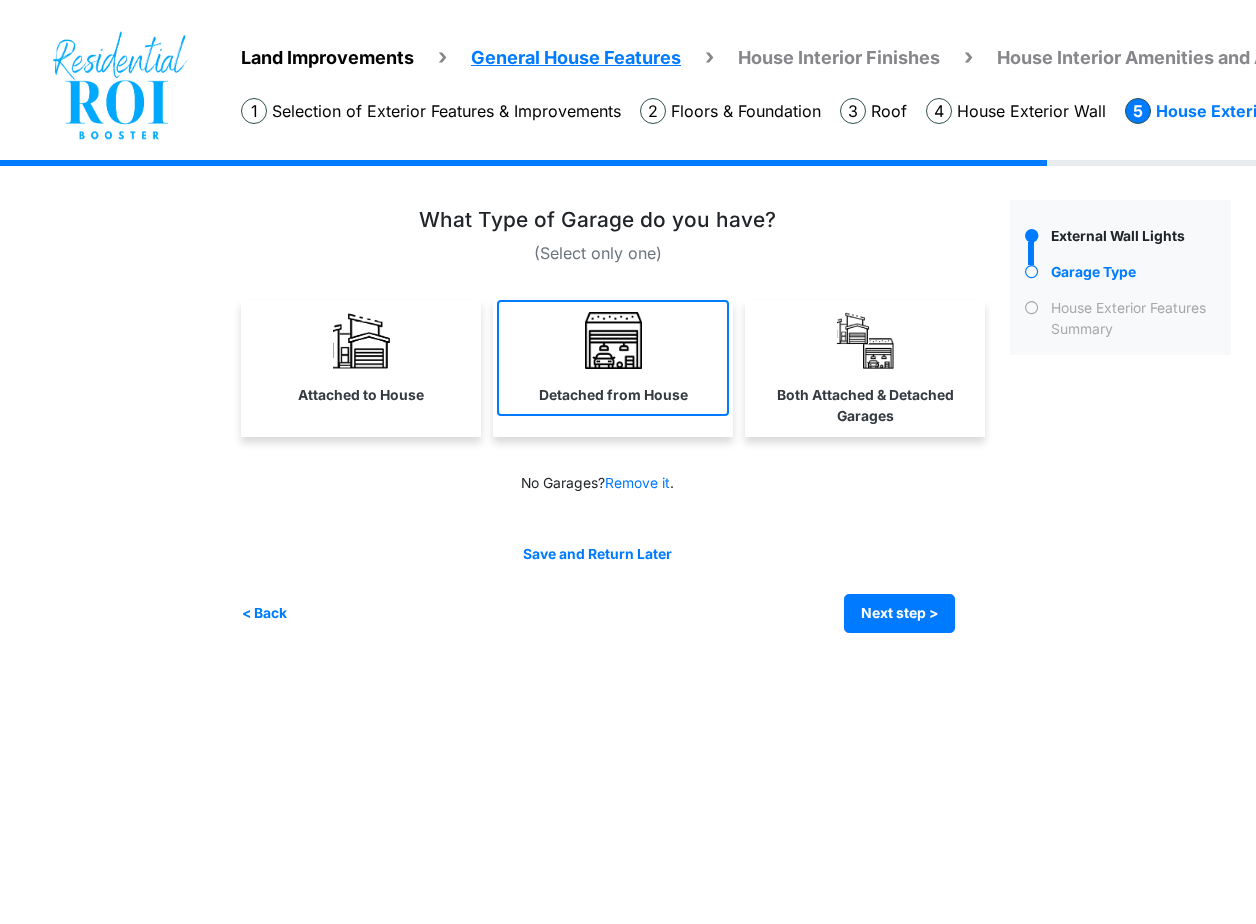 click at bounding box center (613, 340) 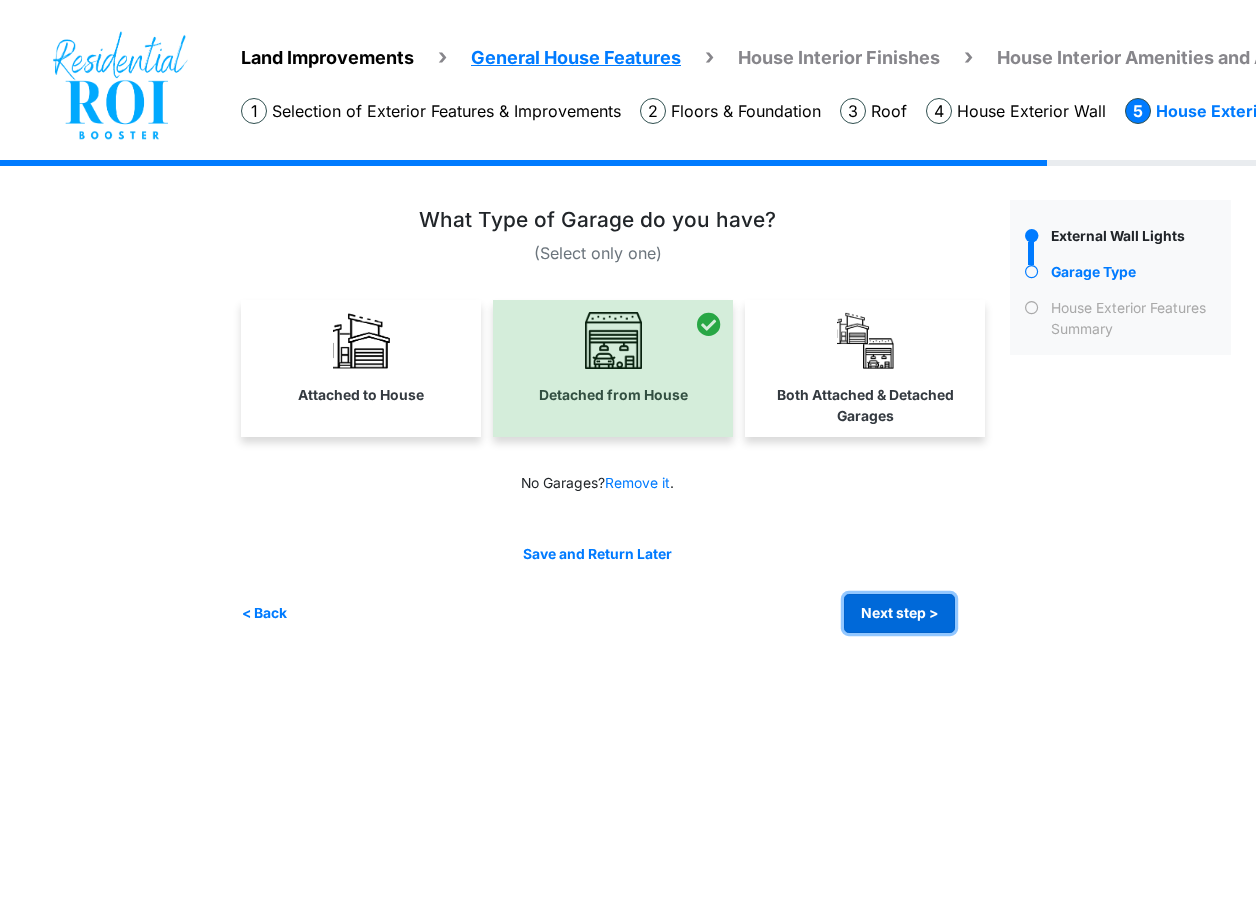 click on "Next step >" at bounding box center [899, 613] 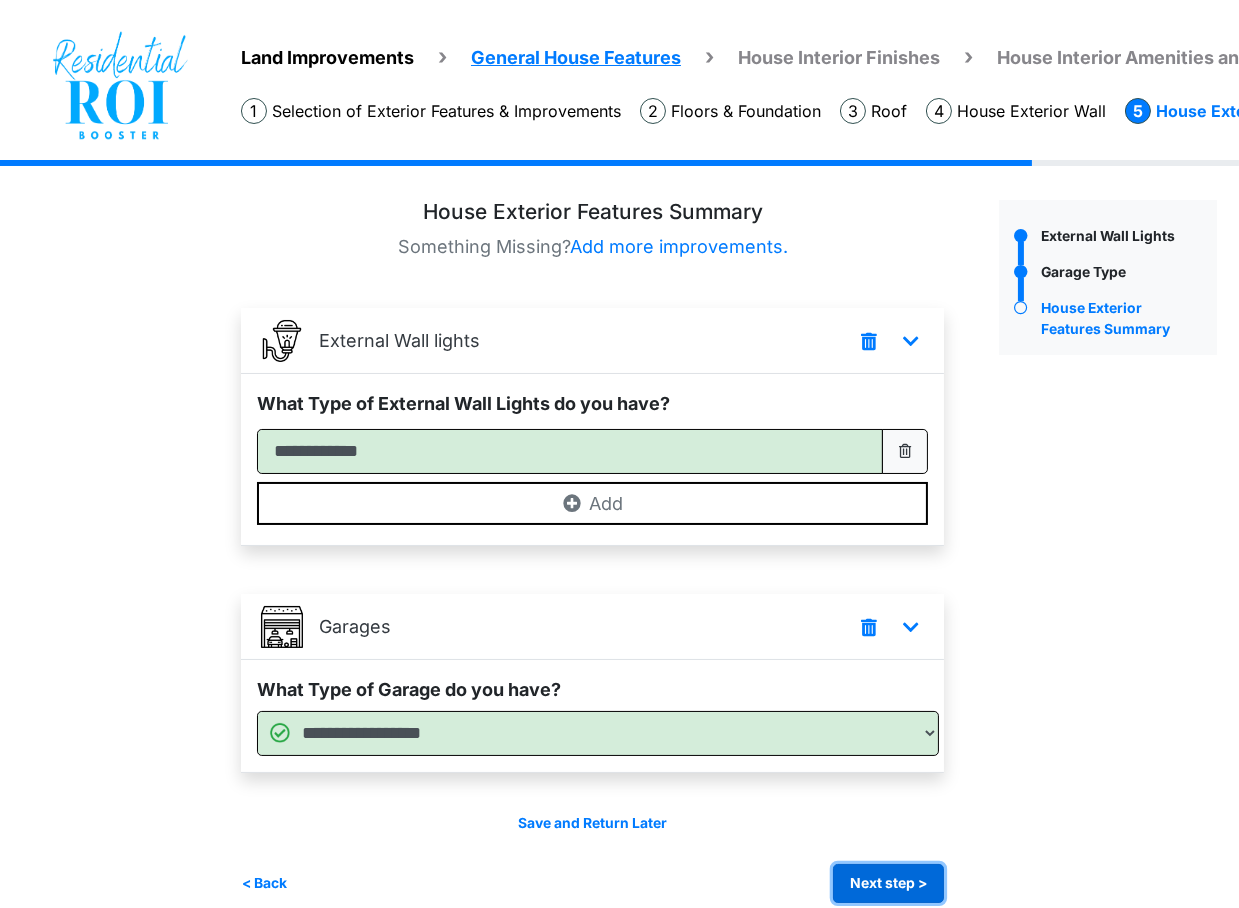 click on "Next step >" at bounding box center (888, 883) 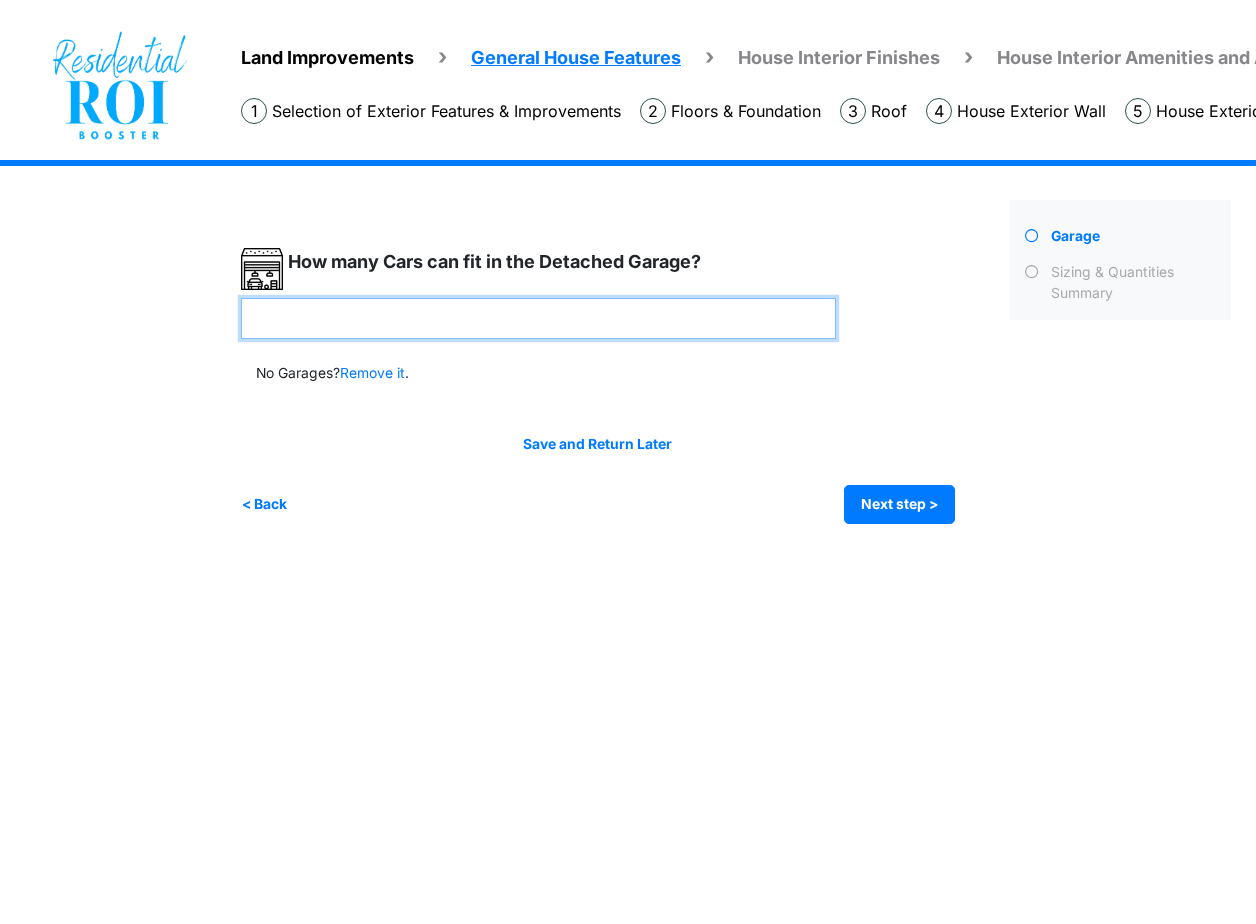 click at bounding box center [538, 318] 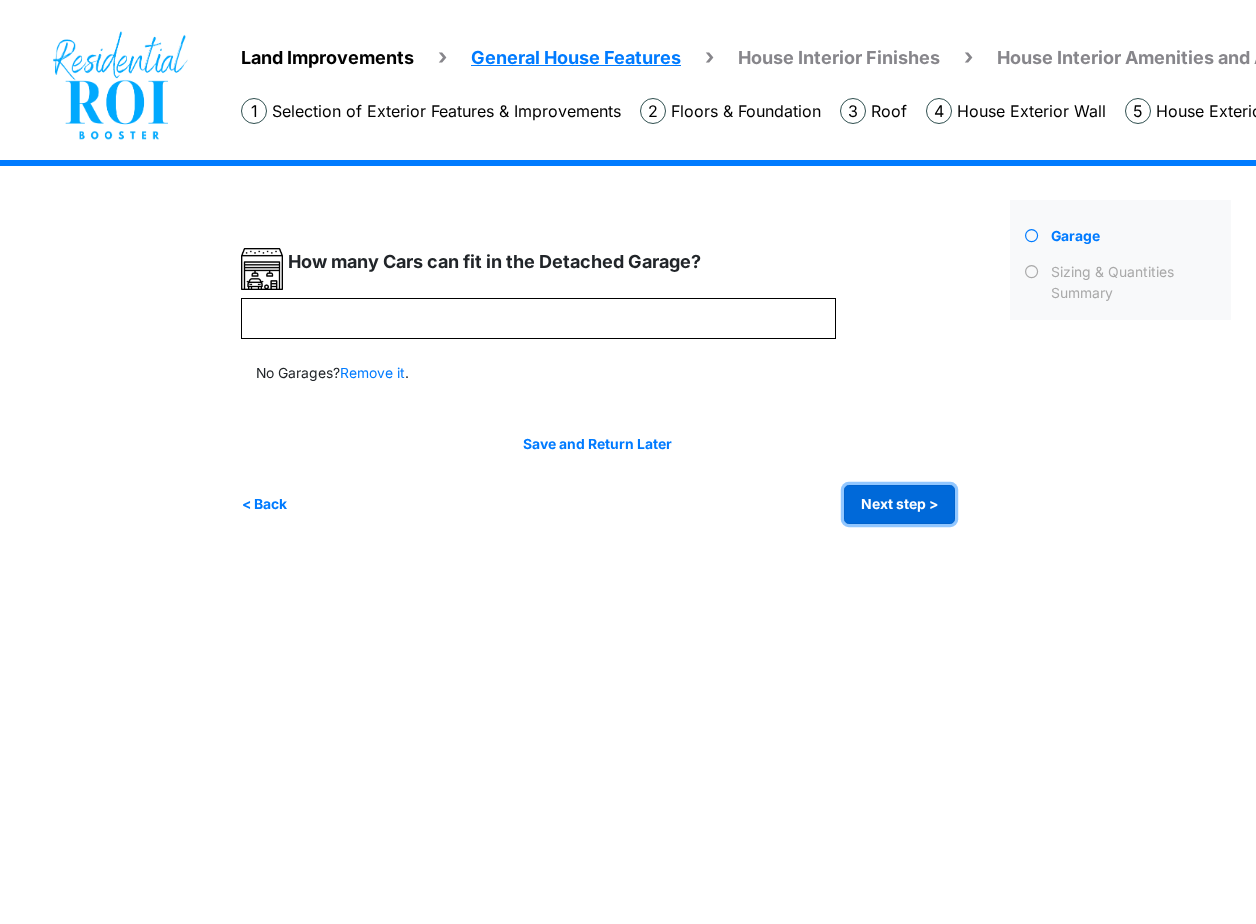 click on "Next step >" at bounding box center [899, 504] 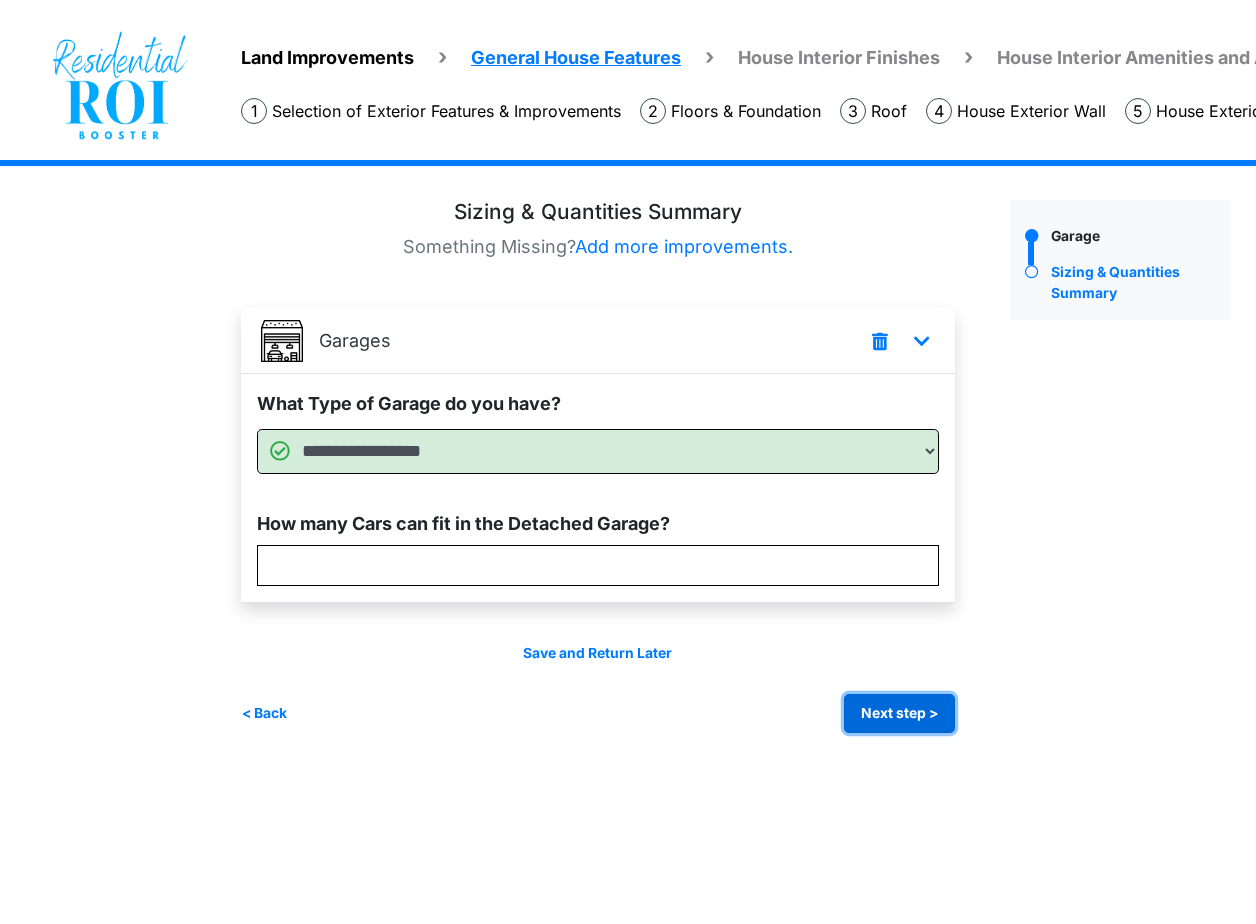 click on "Next step >" at bounding box center (899, 713) 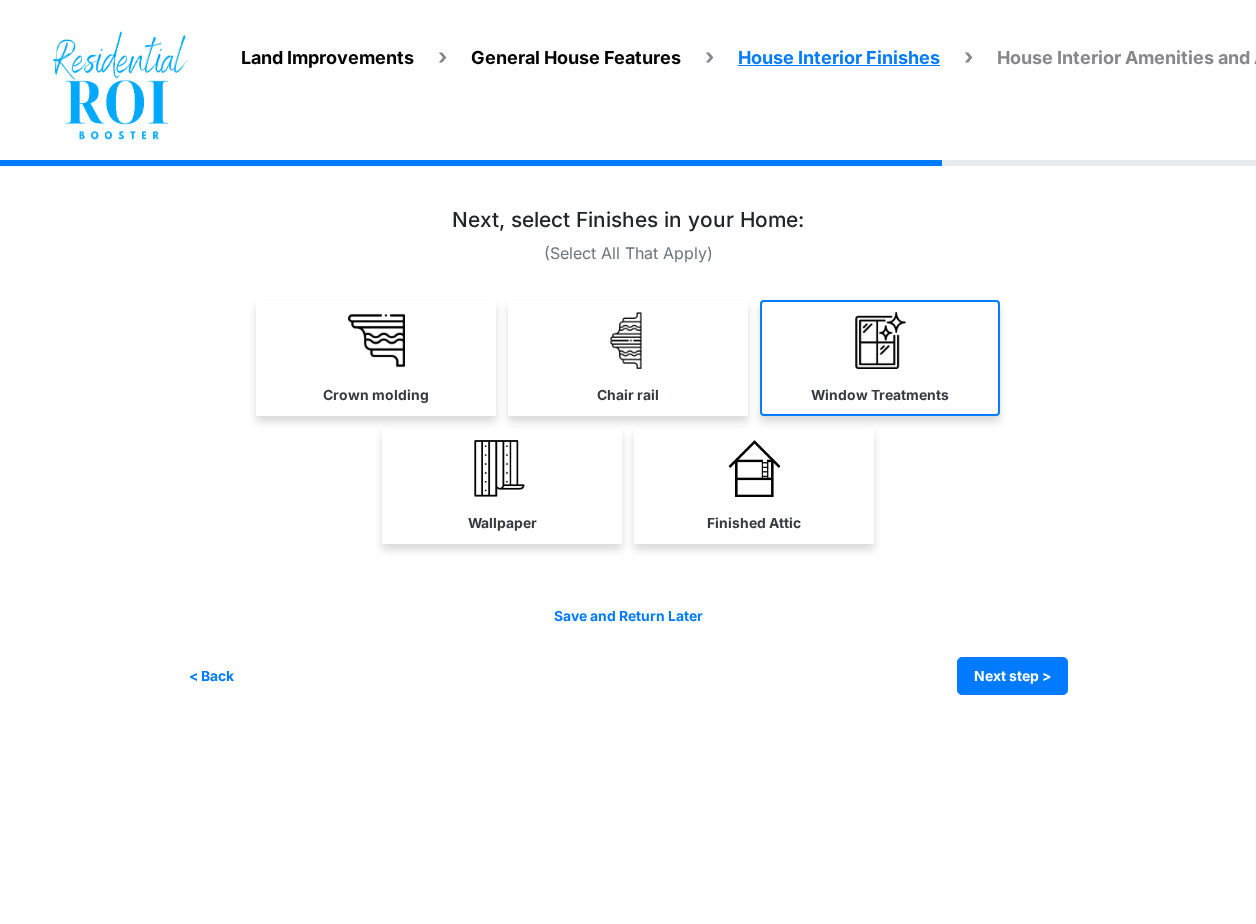 click at bounding box center [880, 340] 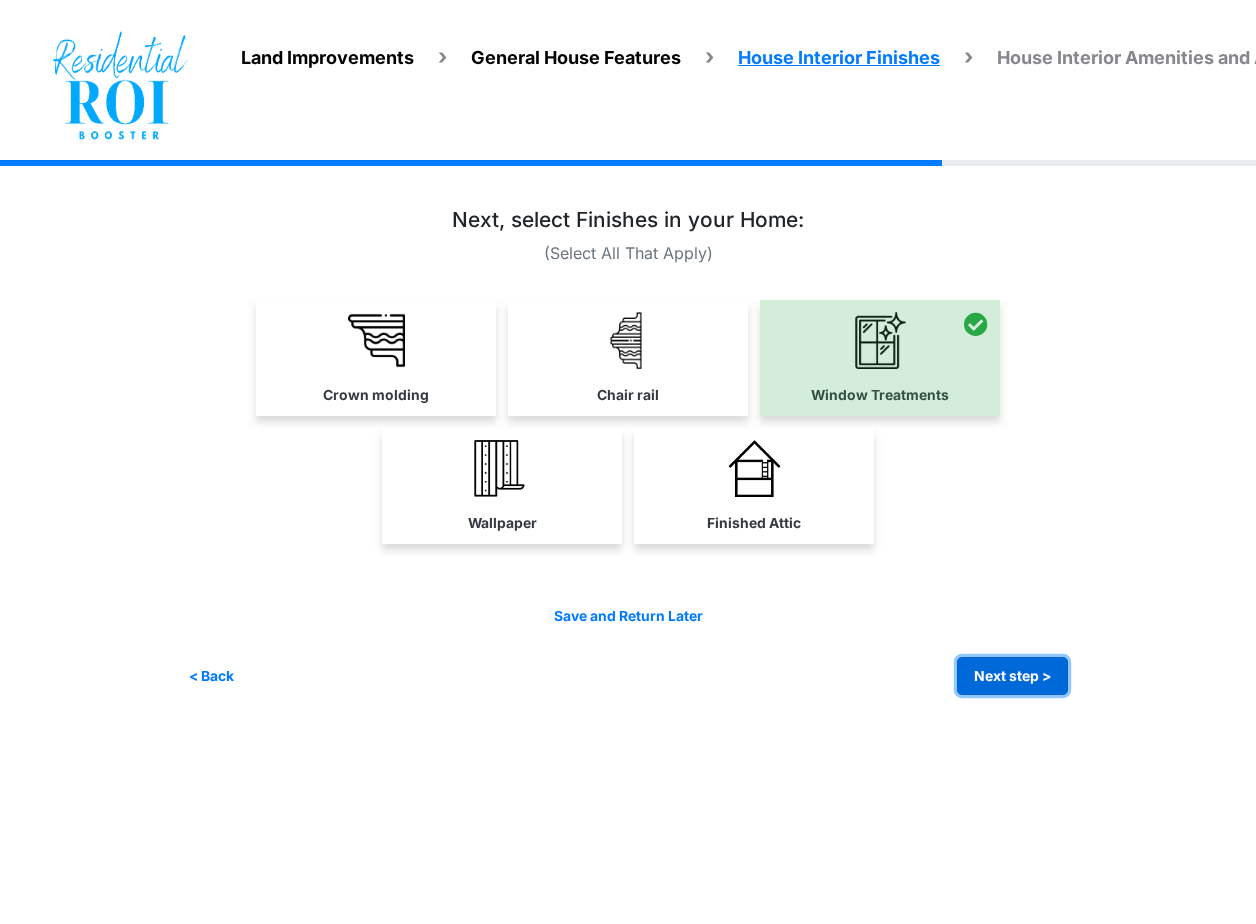 click on "Next step >" at bounding box center [1012, 676] 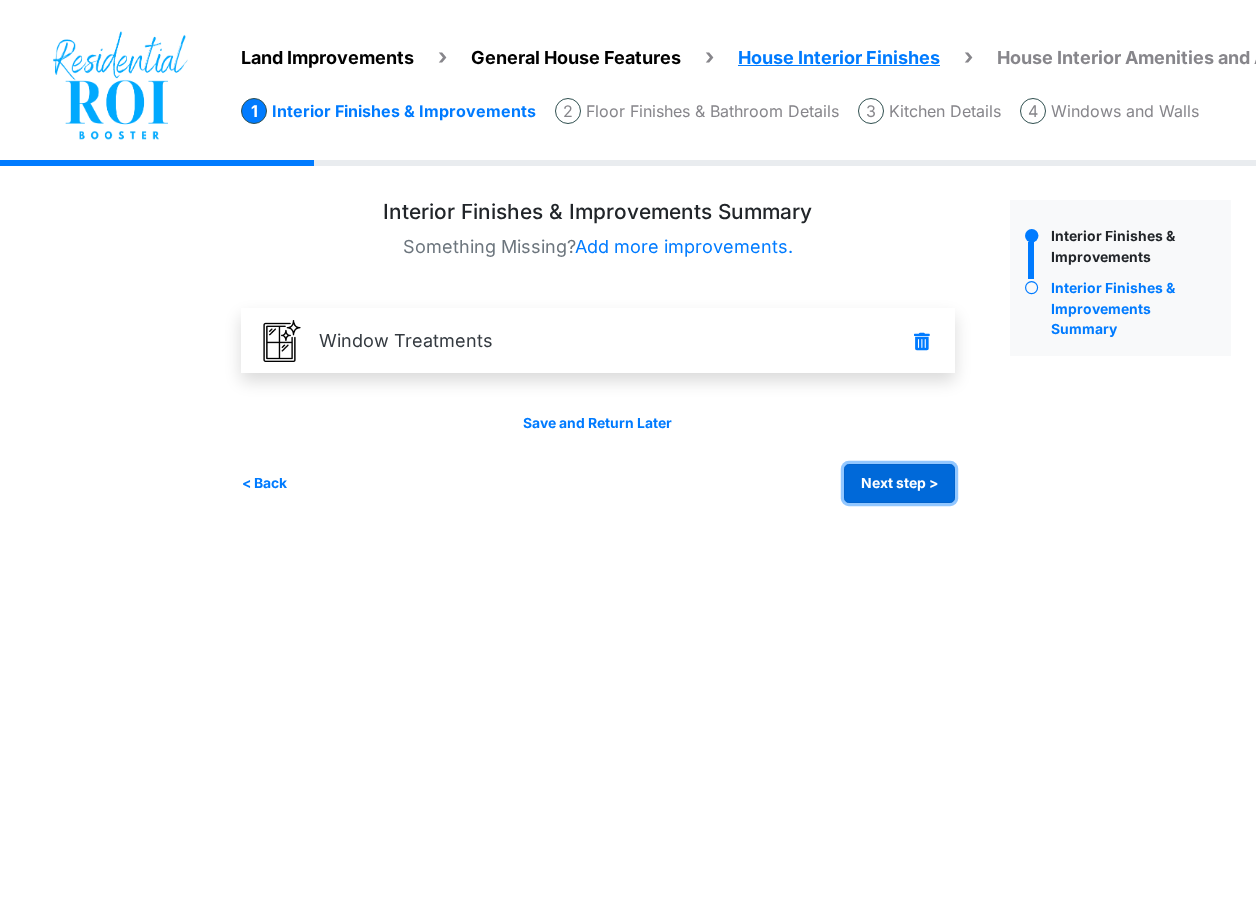 click on "Next step >" at bounding box center [899, 483] 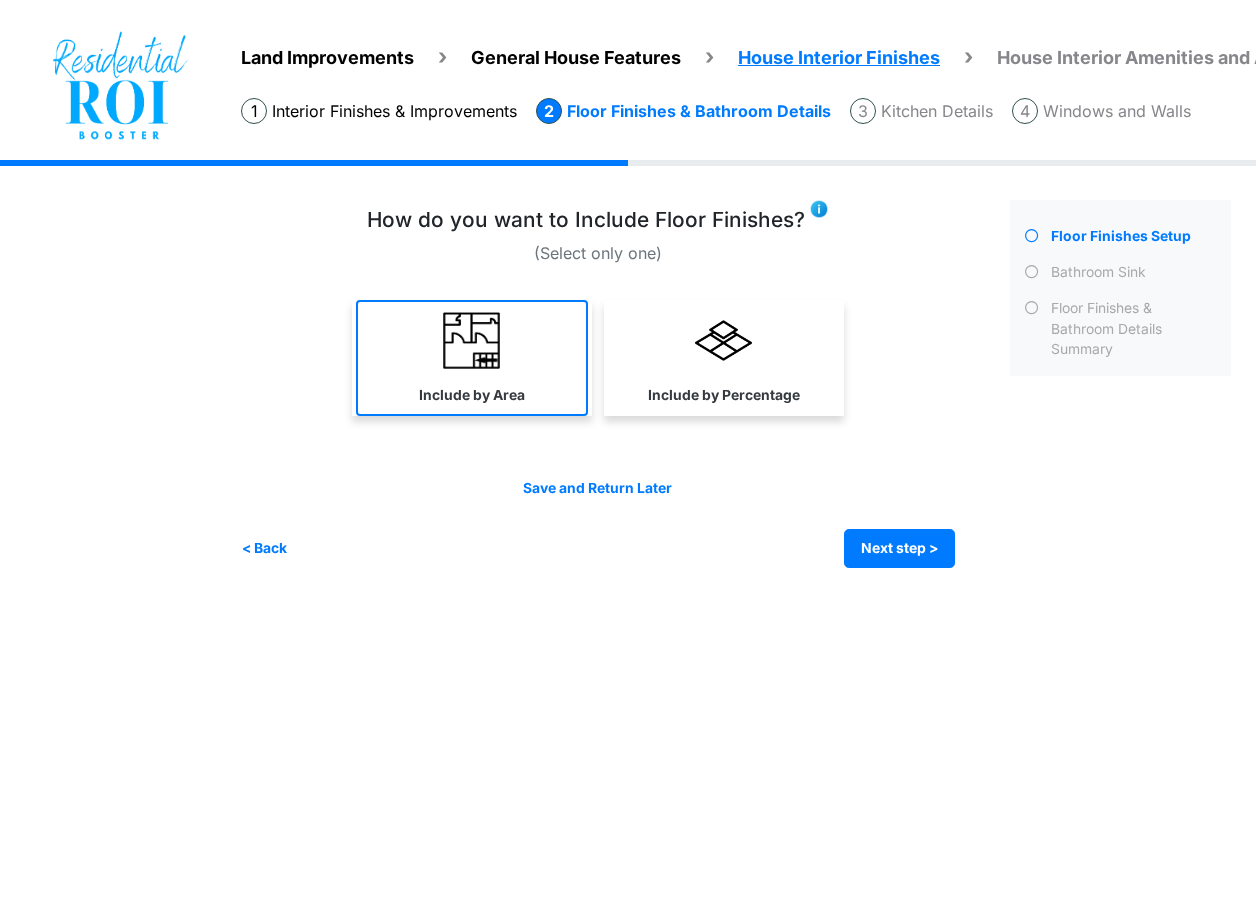 click on "Include by Area" at bounding box center (472, 358) 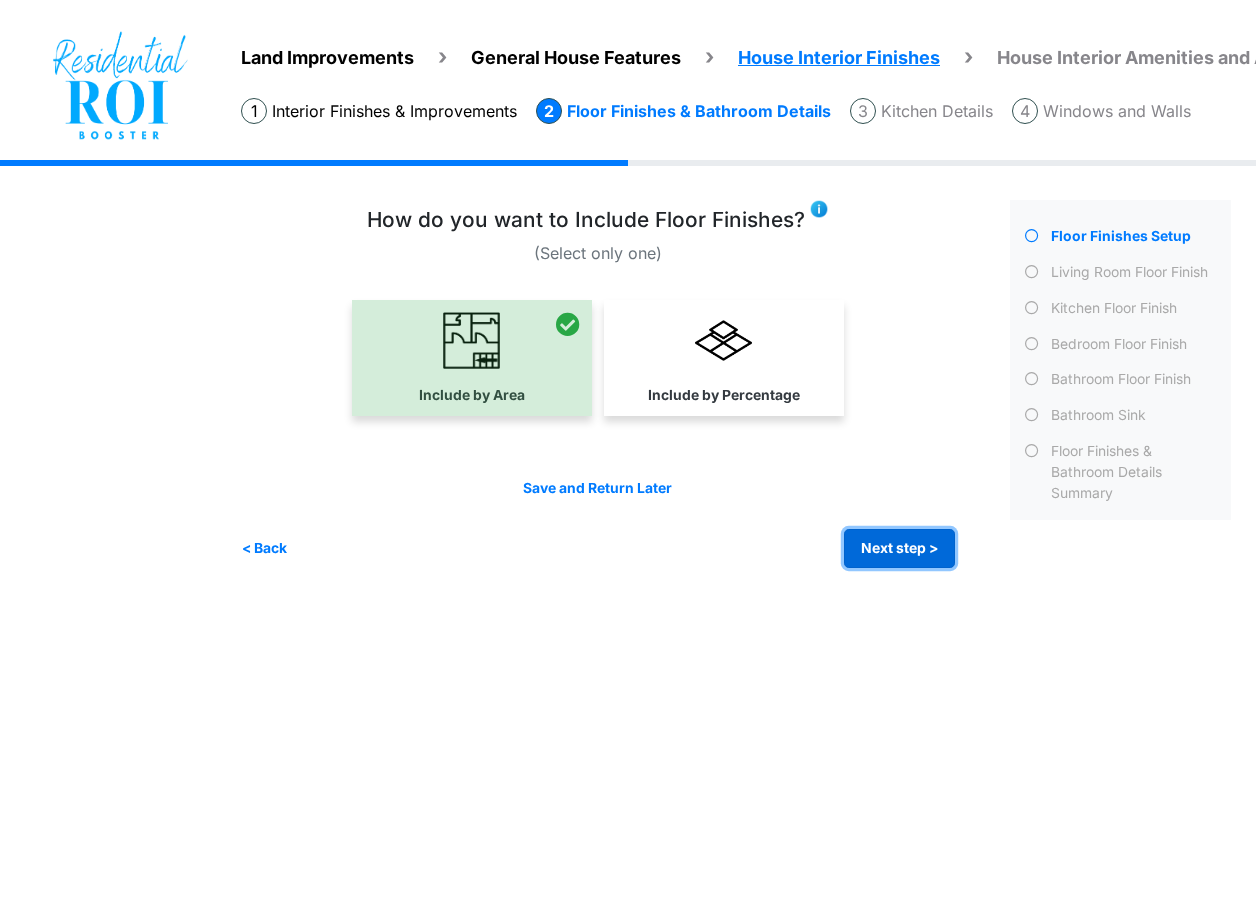 click on "Next step >" at bounding box center (899, 548) 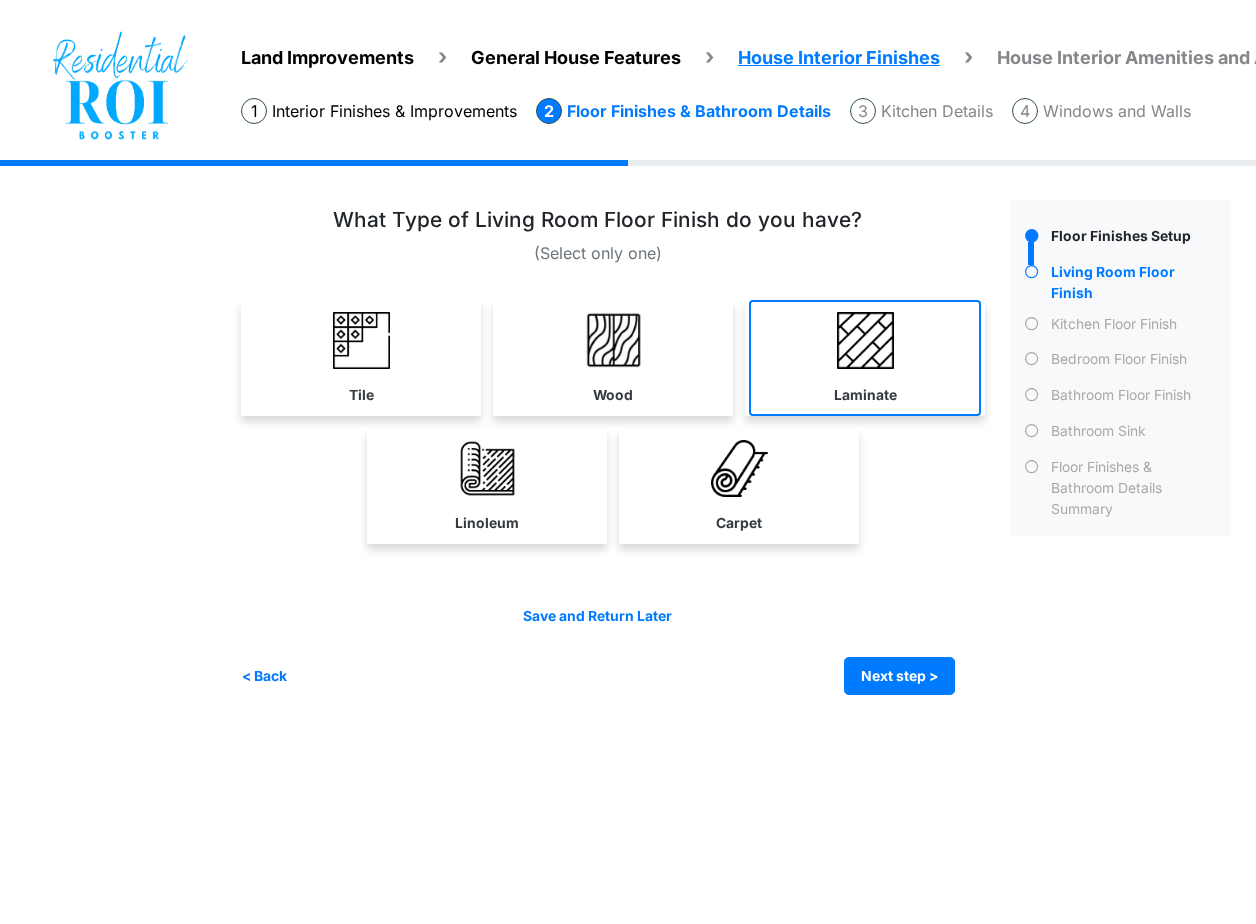 click at bounding box center [865, 340] 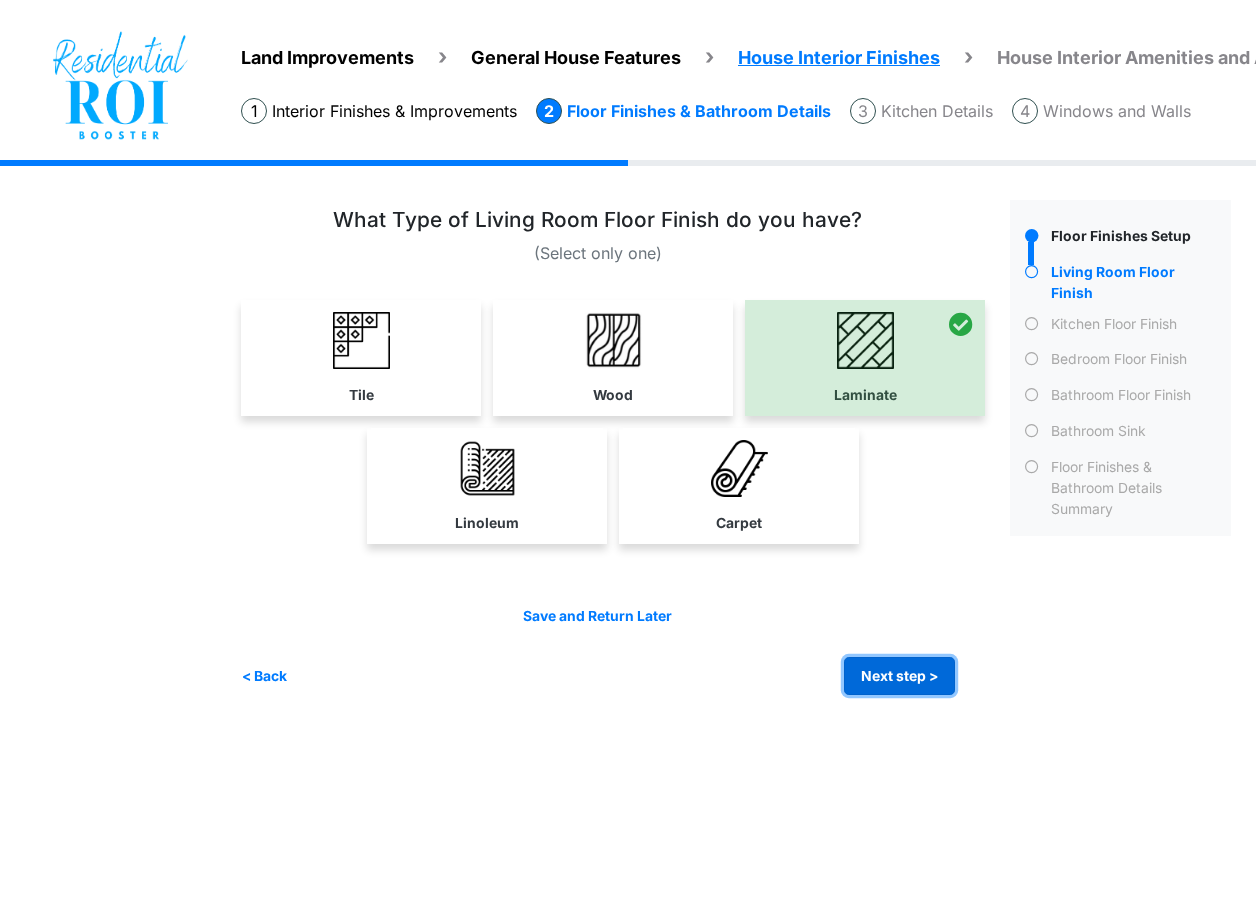 click on "Next step >" at bounding box center (899, 676) 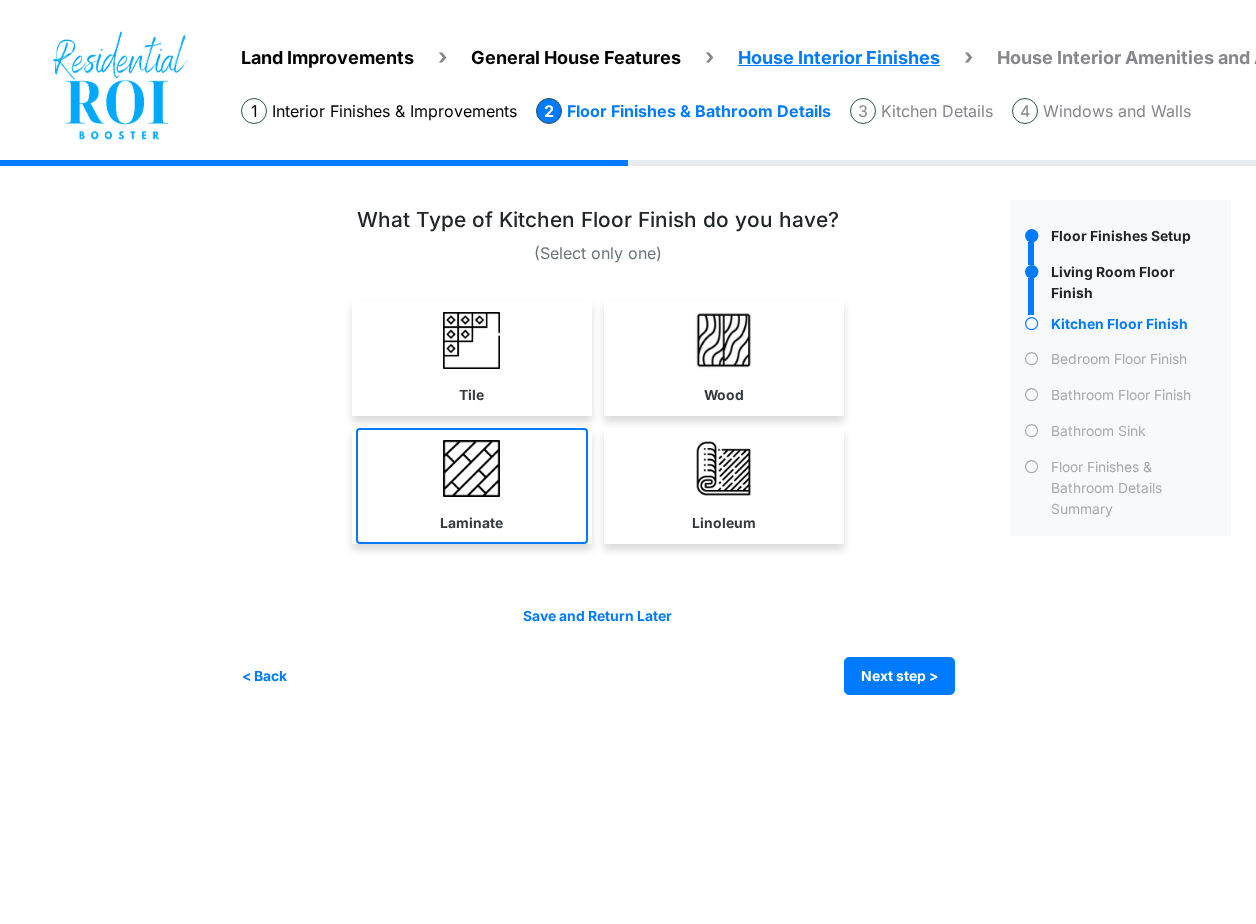 click at bounding box center (471, 468) 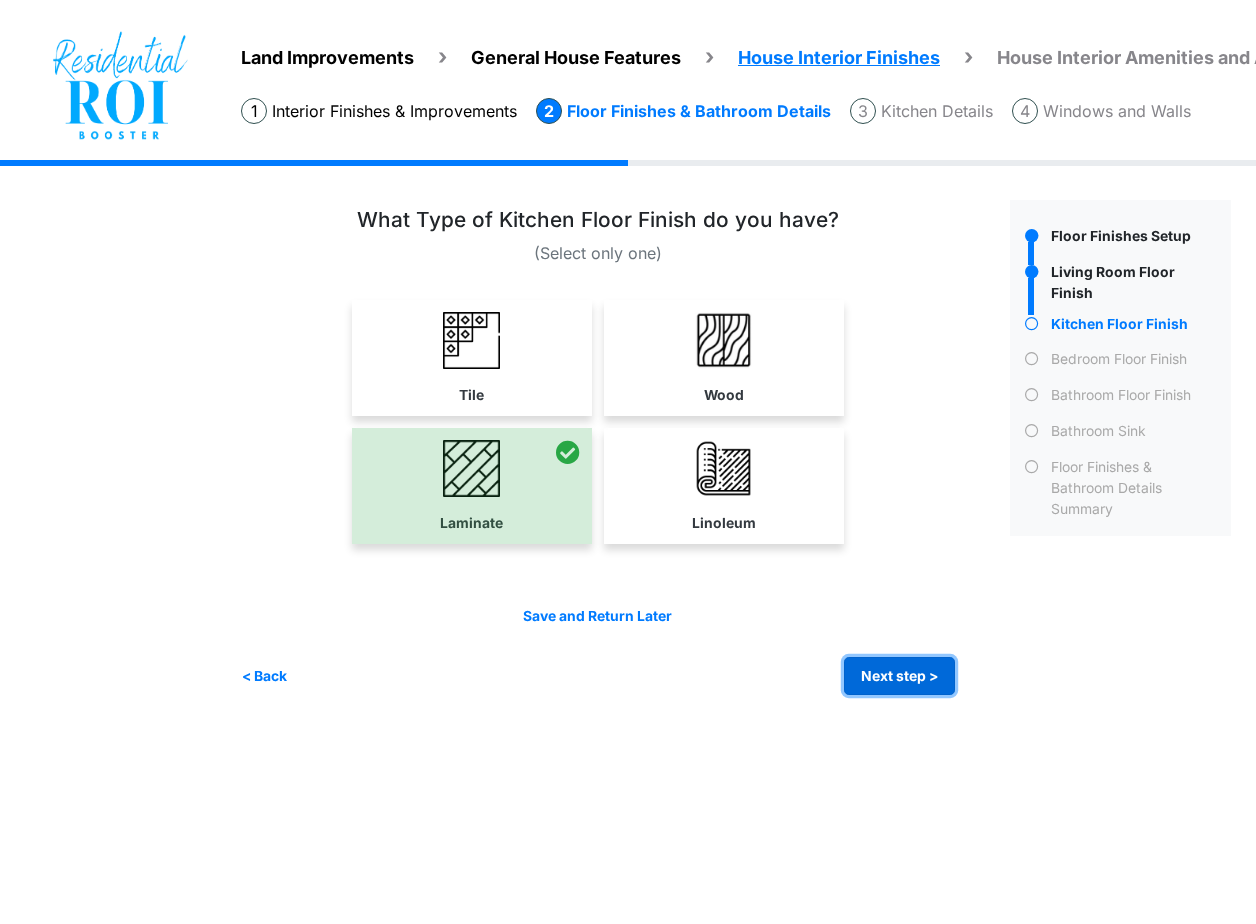 click on "Next step >" at bounding box center [899, 676] 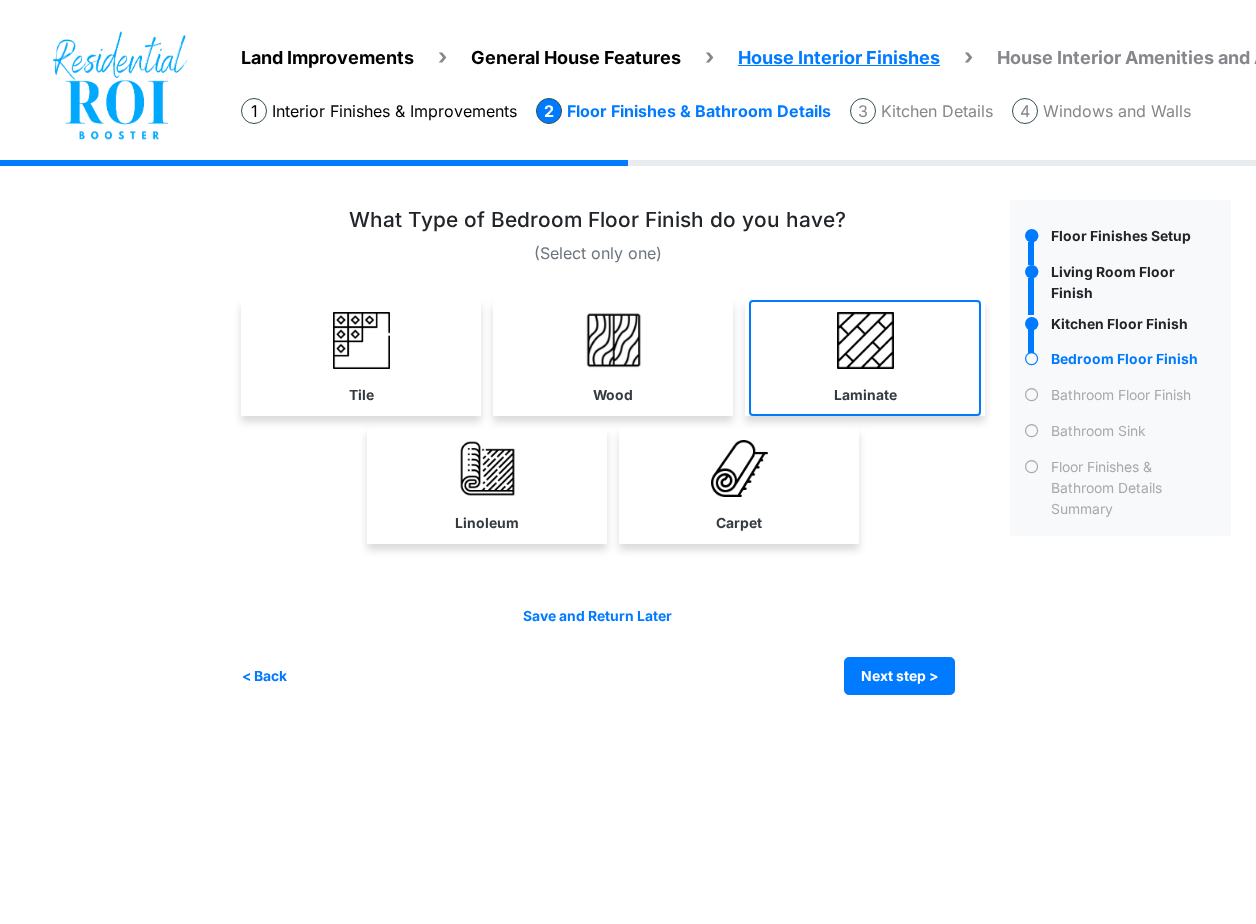 click at bounding box center [865, 340] 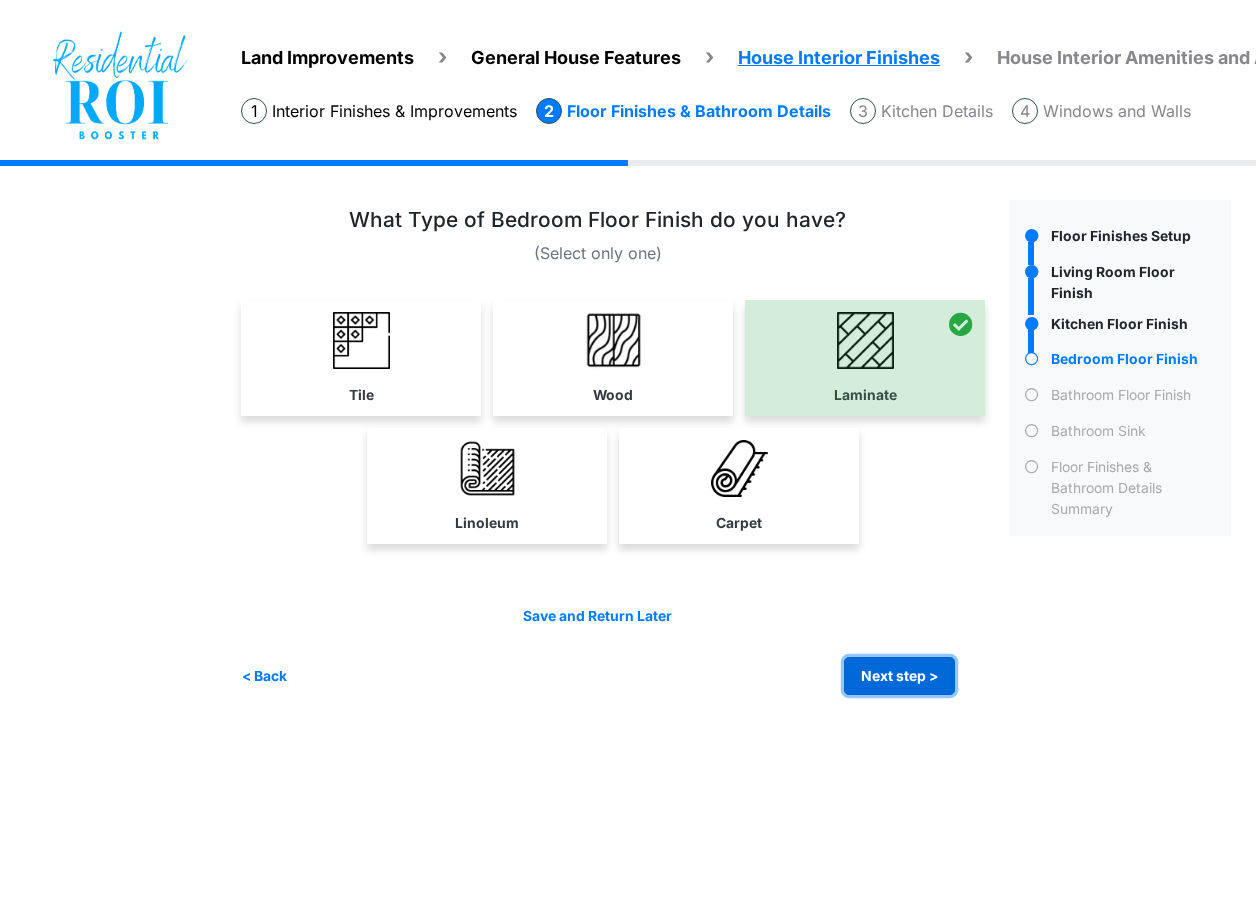 click on "Next step >" at bounding box center (899, 676) 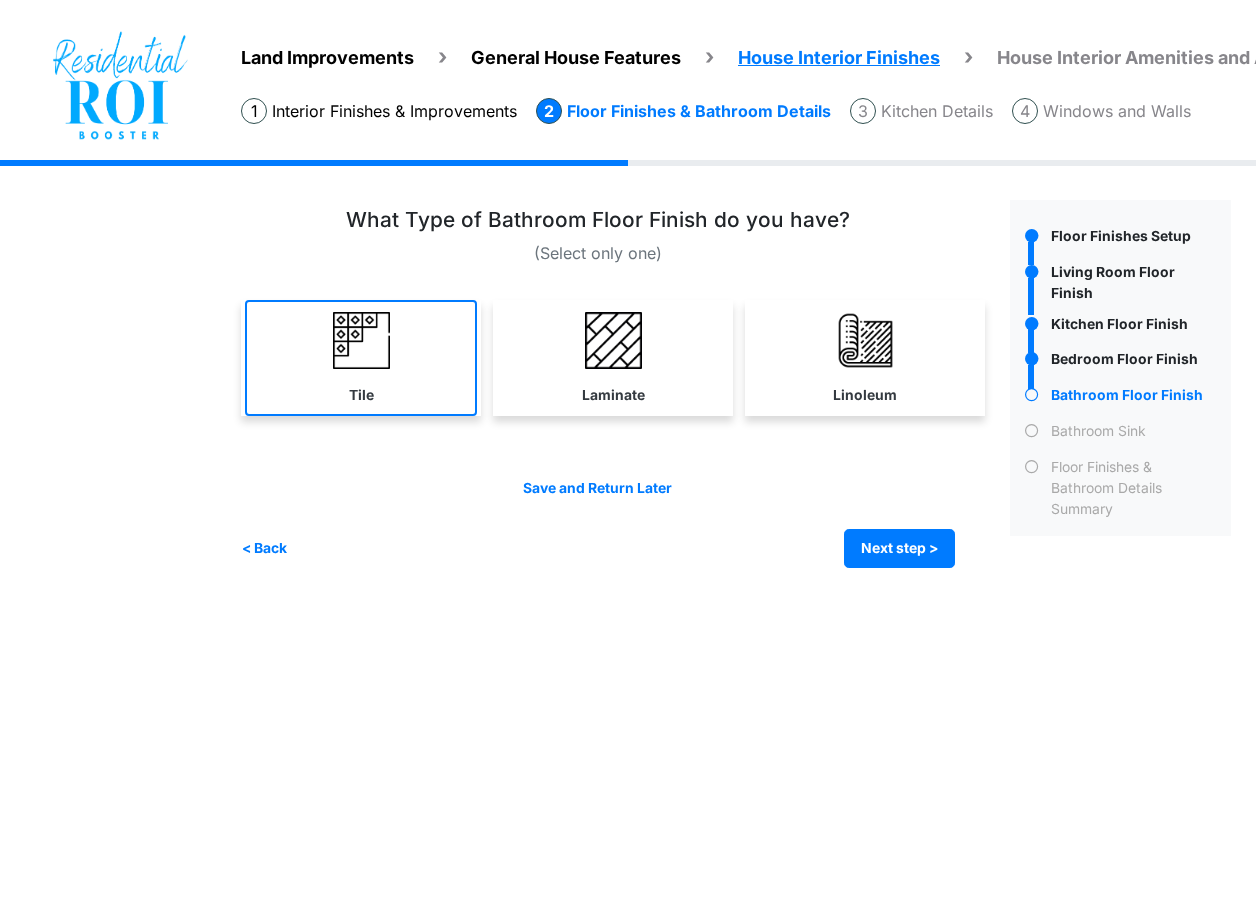 click at bounding box center (361, 340) 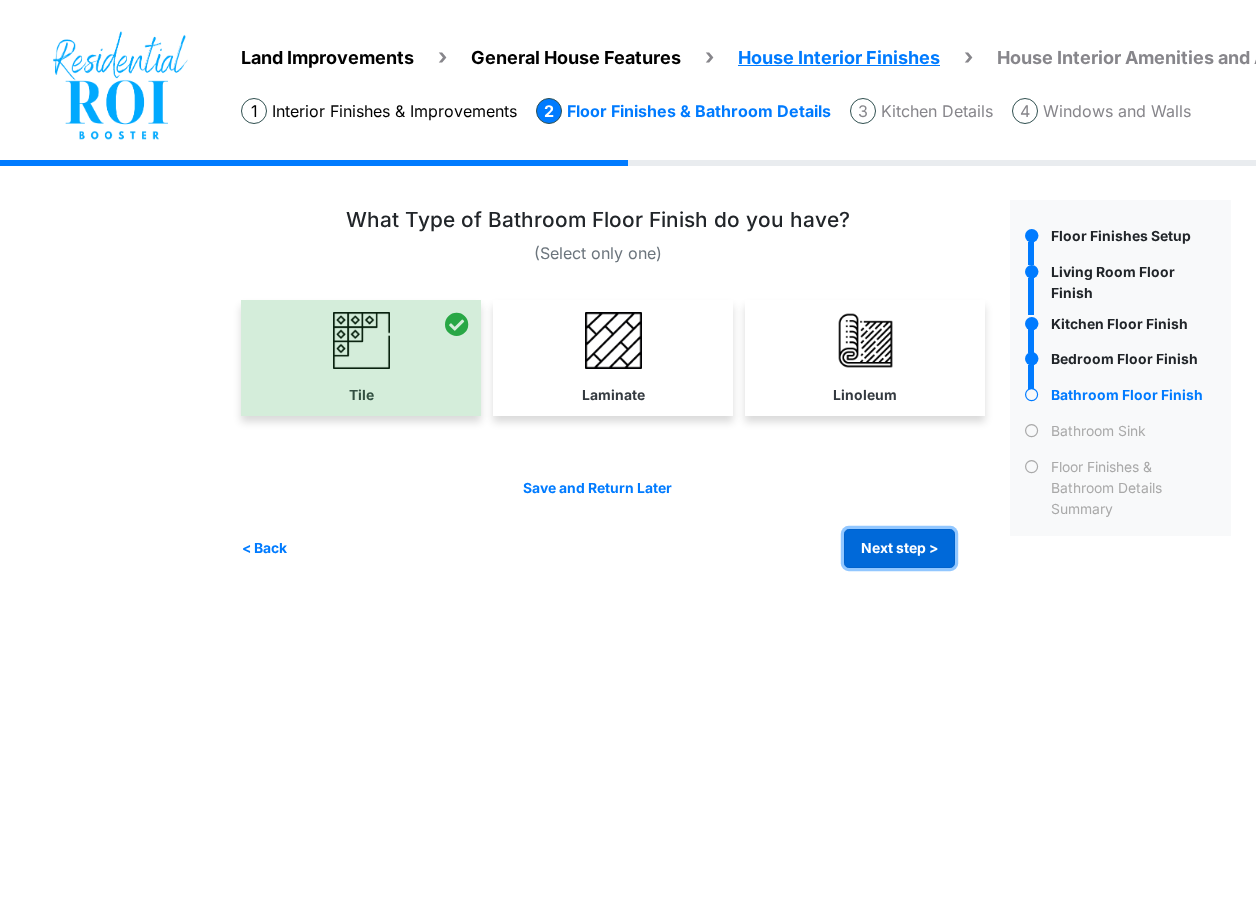 click on "Next step >" at bounding box center [899, 548] 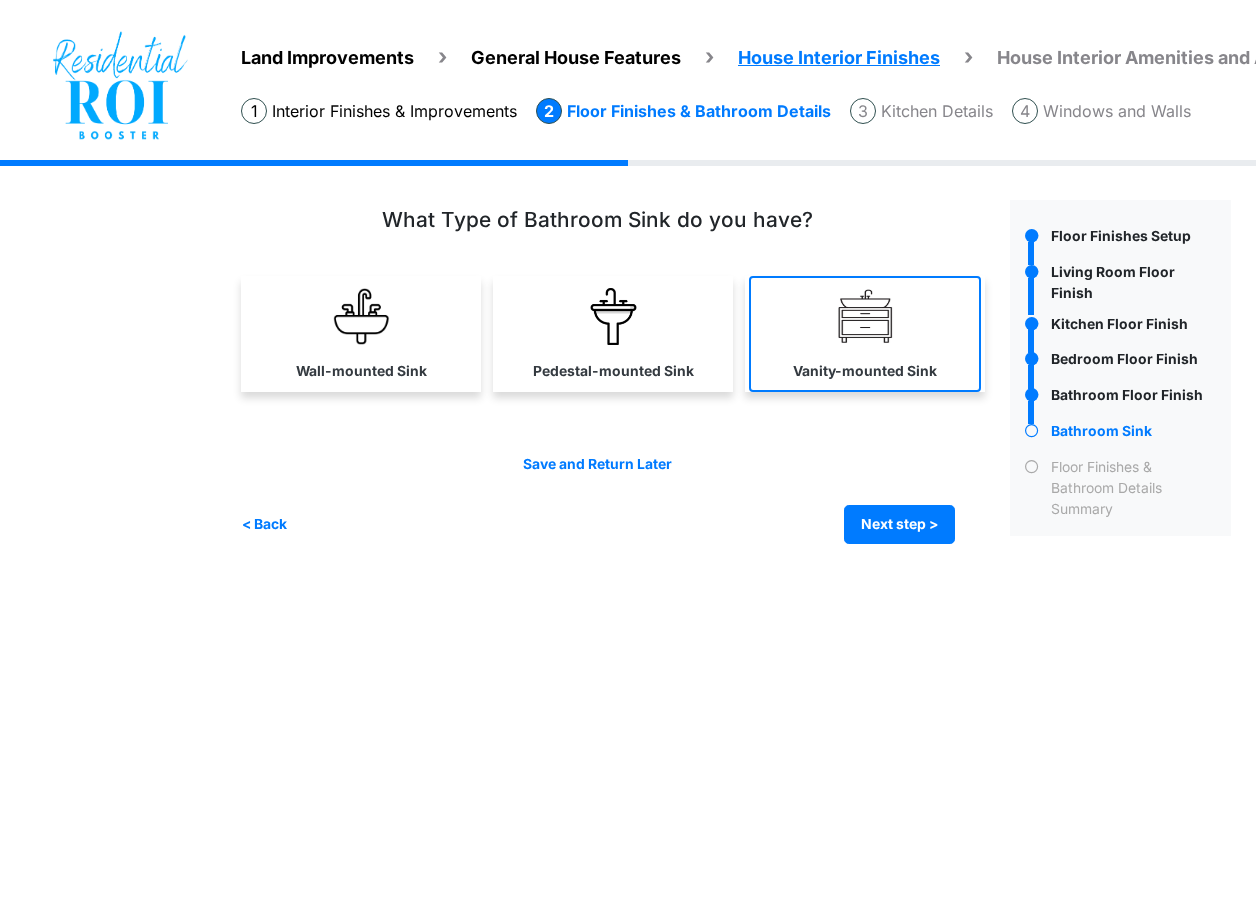 click at bounding box center (865, 316) 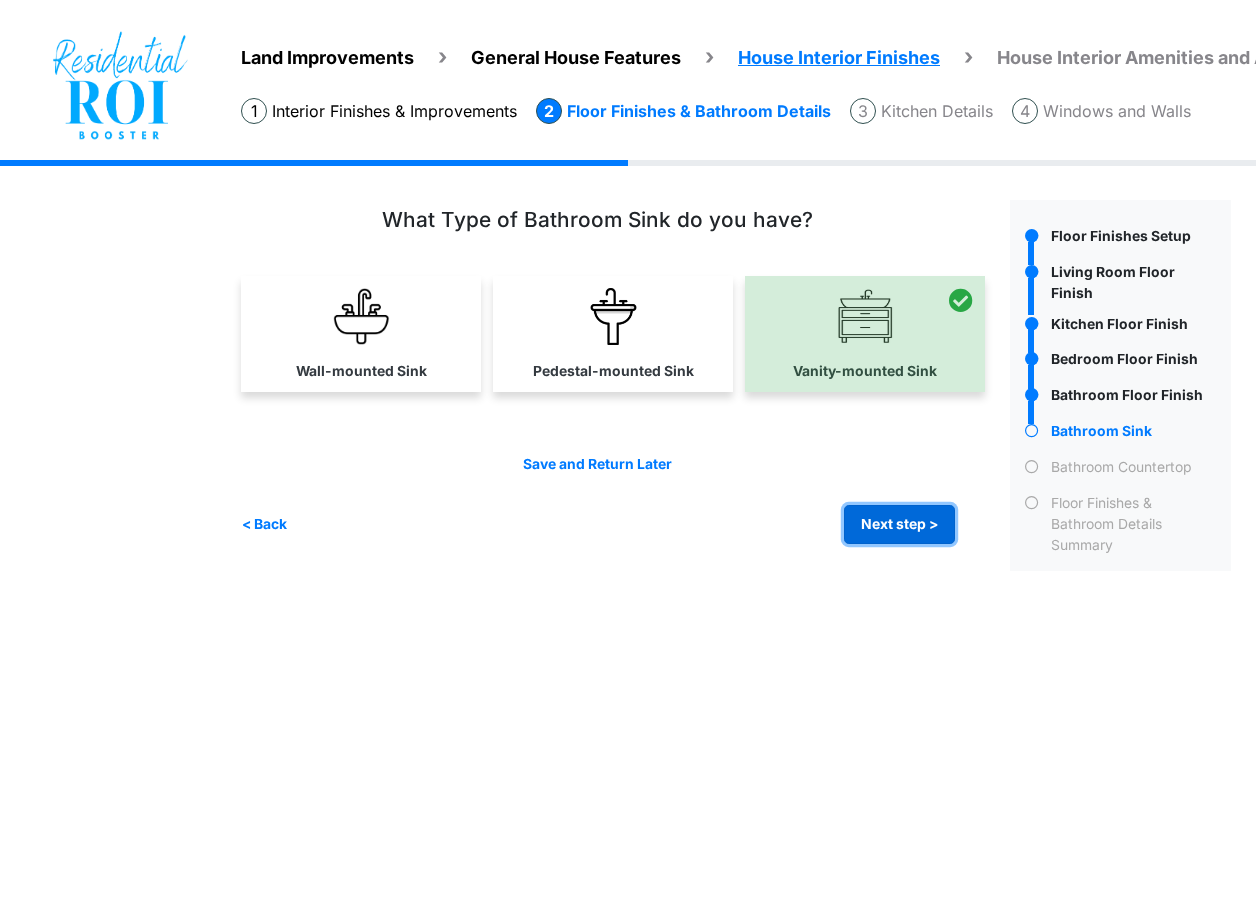 click on "Next step >" at bounding box center (899, 524) 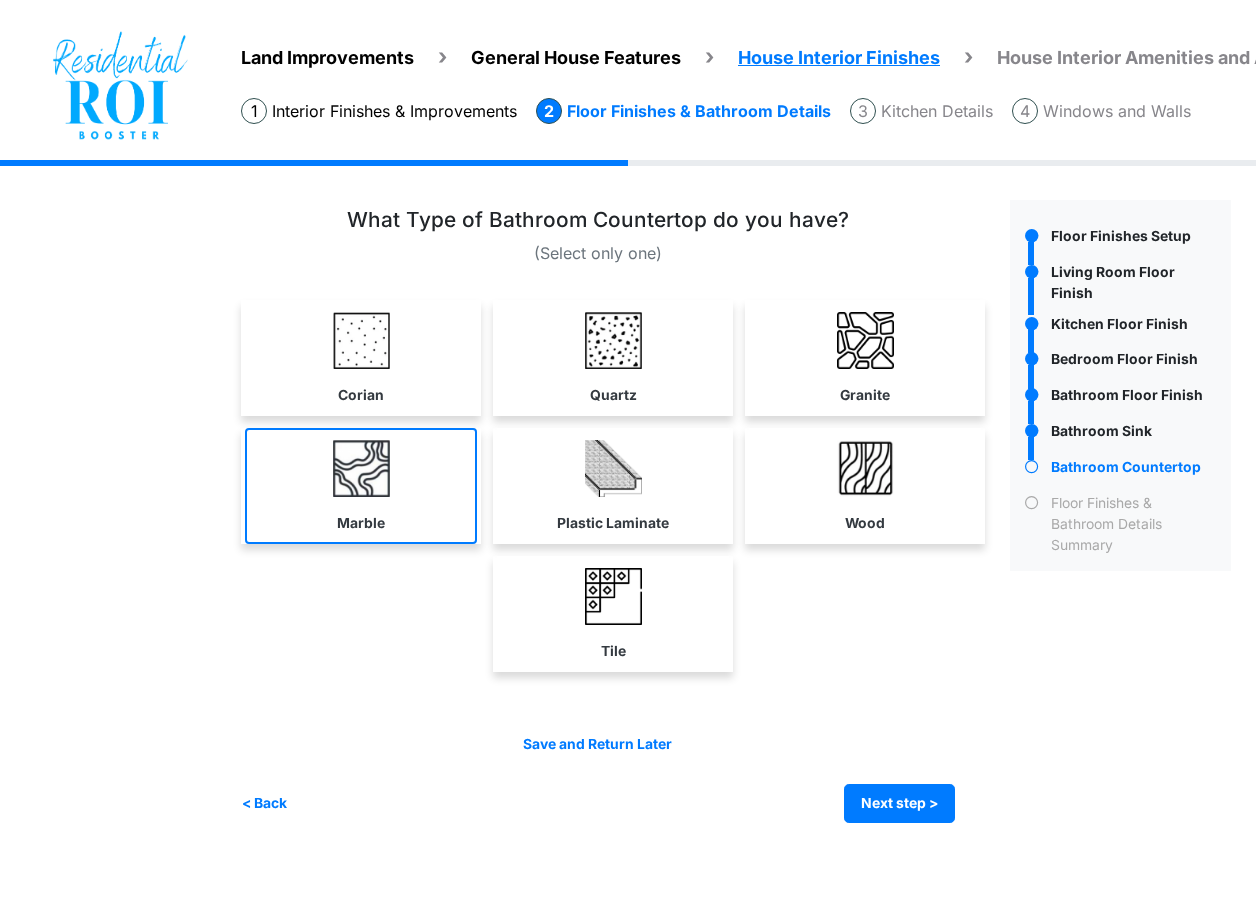 click at bounding box center [361, 468] 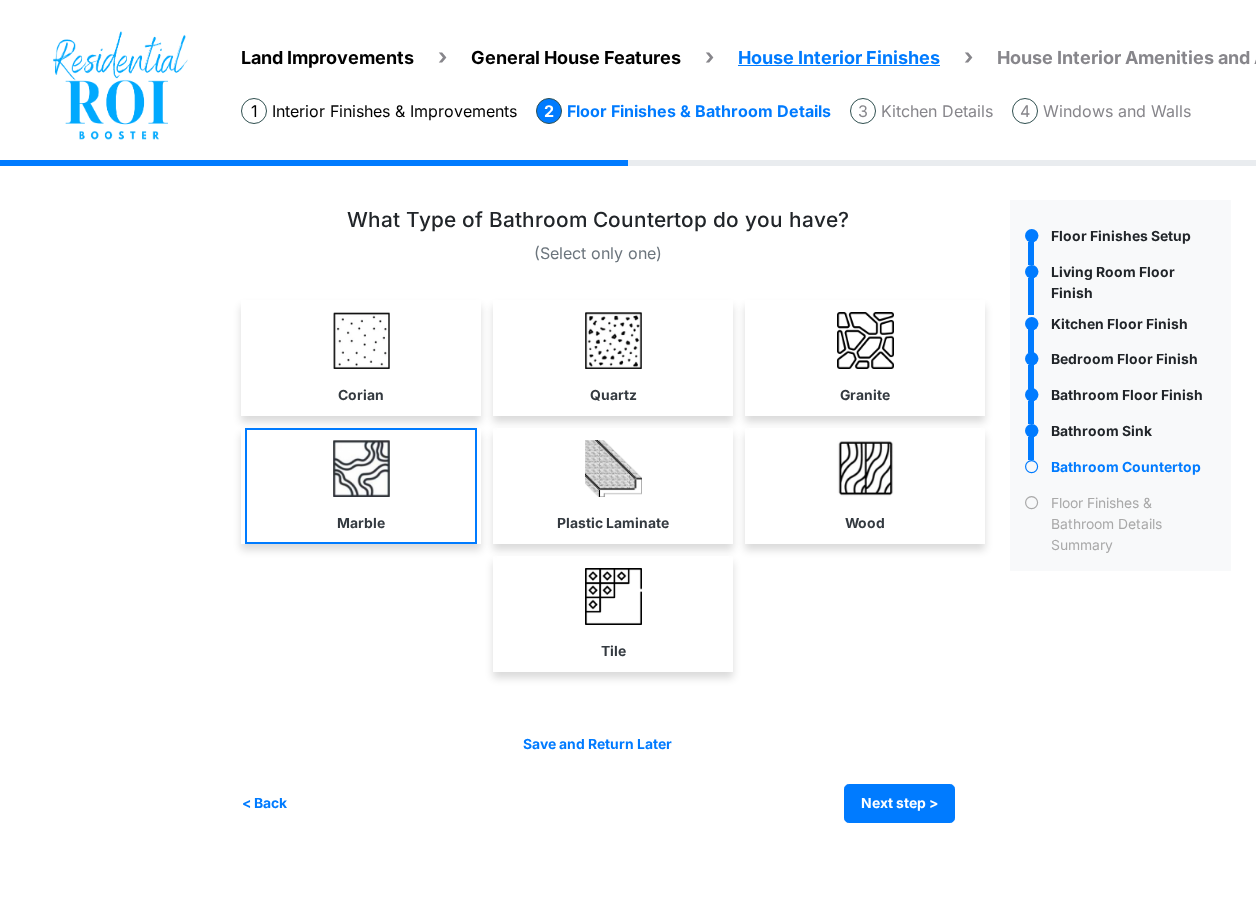 select on "*" 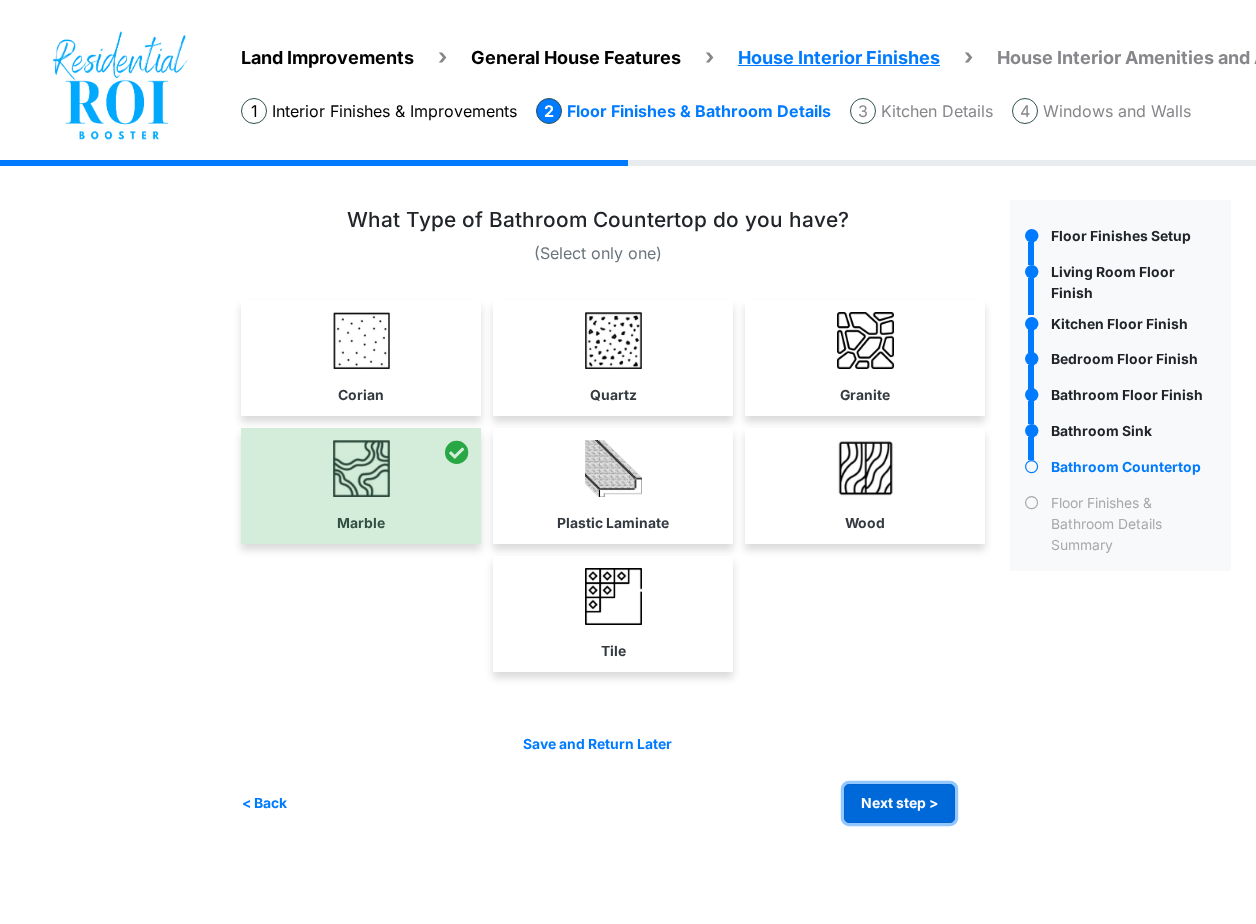 click on "Next step >" at bounding box center (899, 803) 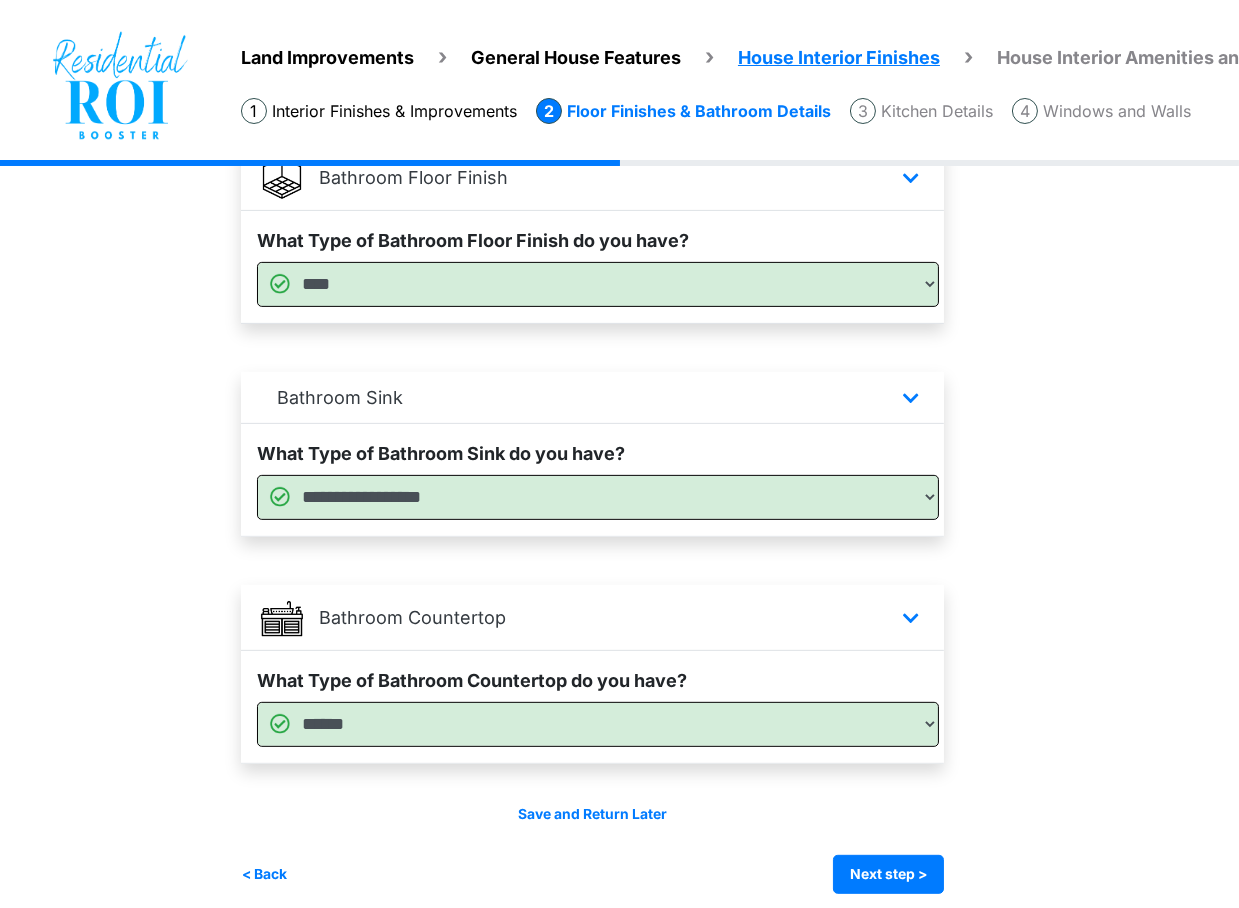 scroll, scrollTop: 1085, scrollLeft: 0, axis: vertical 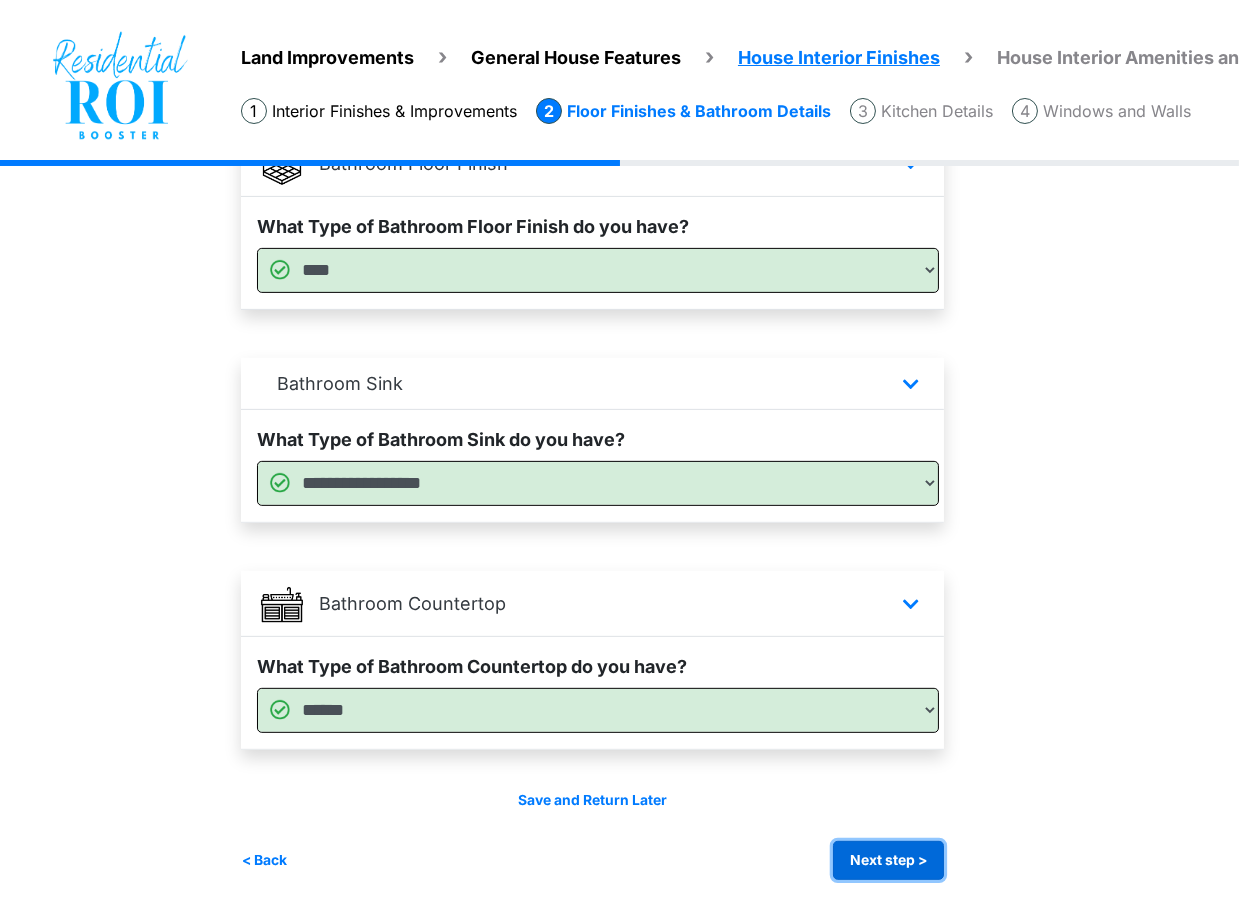click on "Next step >" at bounding box center [888, 860] 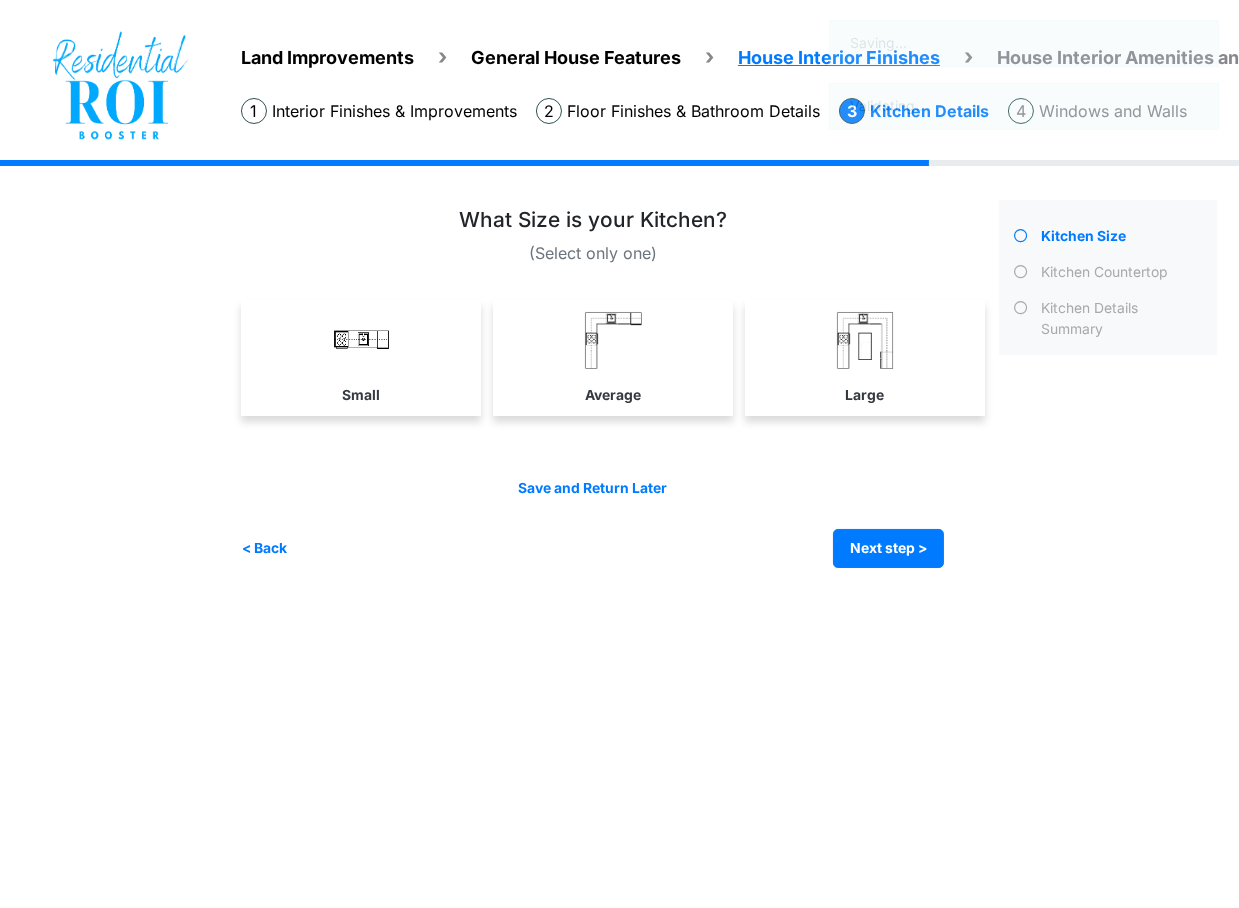 scroll, scrollTop: 0, scrollLeft: 0, axis: both 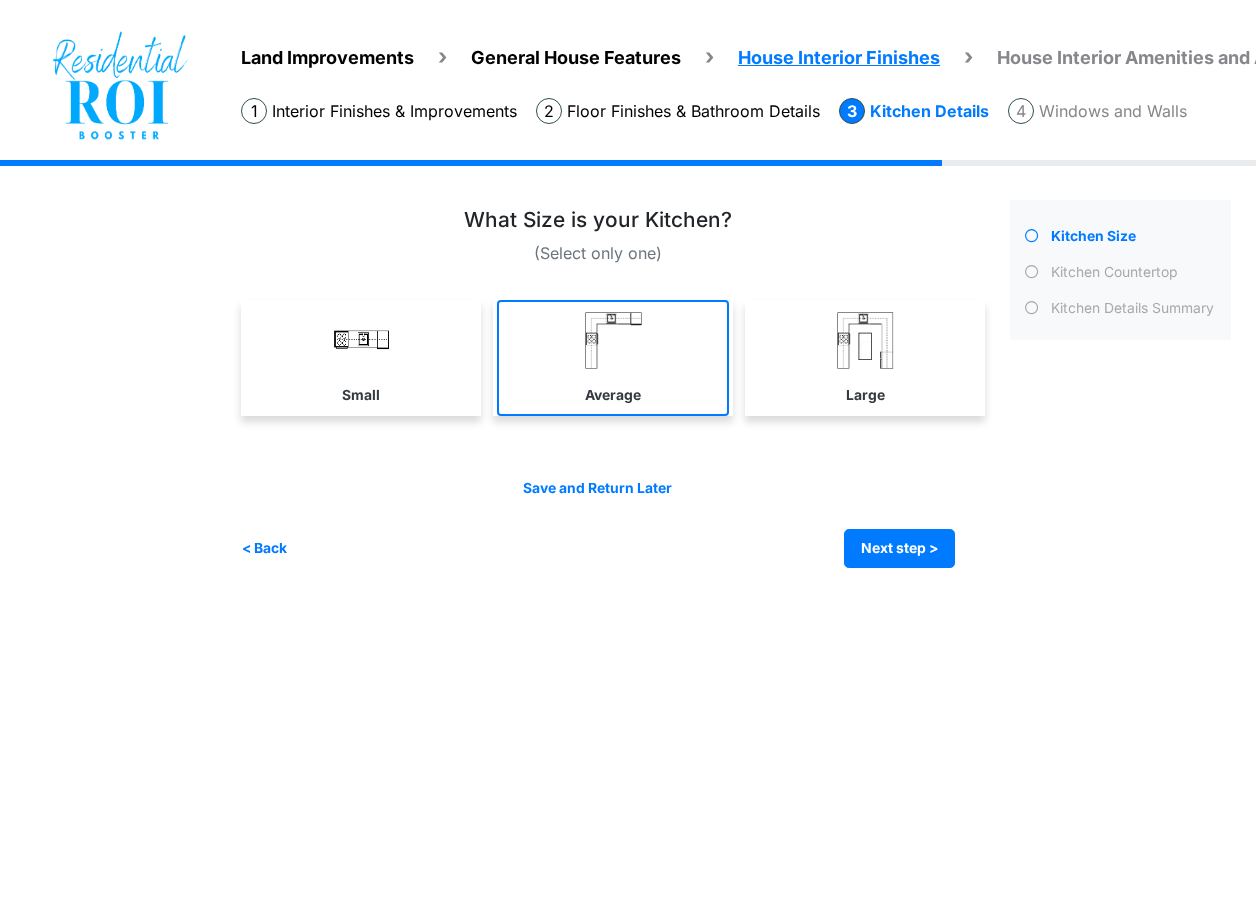 click on "Average" at bounding box center [613, 358] 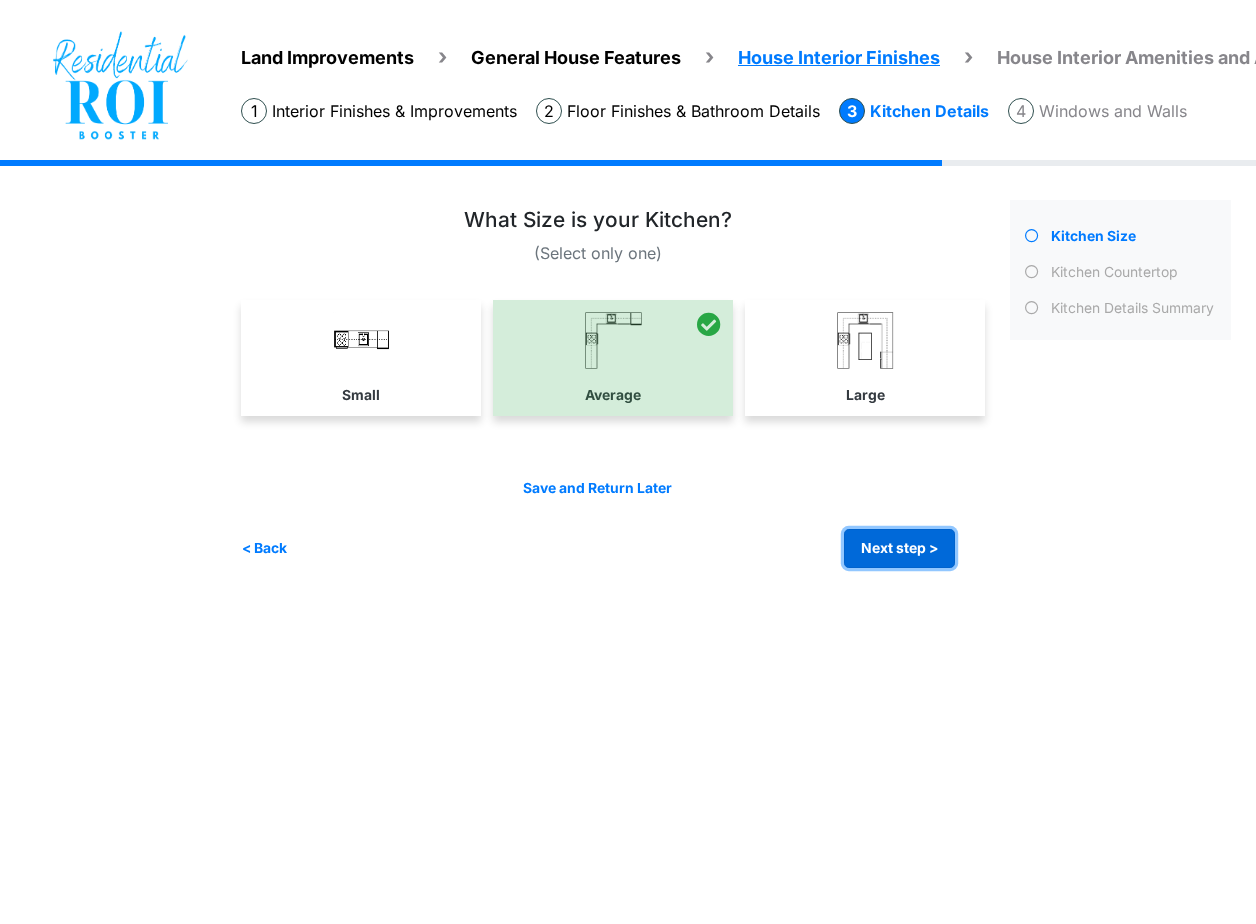 click on "Next step >" at bounding box center [899, 548] 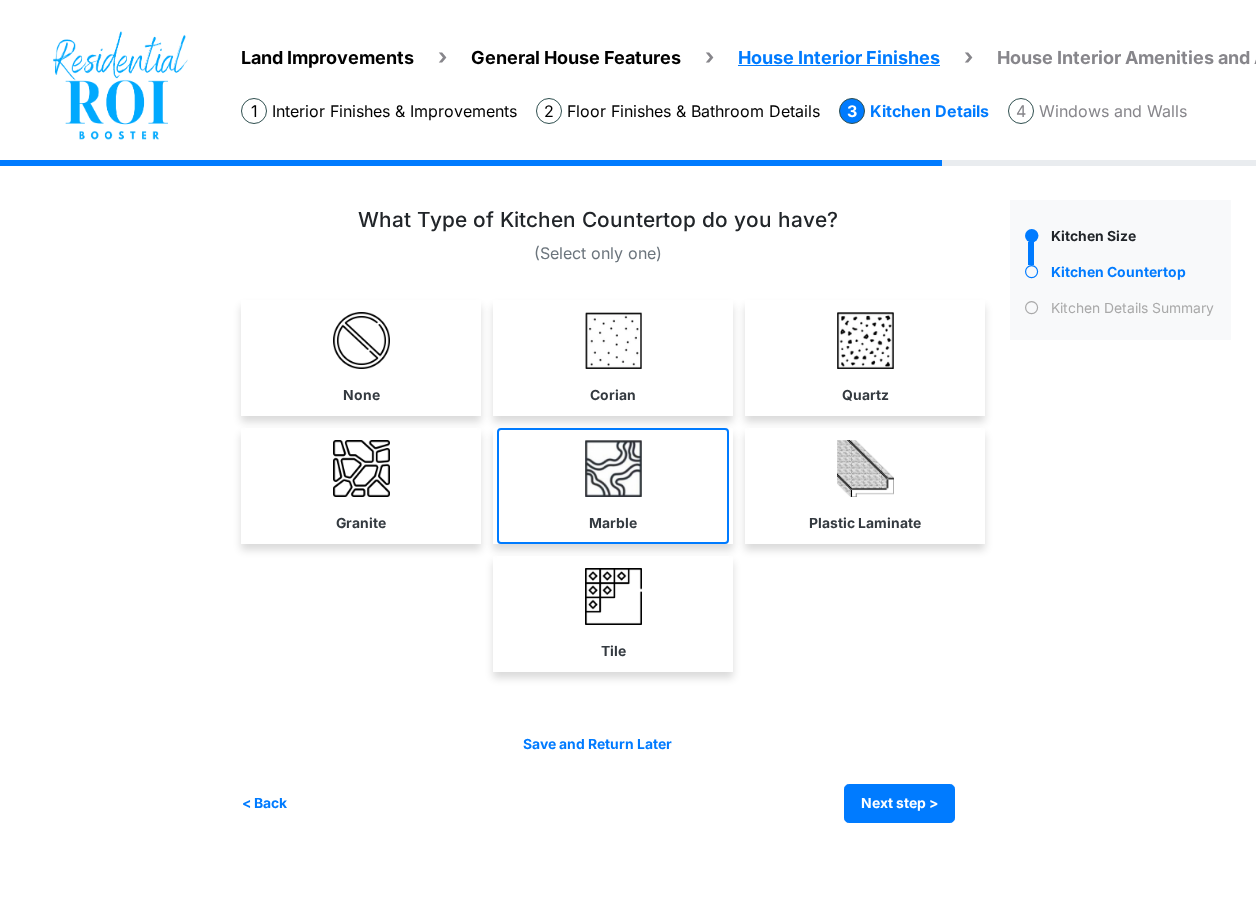 click on "Marble" at bounding box center [613, 486] 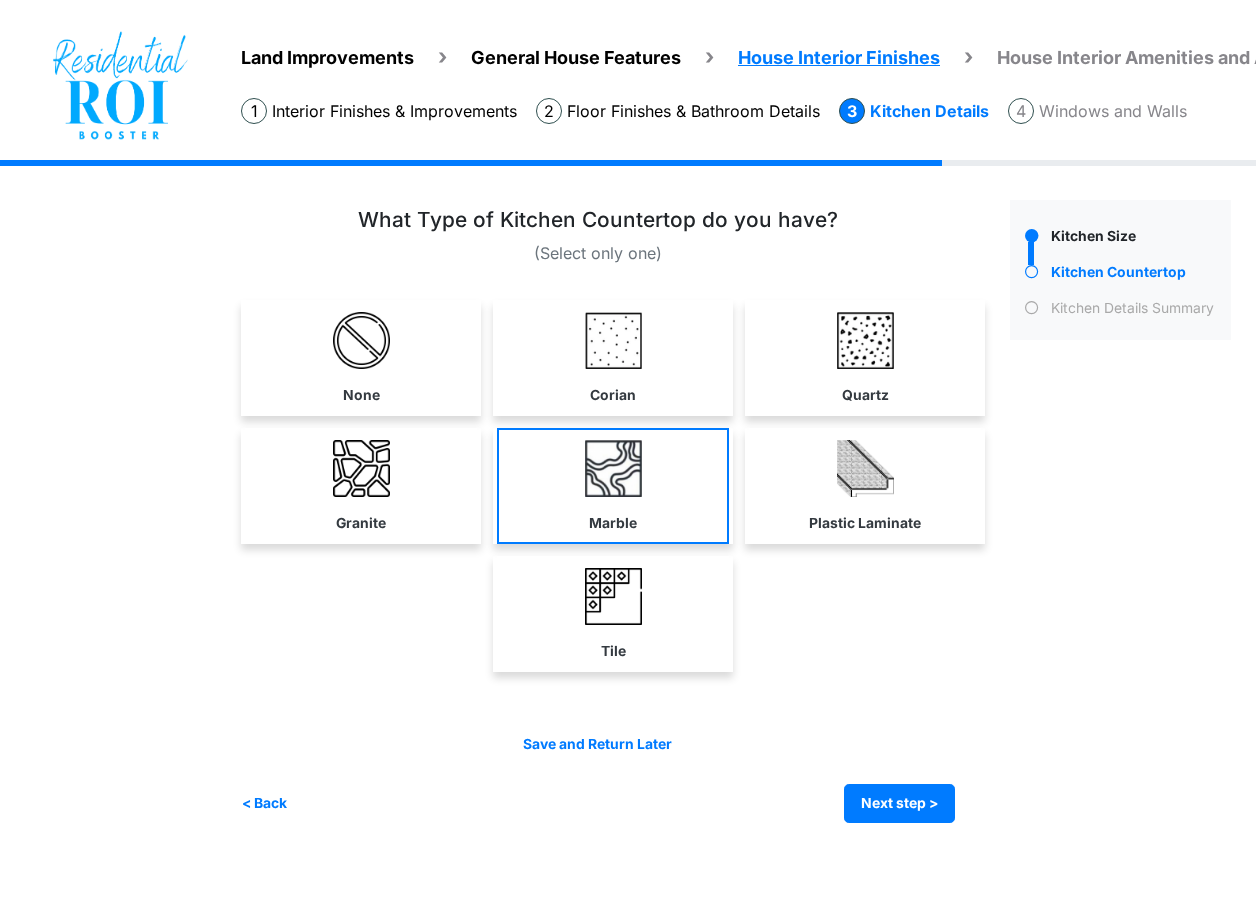select on "*" 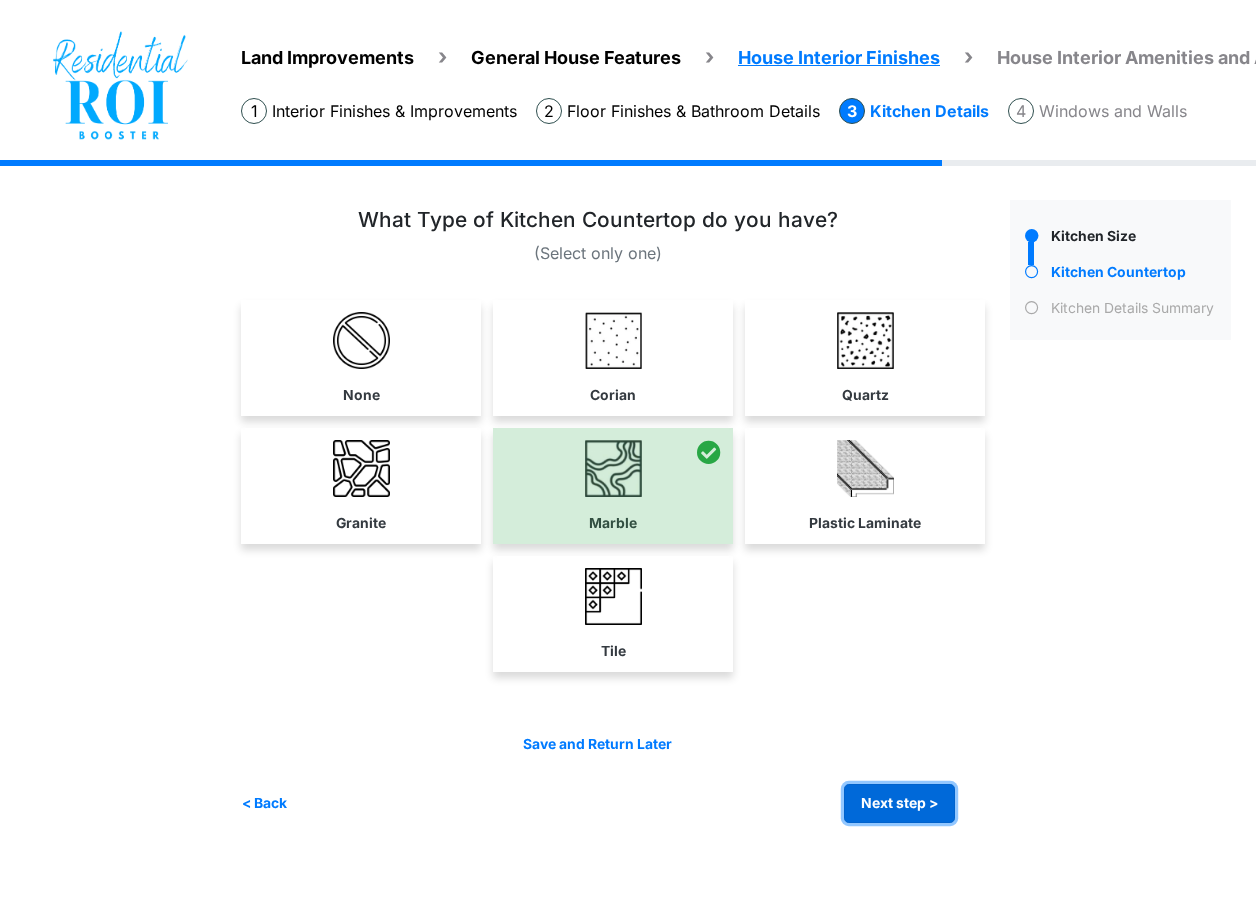 click on "Next step >" at bounding box center (899, 803) 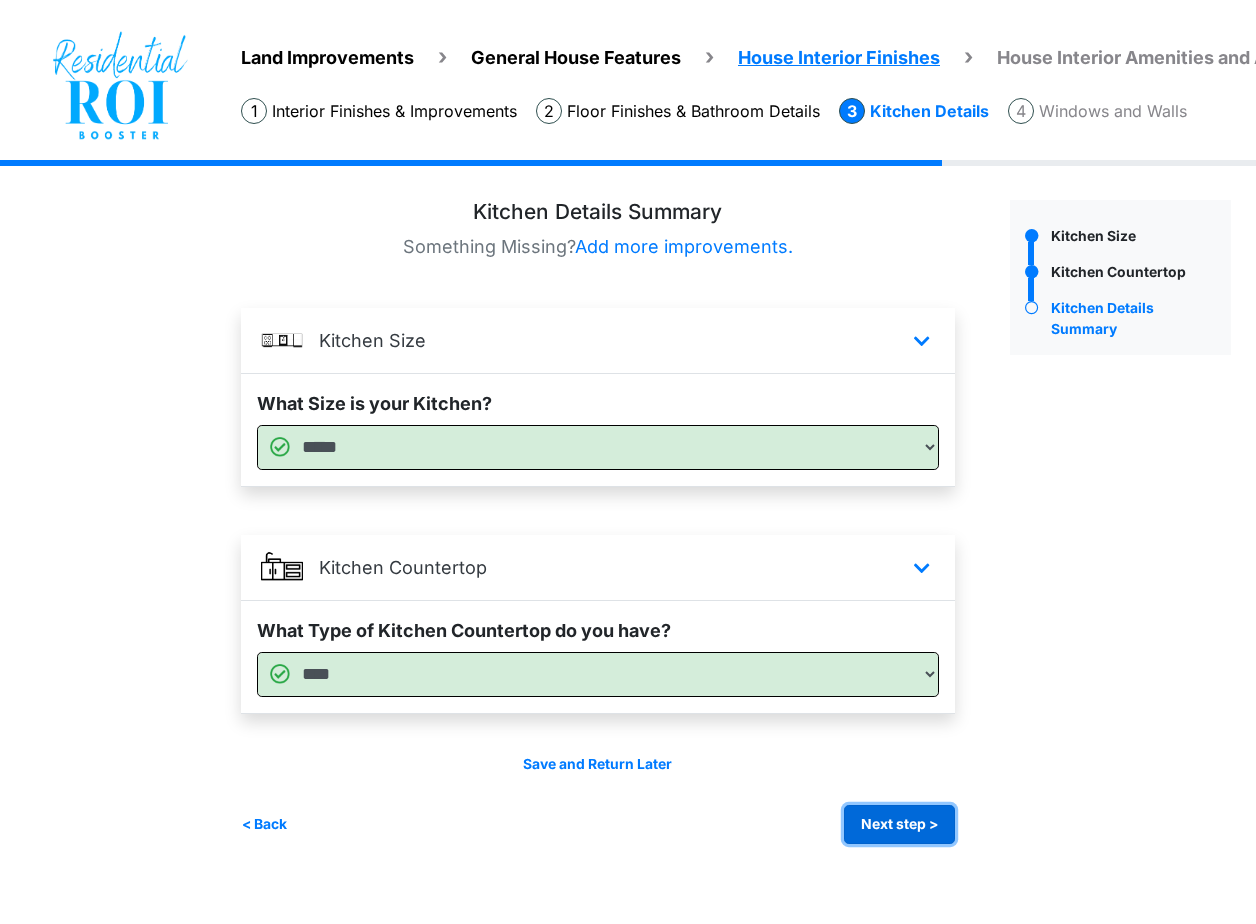 click on "Next step >" at bounding box center (899, 824) 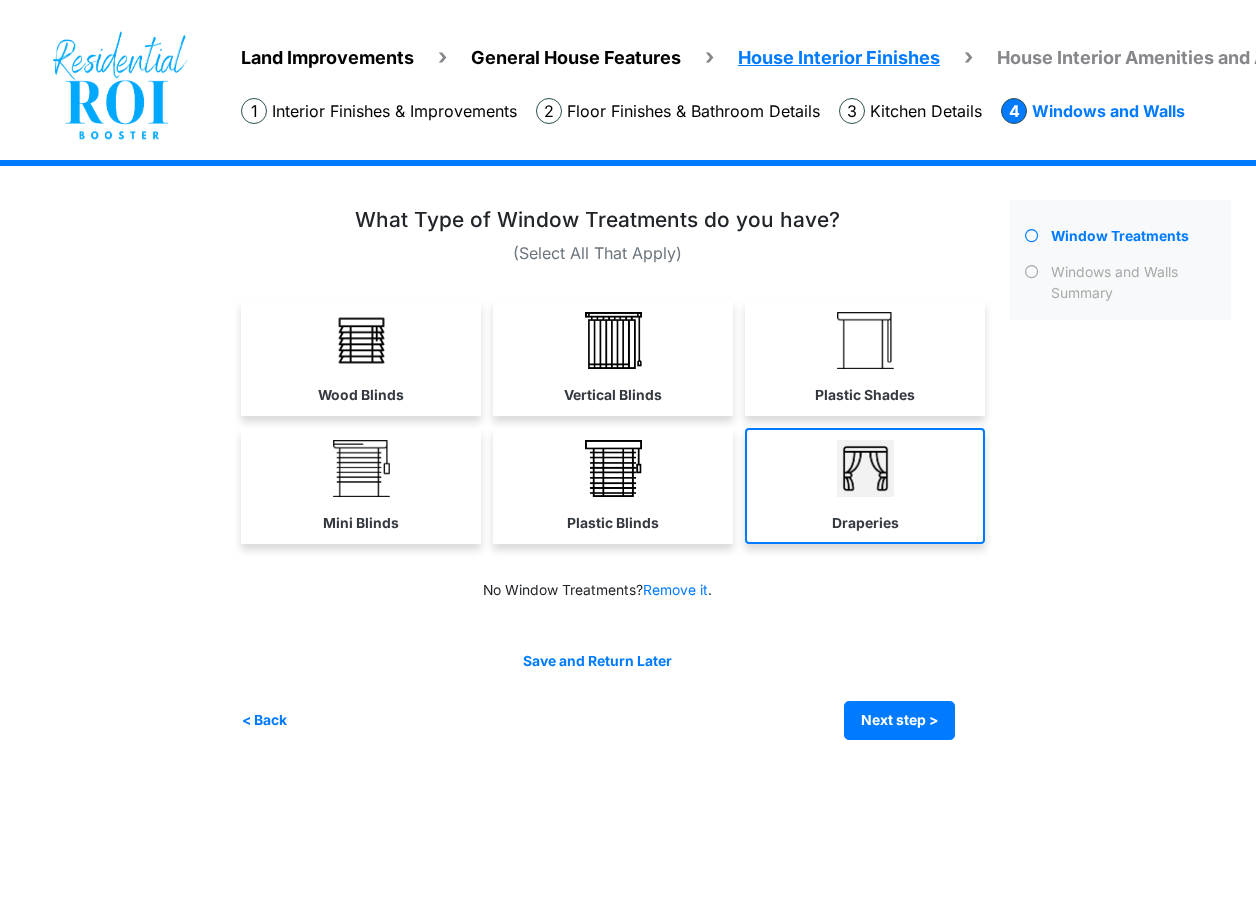 click at bounding box center (865, 468) 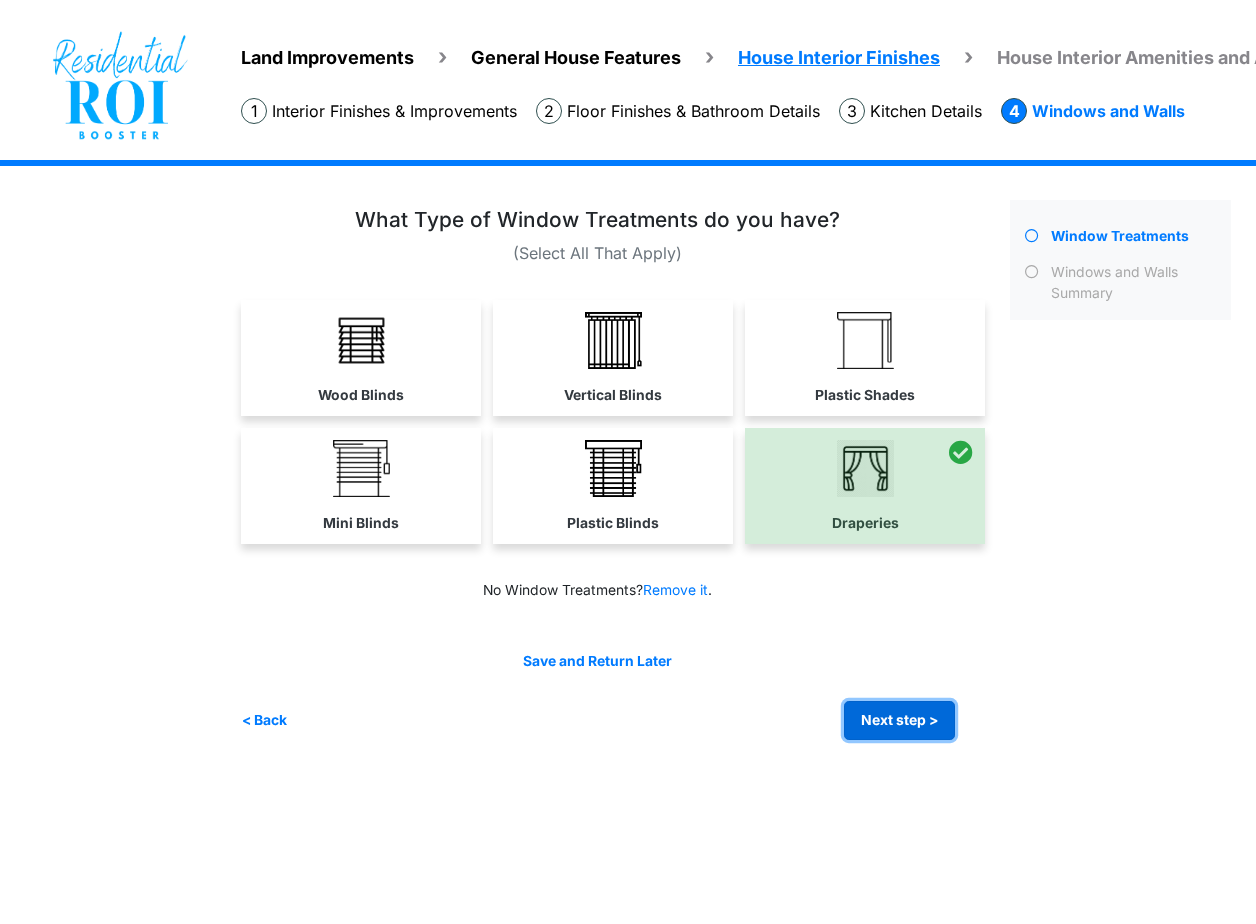 click on "Next step >" at bounding box center (899, 720) 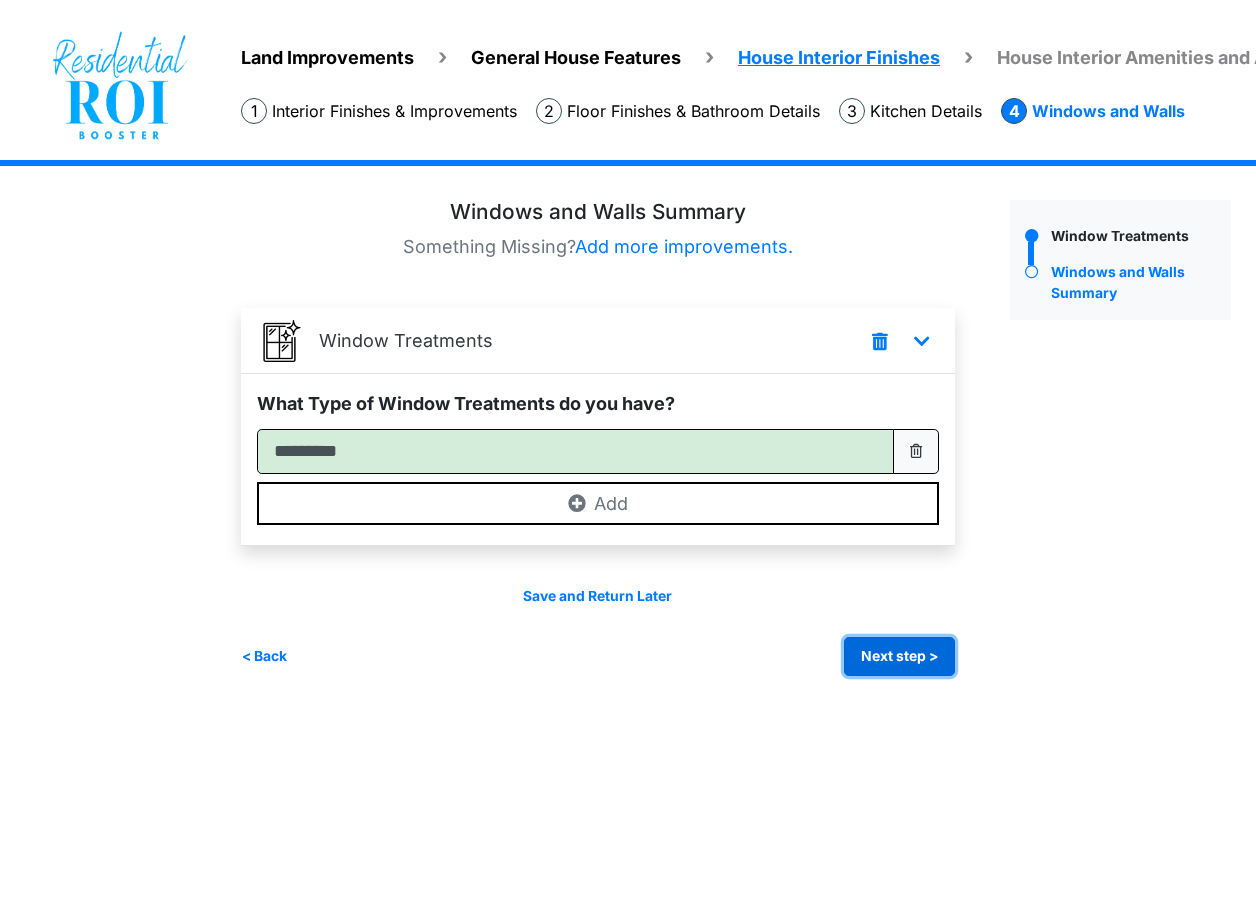 click on "Next step >" at bounding box center (899, 656) 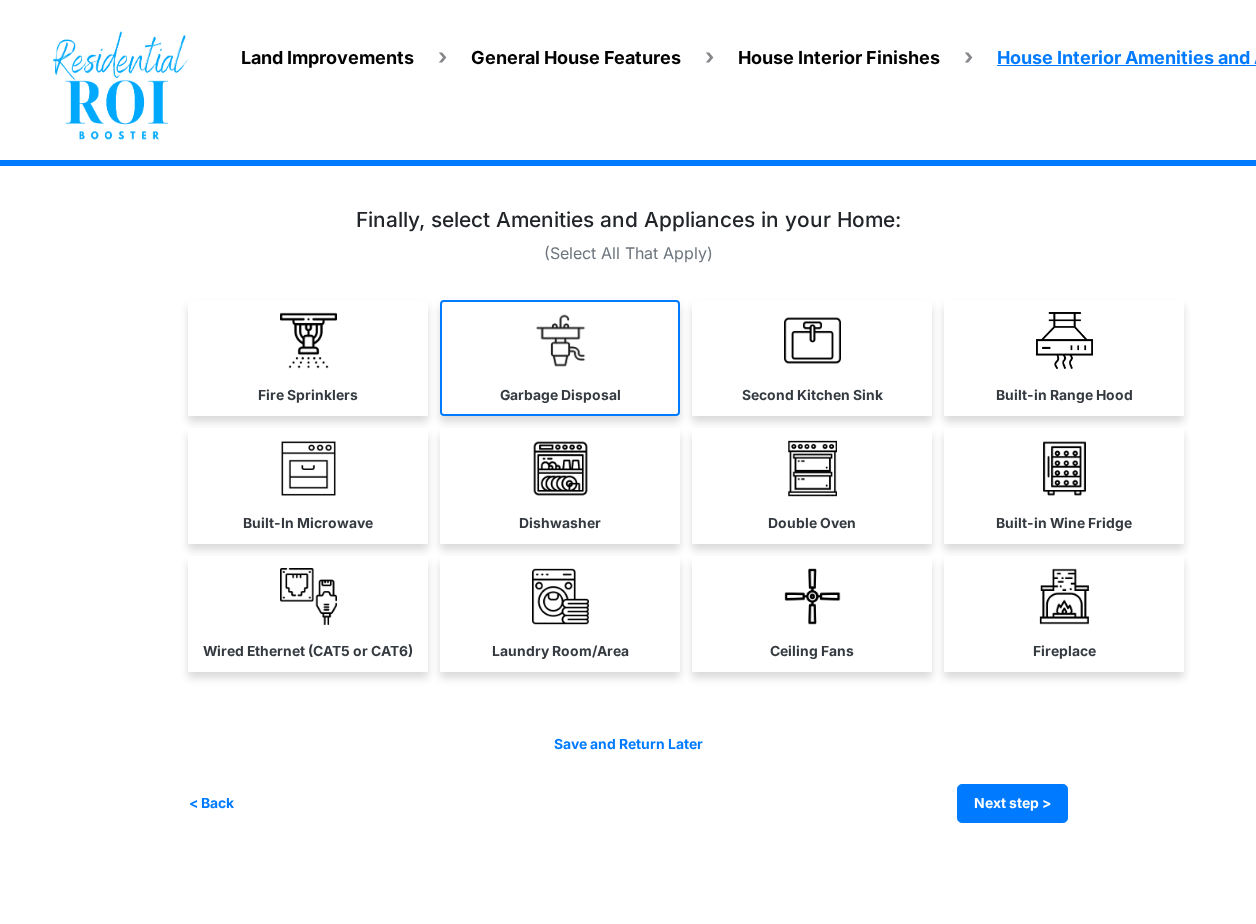 click at bounding box center [560, 340] 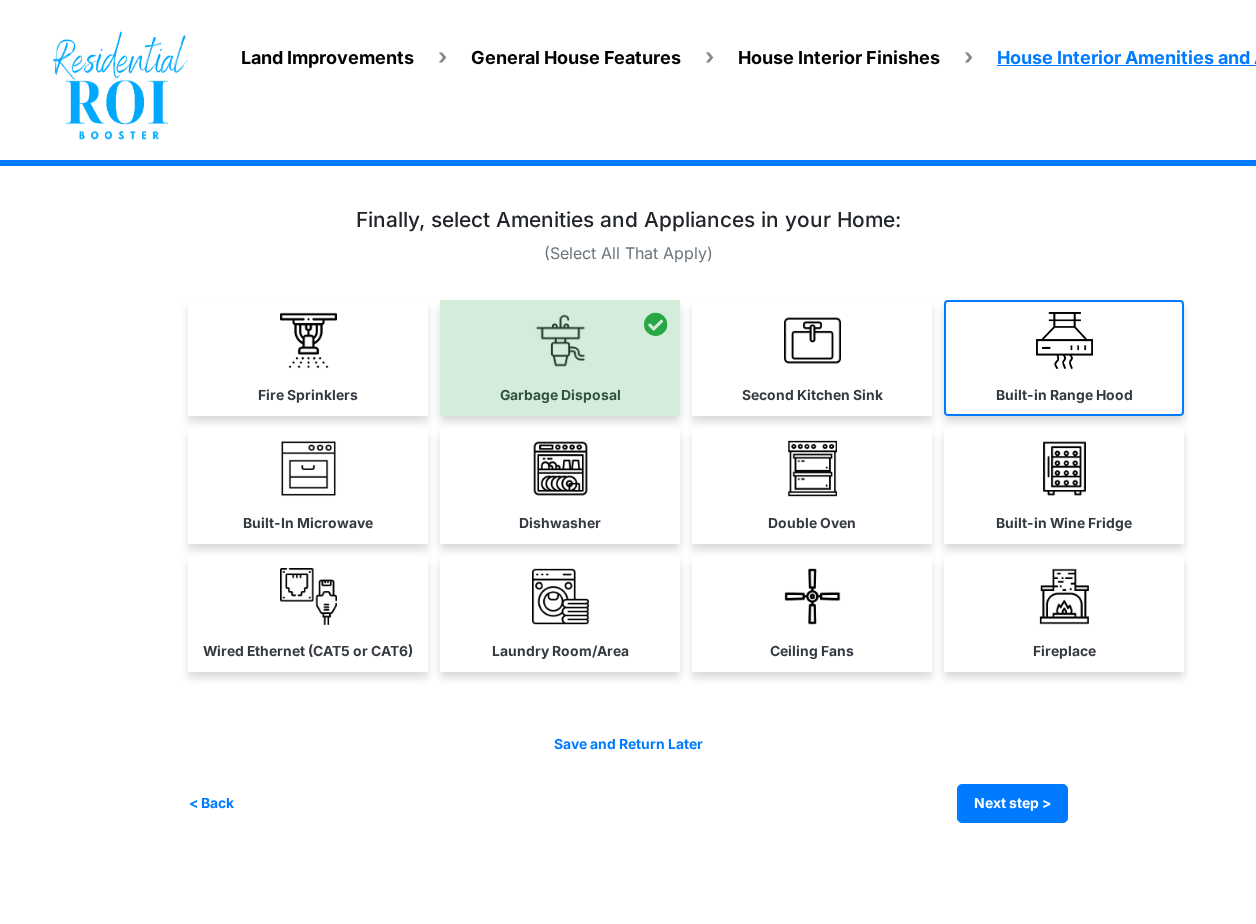 click at bounding box center (1064, 340) 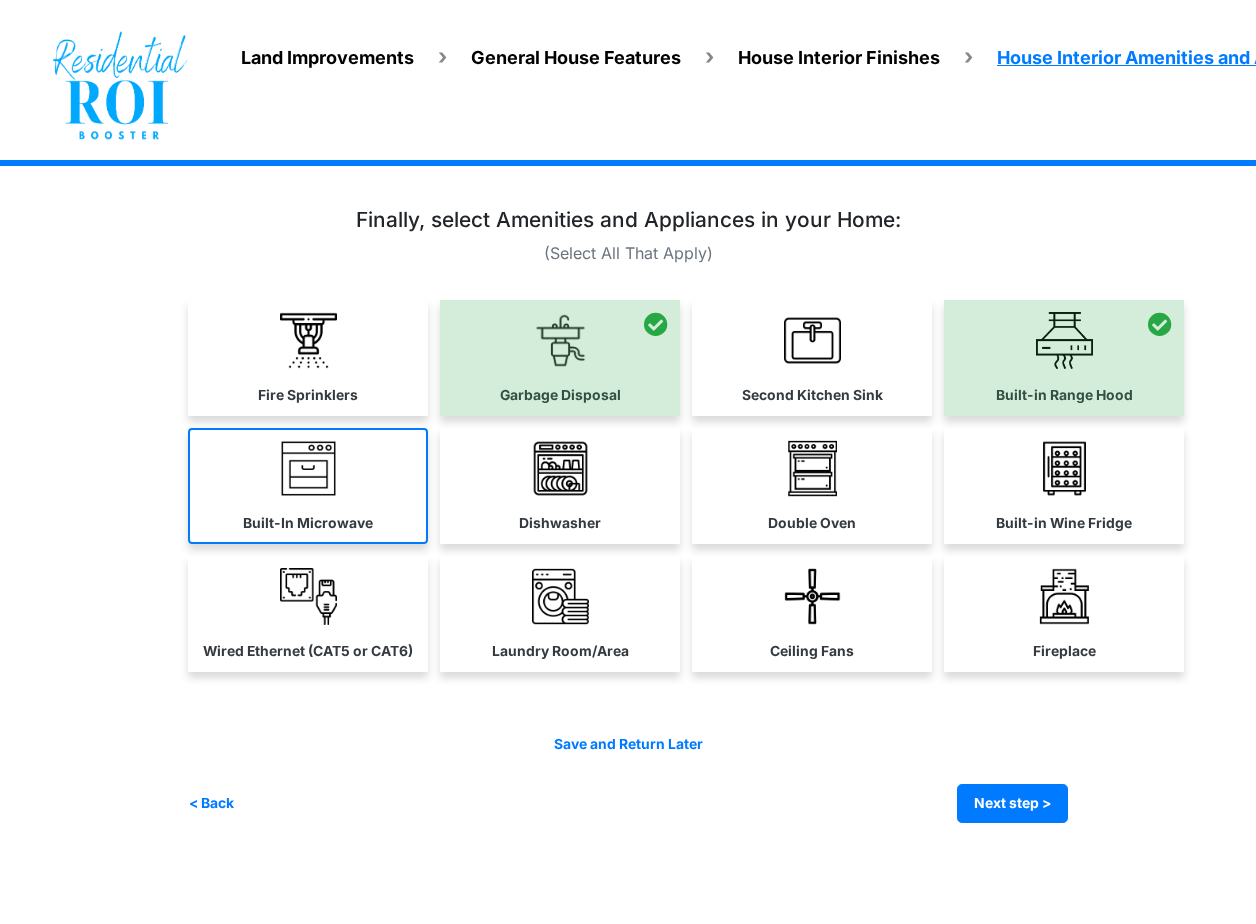 click on "Built-In Microwave" at bounding box center (308, 486) 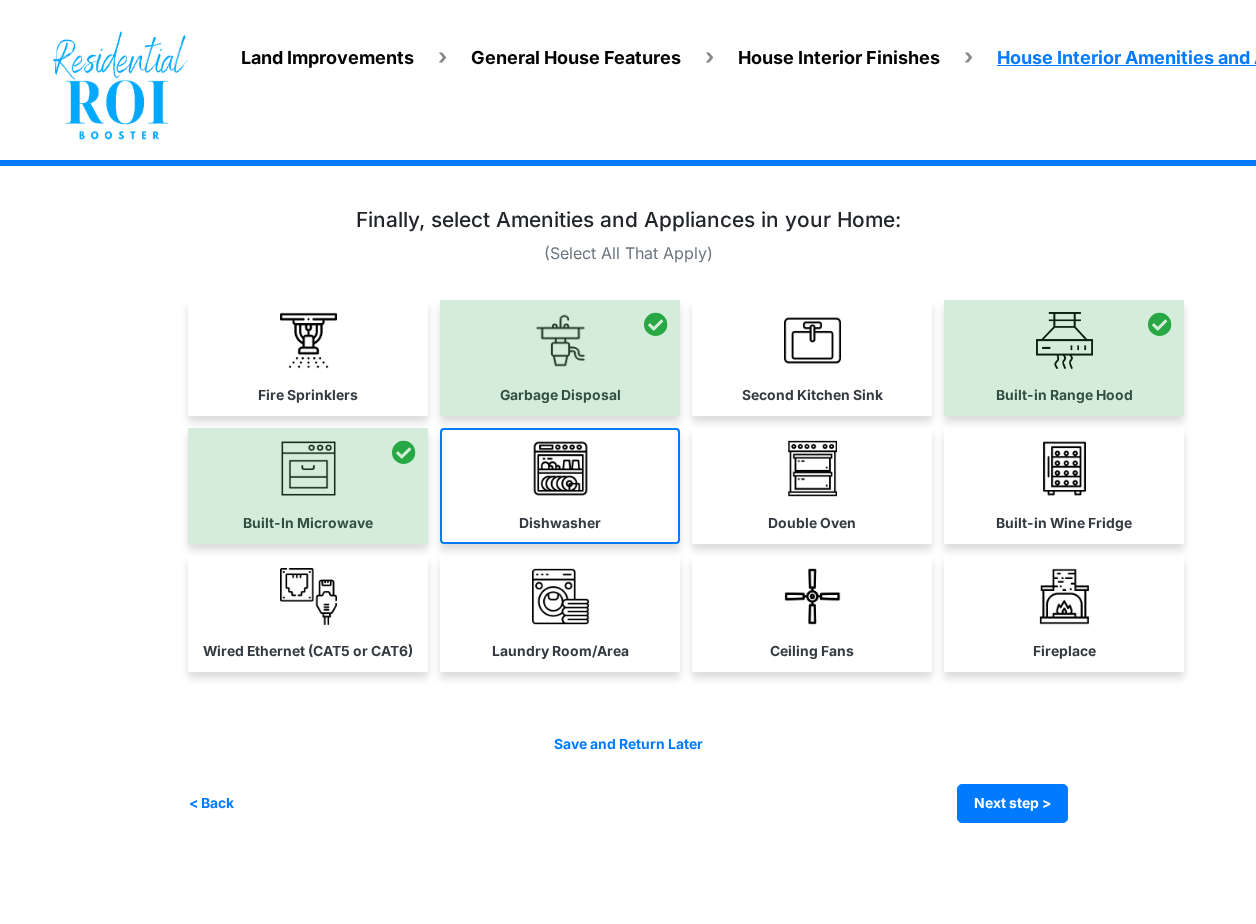 click at bounding box center [560, 468] 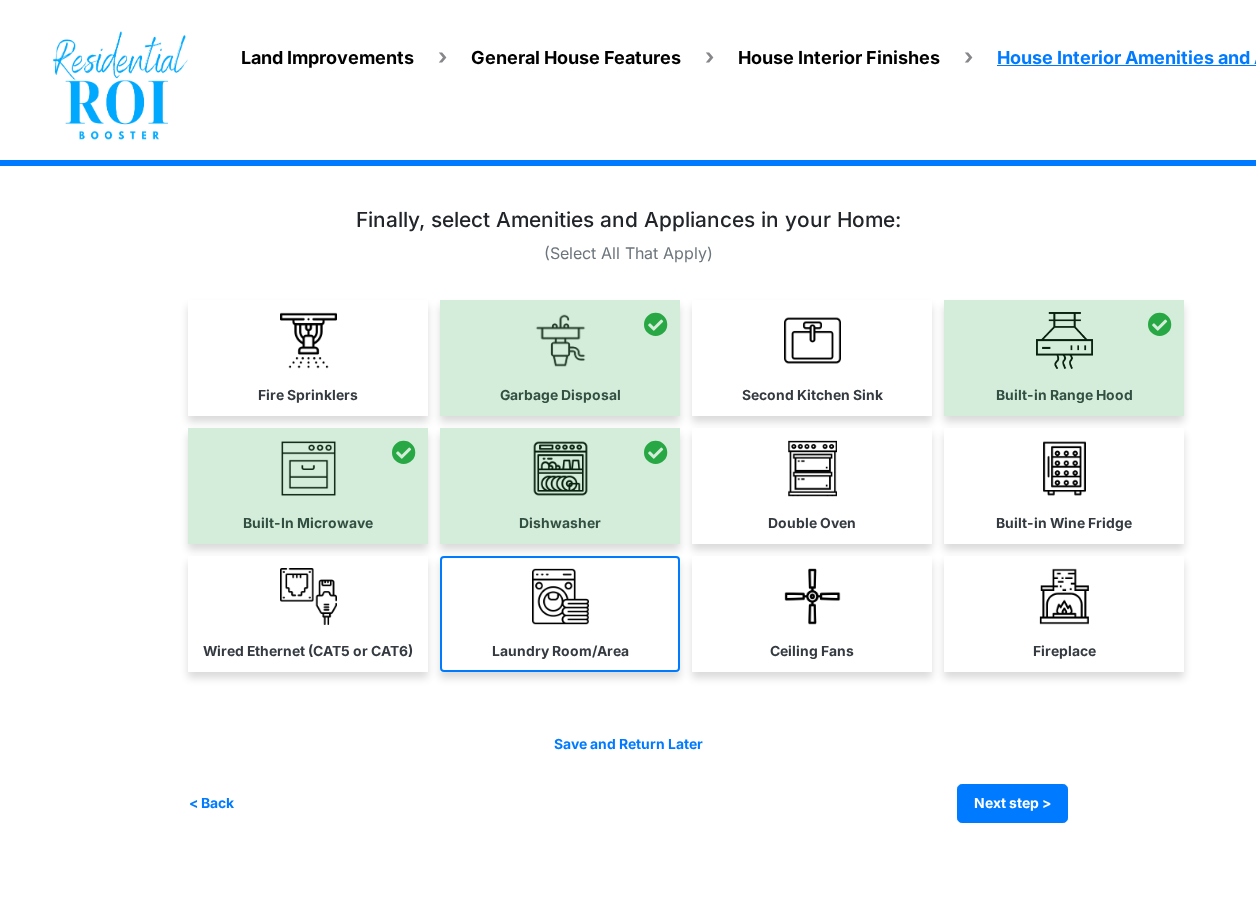 click at bounding box center (560, 596) 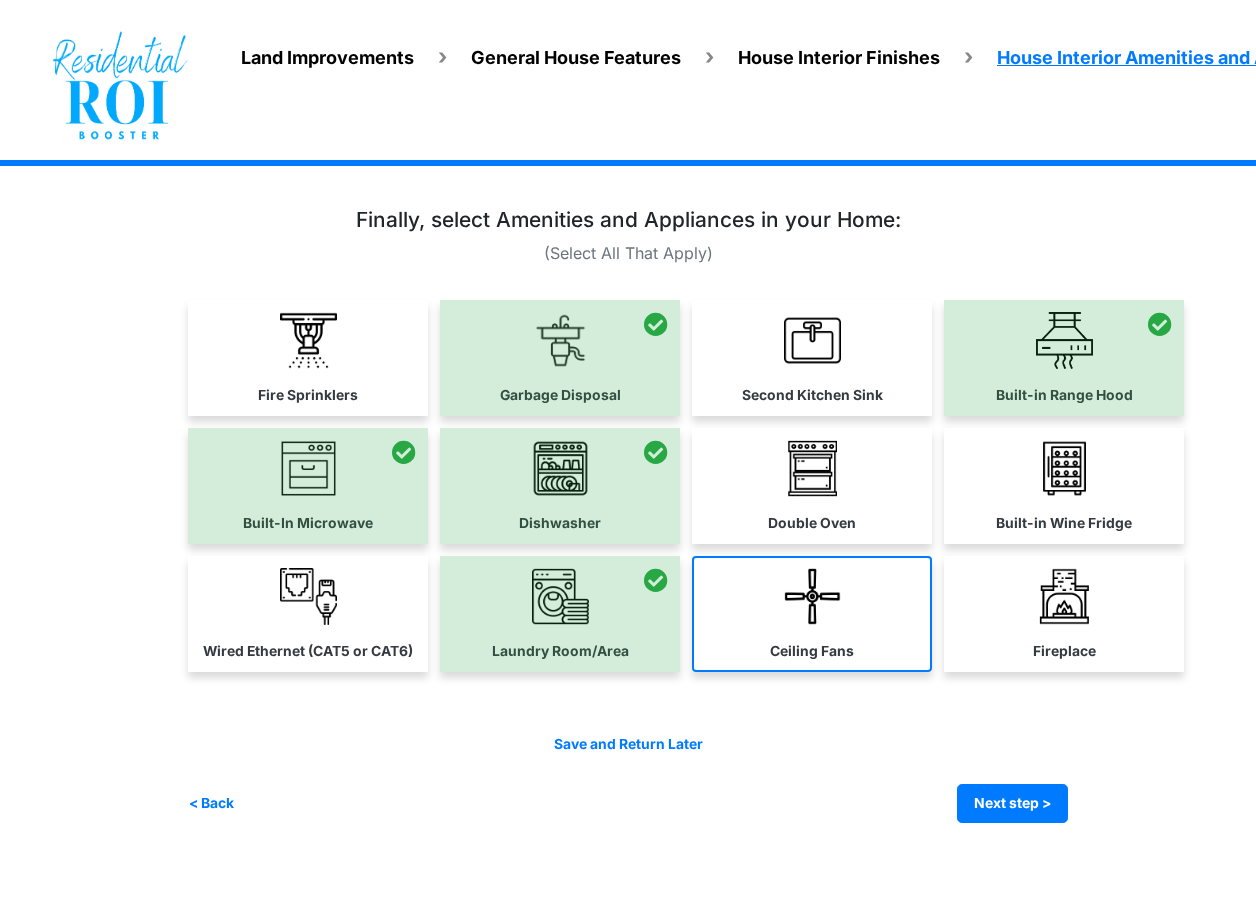 click on "Ceiling Fans" at bounding box center (812, 614) 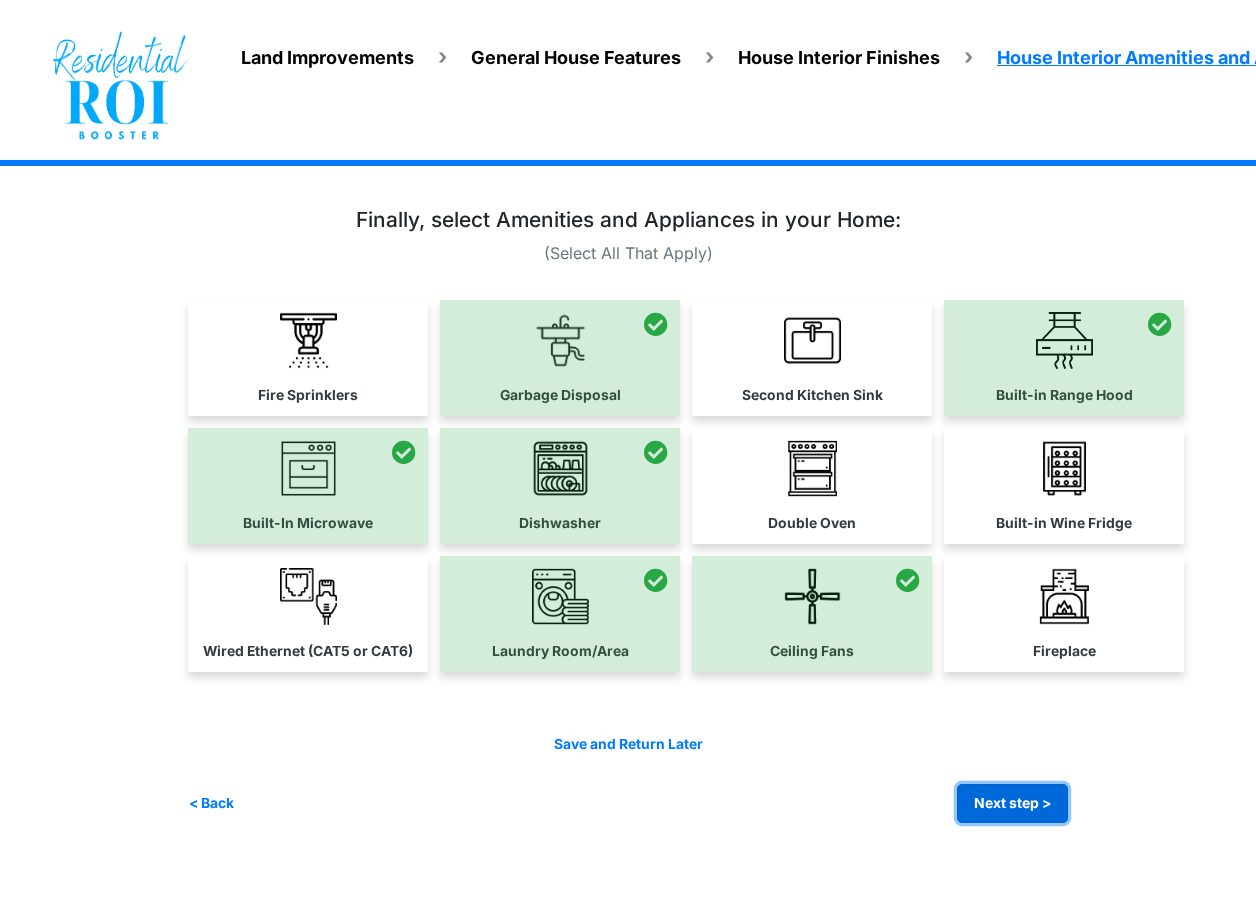 click on "Next step >" at bounding box center (1012, 803) 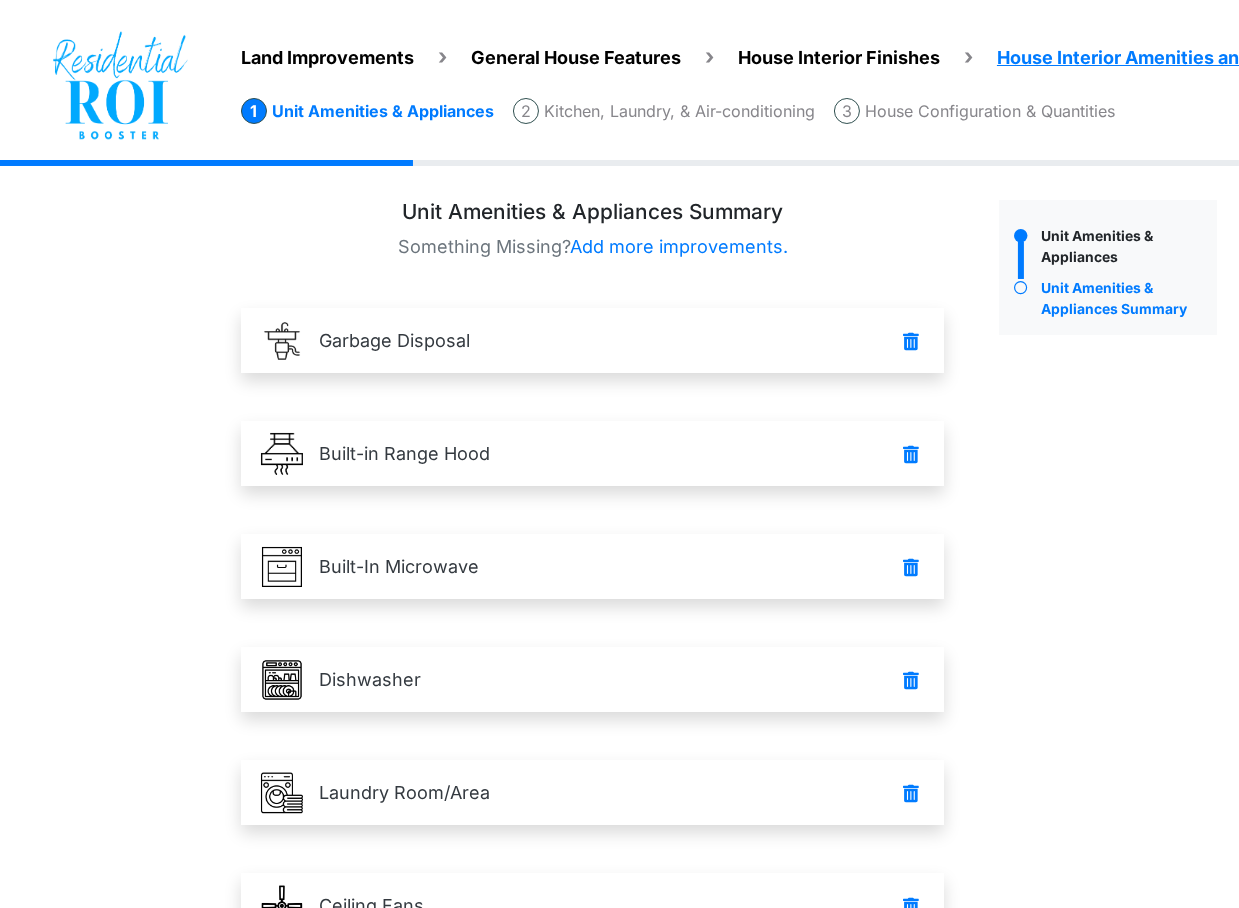 scroll, scrollTop: 190, scrollLeft: 0, axis: vertical 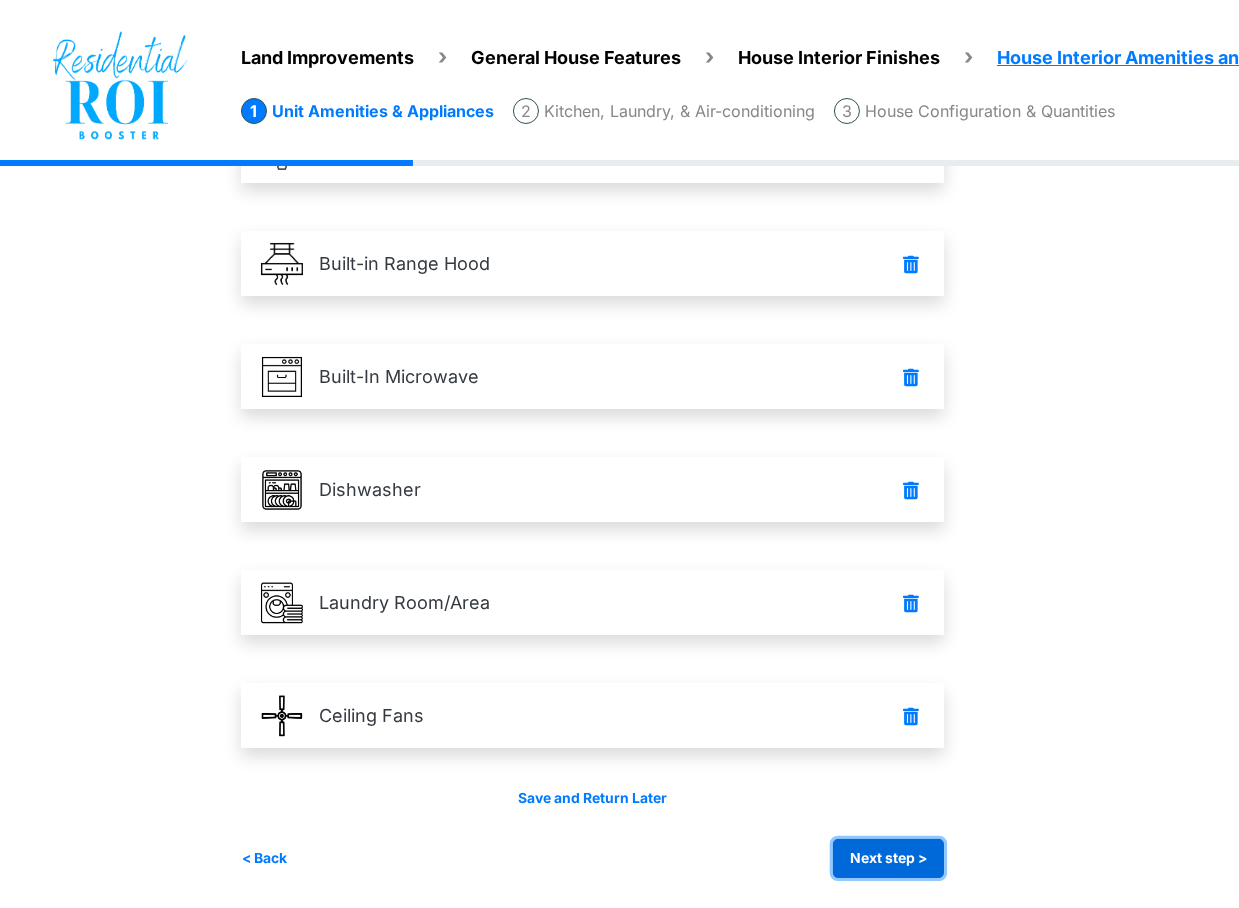 click on "Next step >" at bounding box center [888, 858] 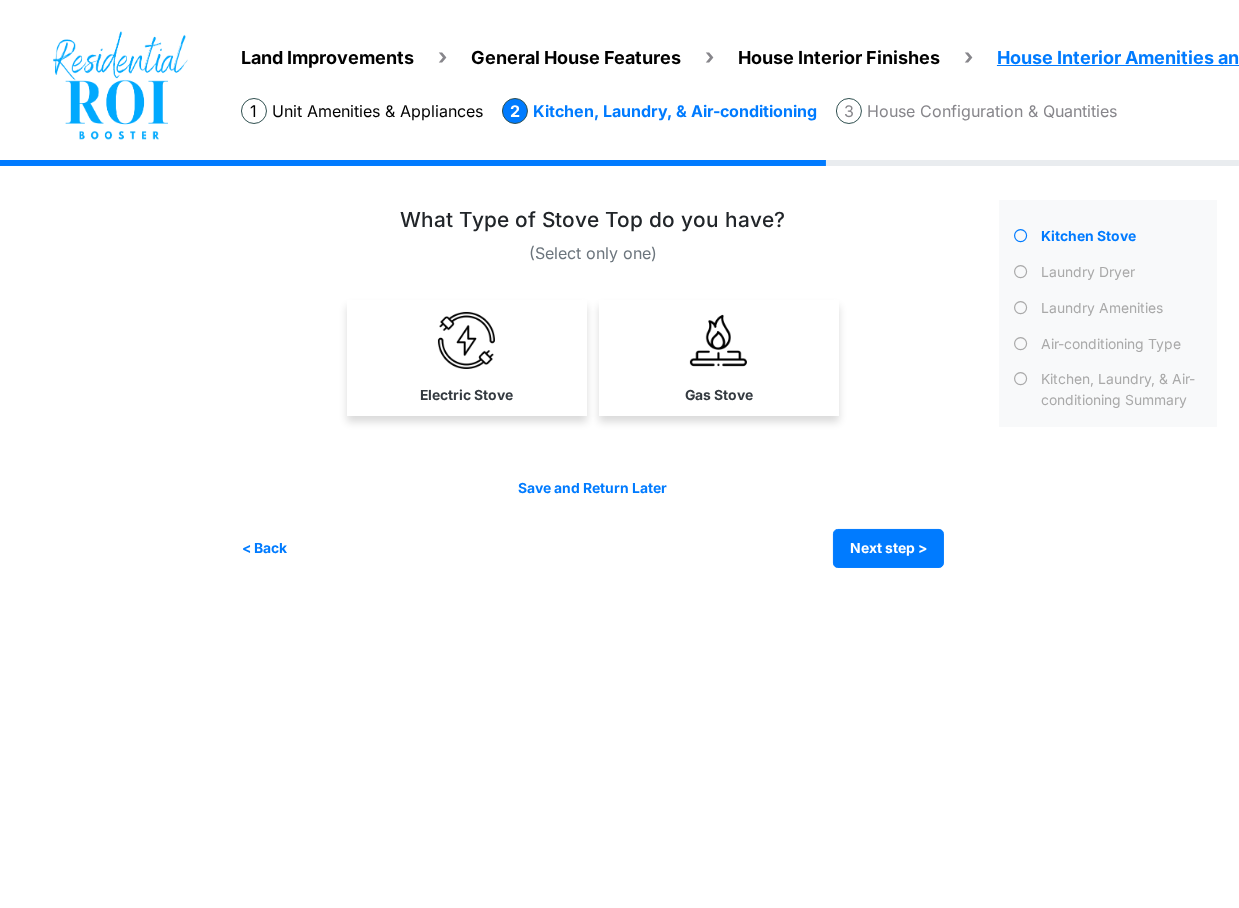 scroll, scrollTop: 0, scrollLeft: 0, axis: both 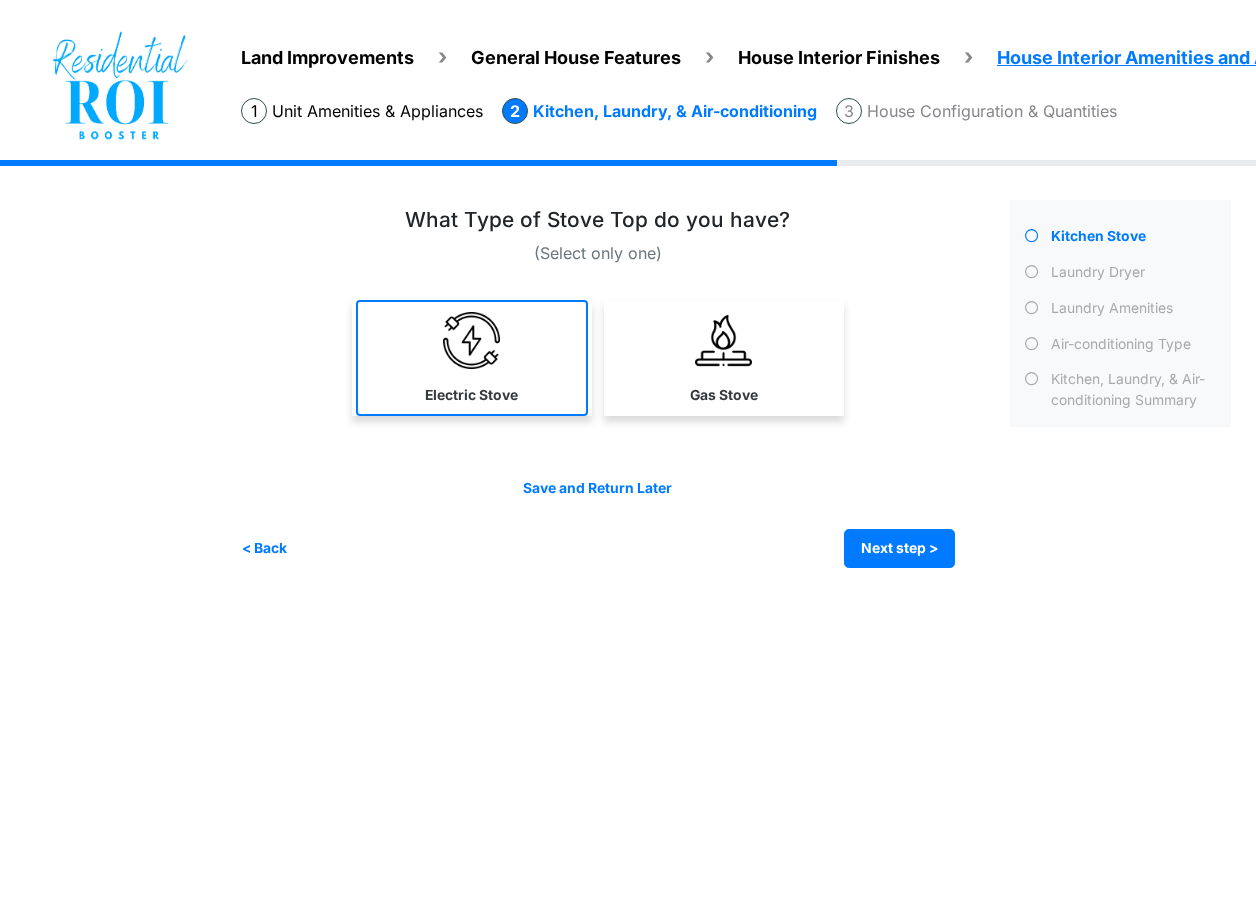 click on "Electric Stove" at bounding box center [471, 395] 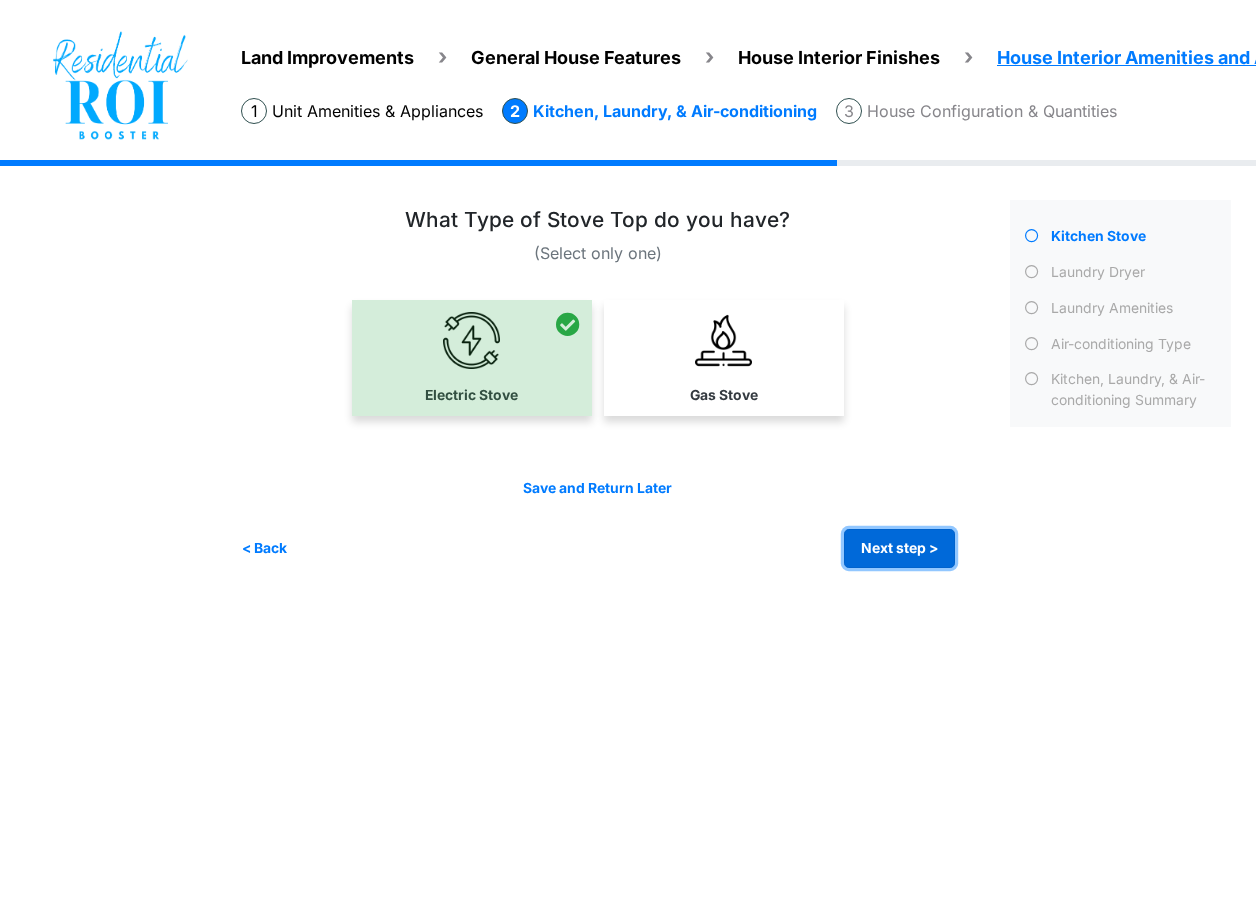 click on "Next step >" at bounding box center (899, 548) 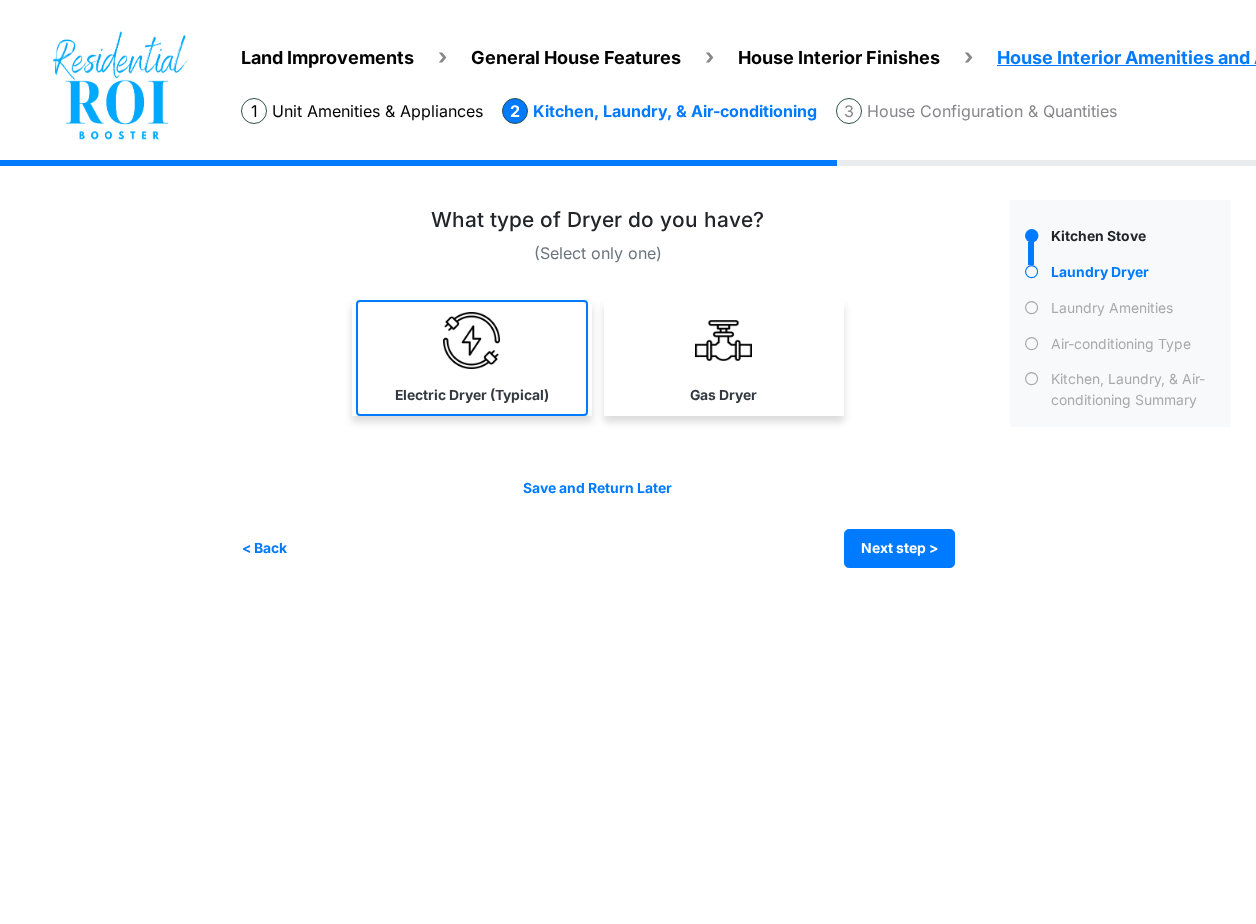 click on "Electric Dryer (Typical)" at bounding box center [472, 358] 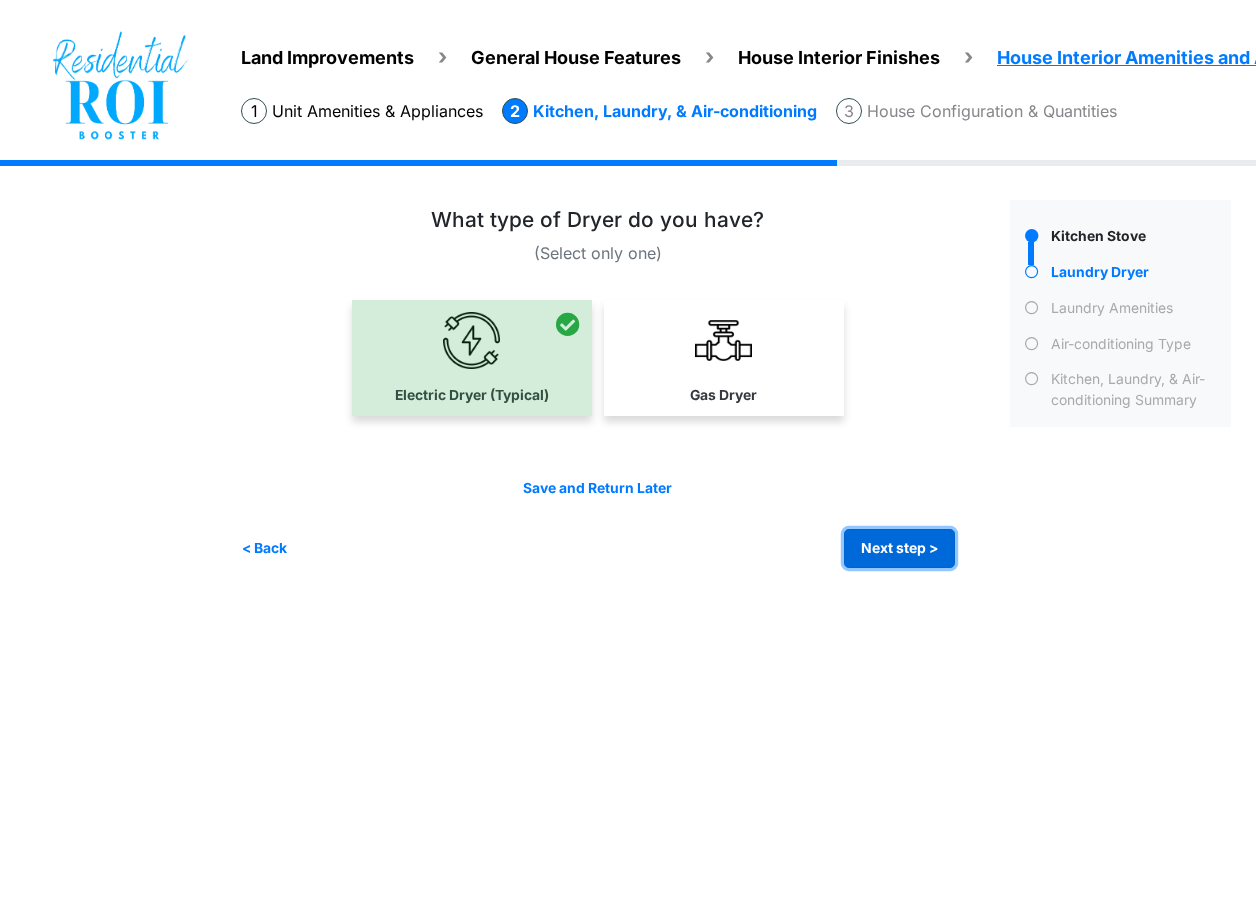 click on "Next step >" at bounding box center [899, 548] 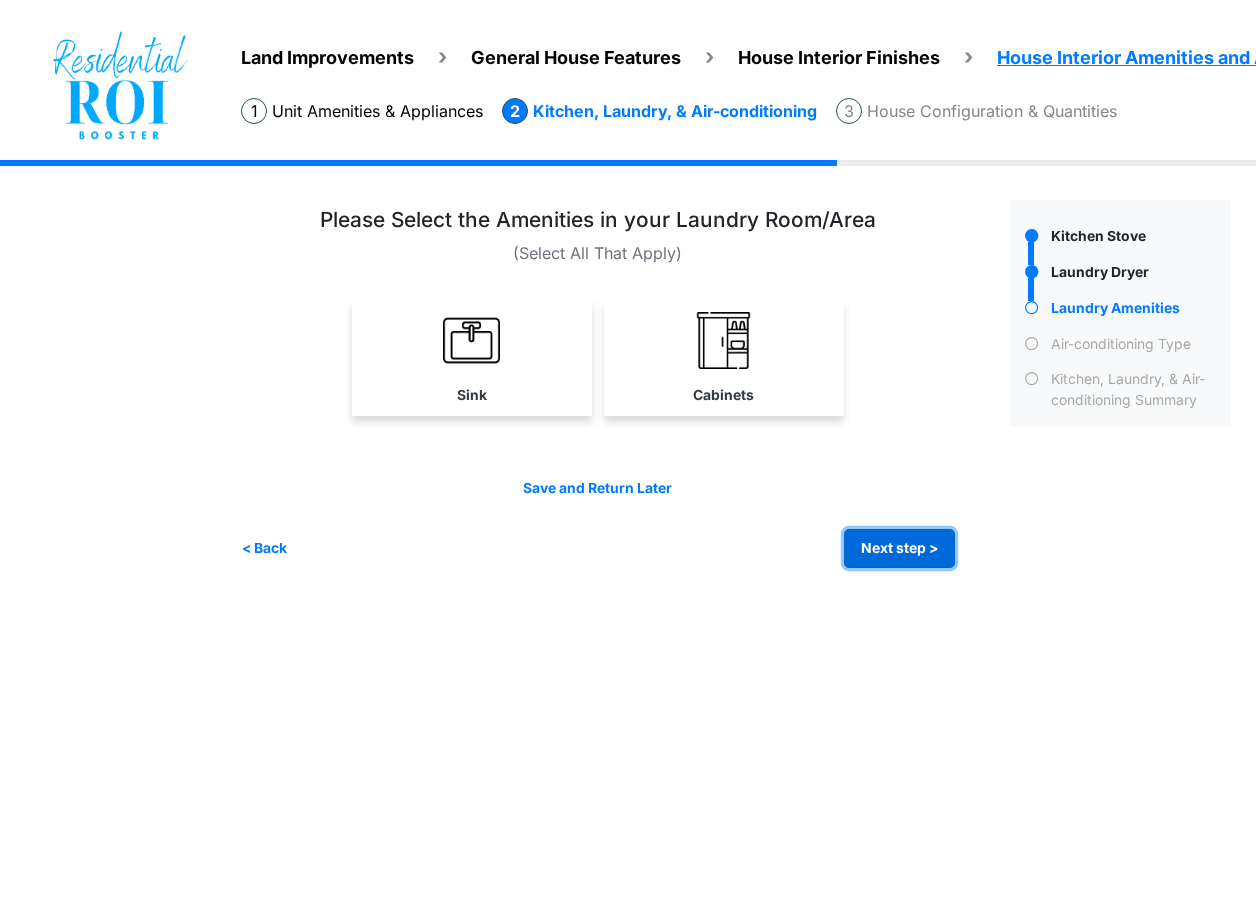 click on "Next step >" at bounding box center [899, 548] 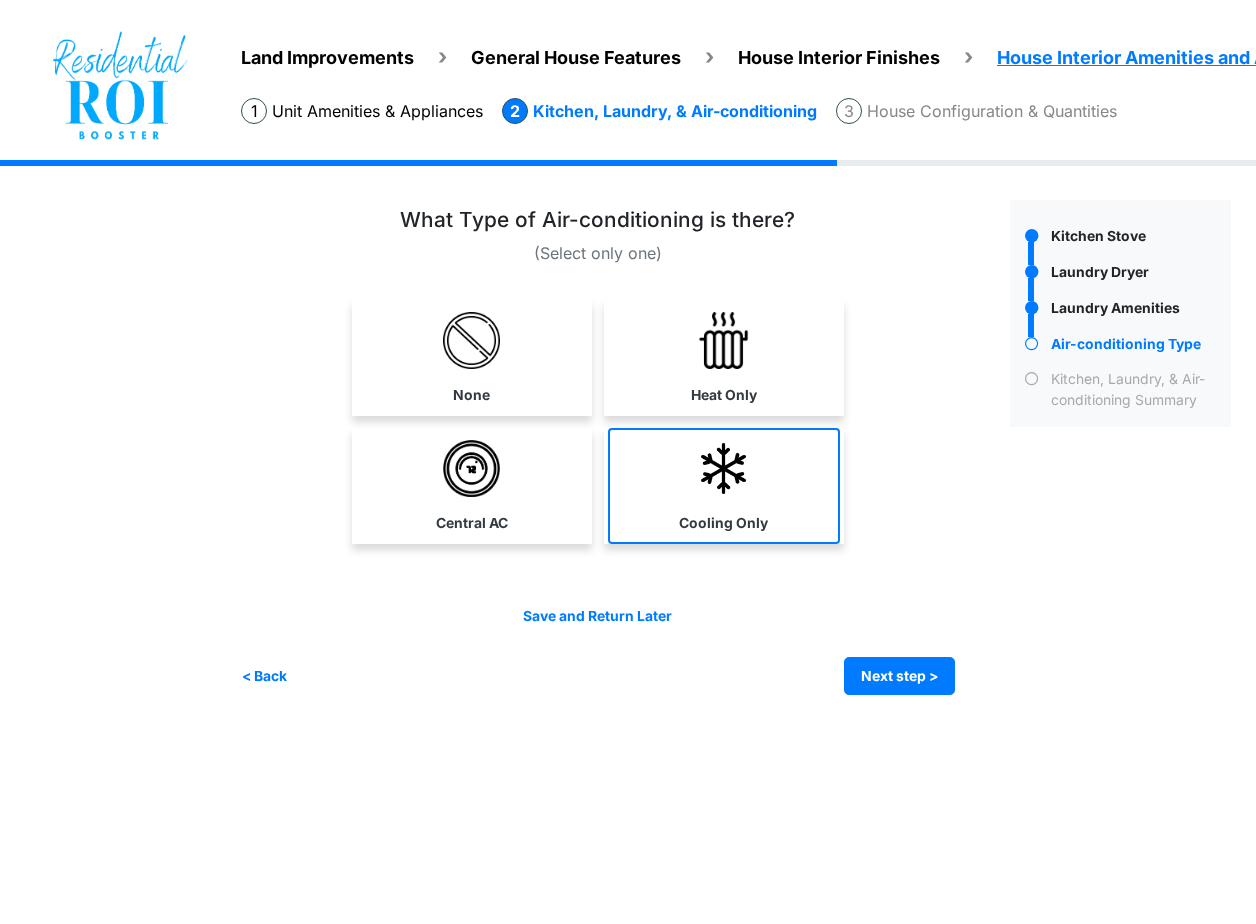 click at bounding box center (723, 468) 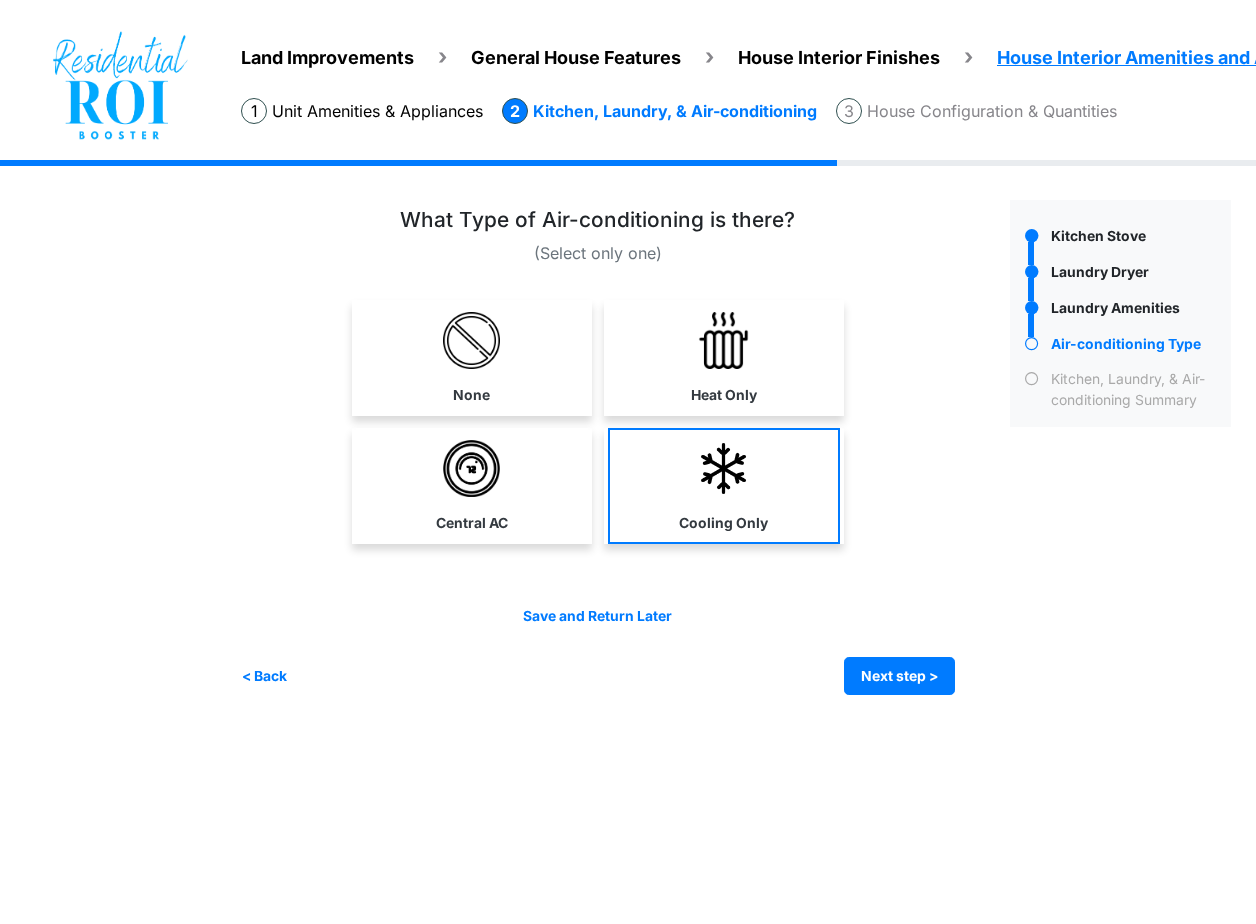 select on "*" 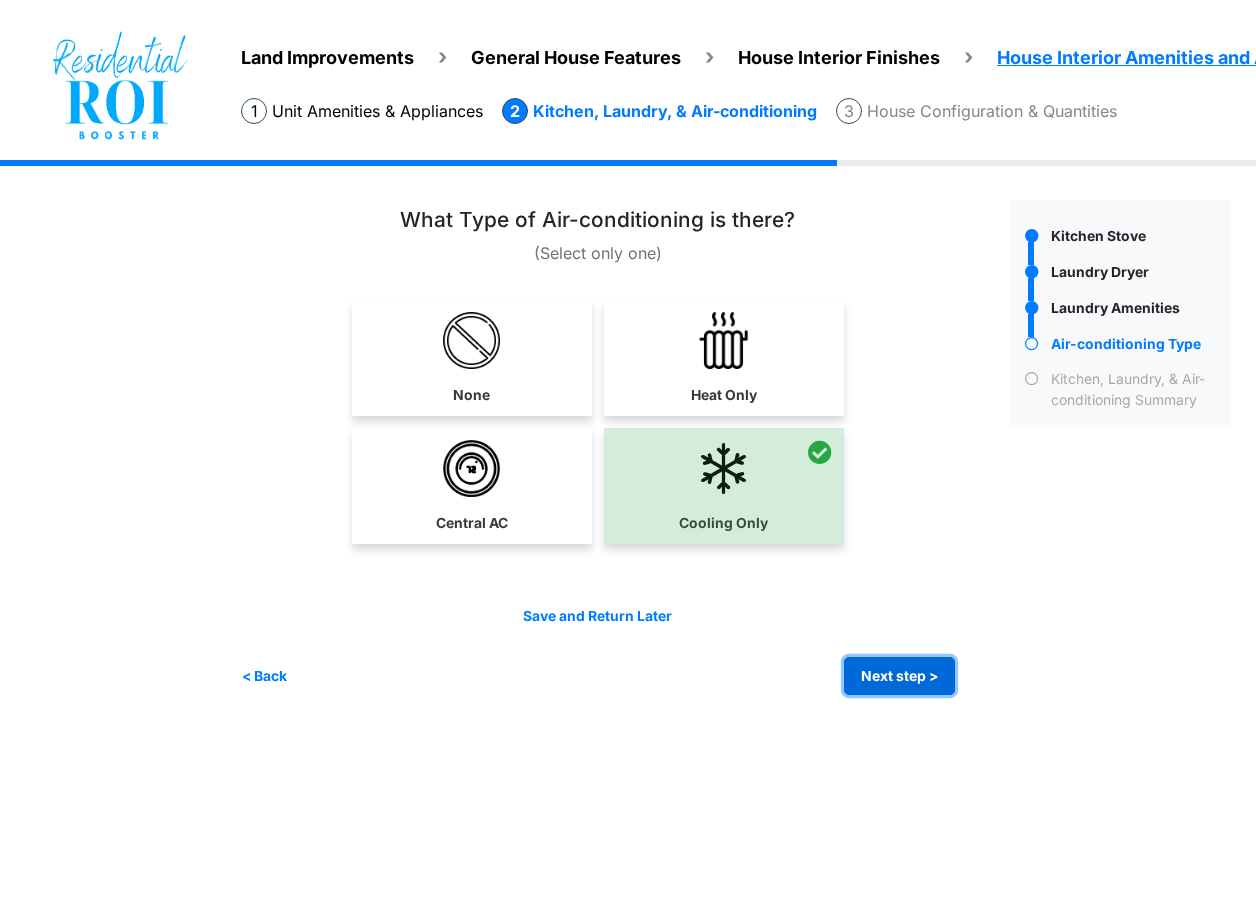 click on "Next step >" at bounding box center [899, 676] 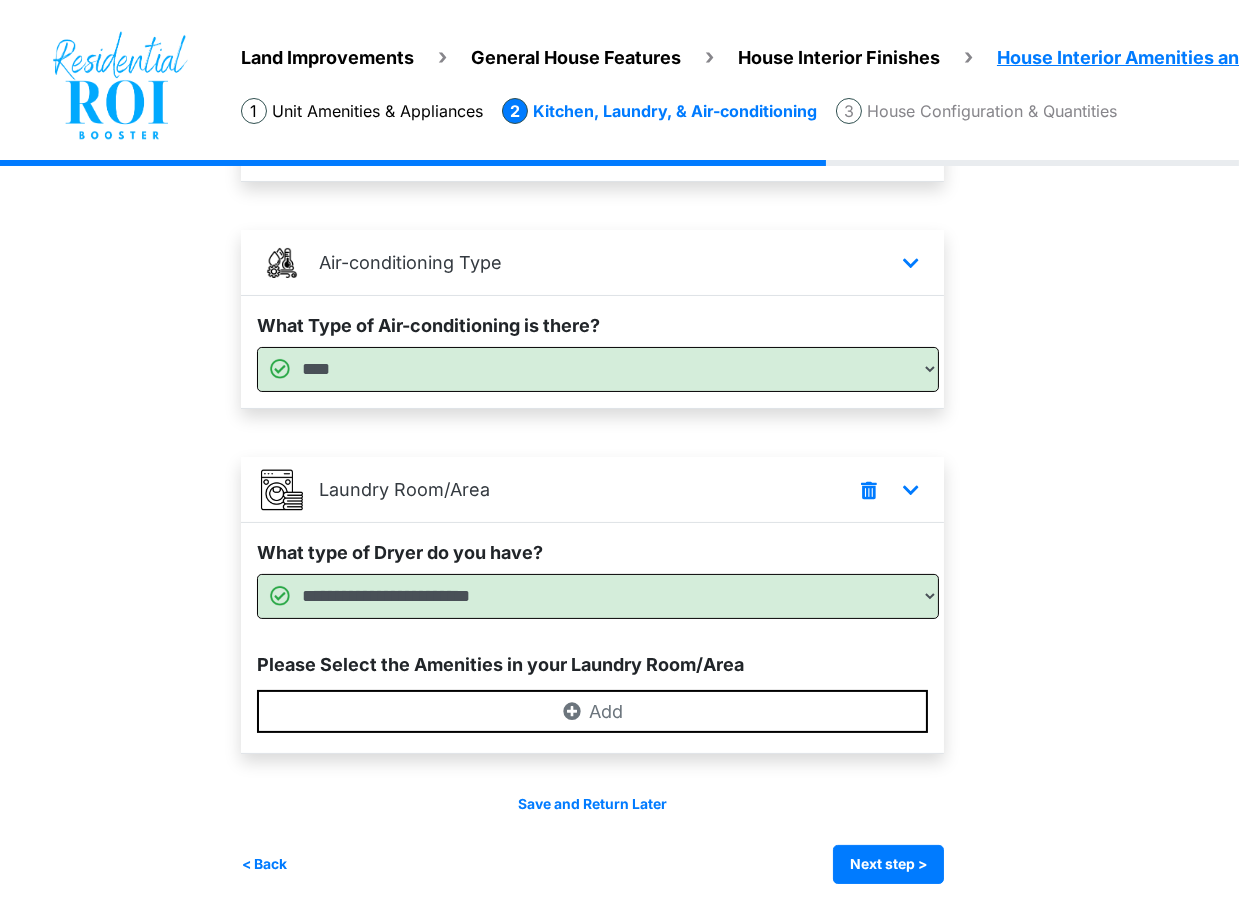 scroll, scrollTop: 309, scrollLeft: 0, axis: vertical 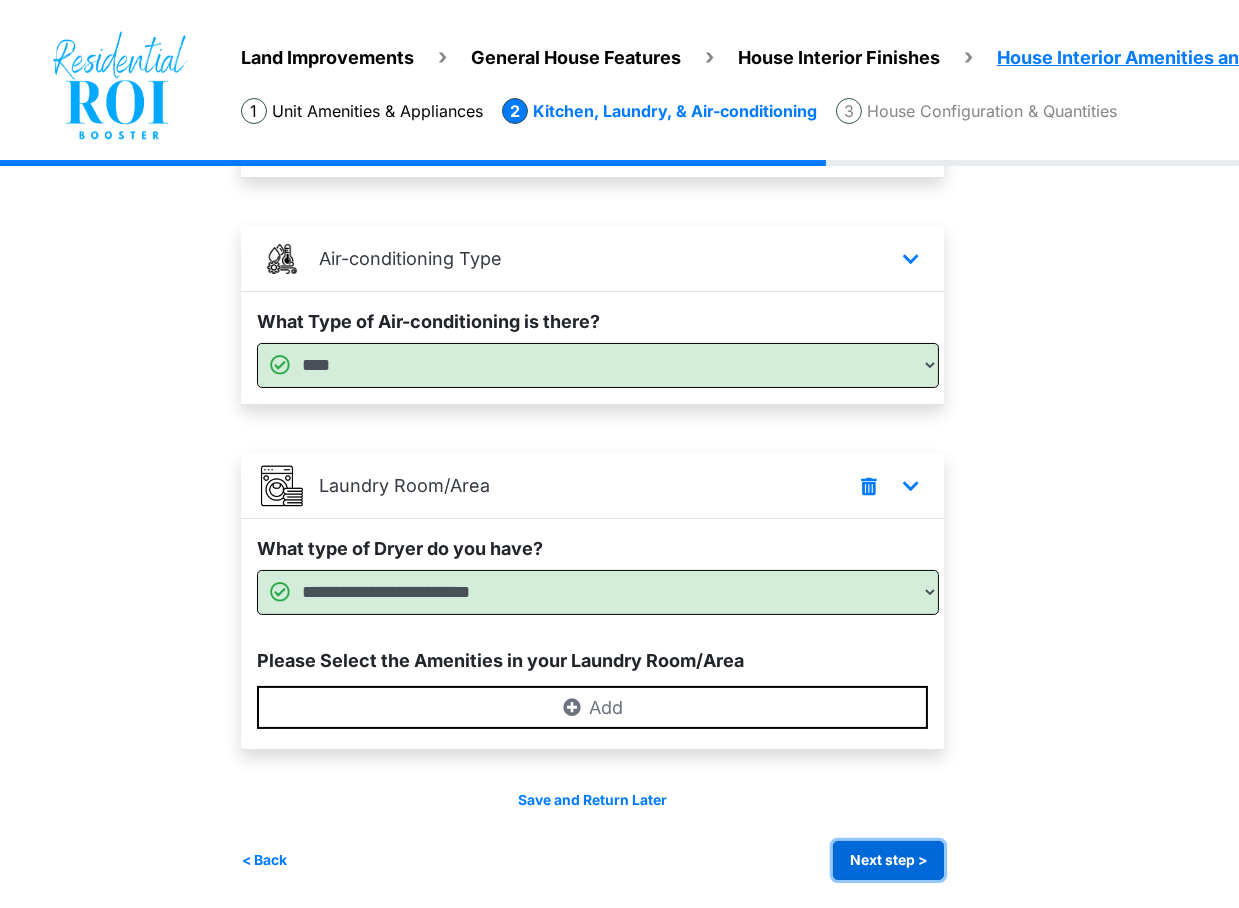 click on "Next step >" at bounding box center [888, 860] 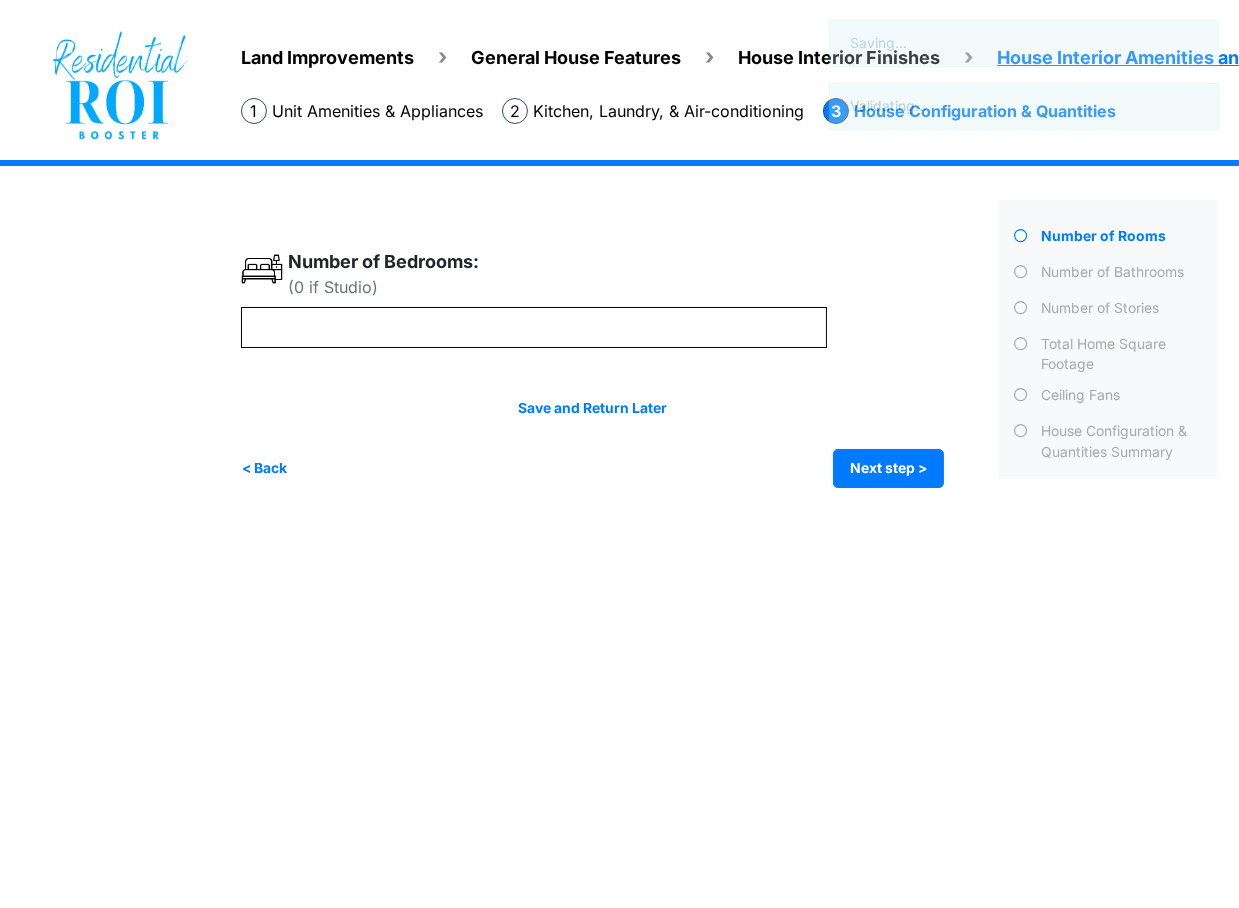 scroll, scrollTop: 0, scrollLeft: 0, axis: both 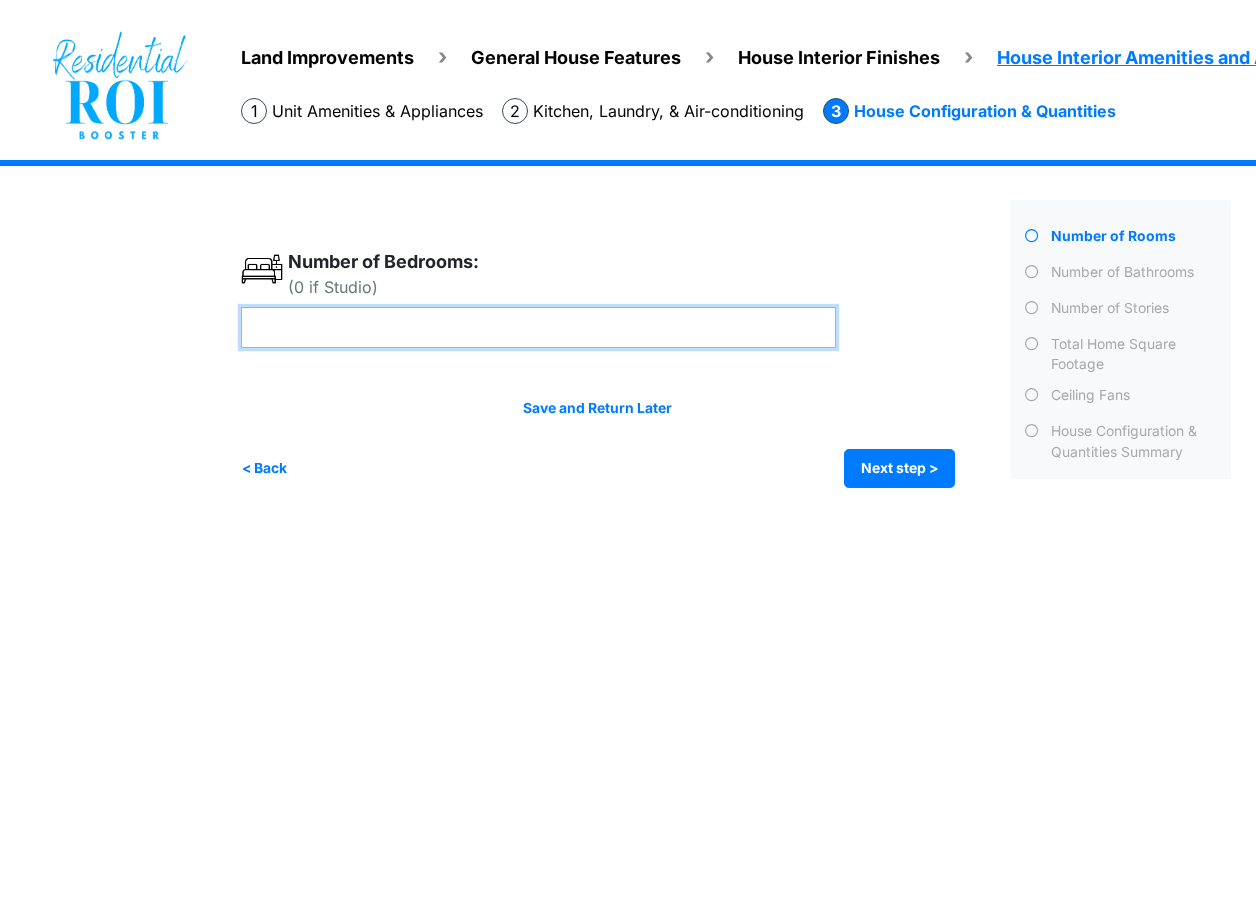 click at bounding box center (538, 327) 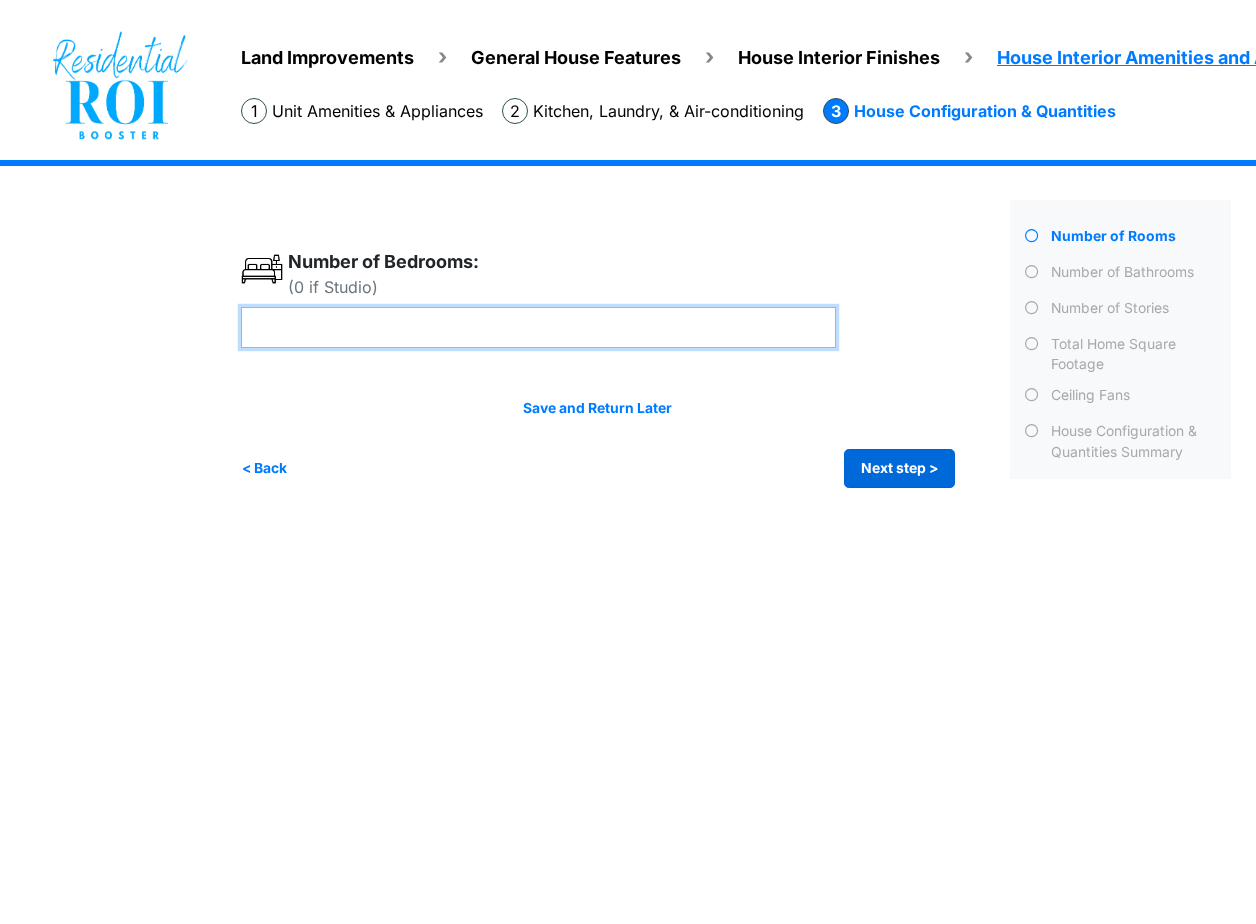 type on "*" 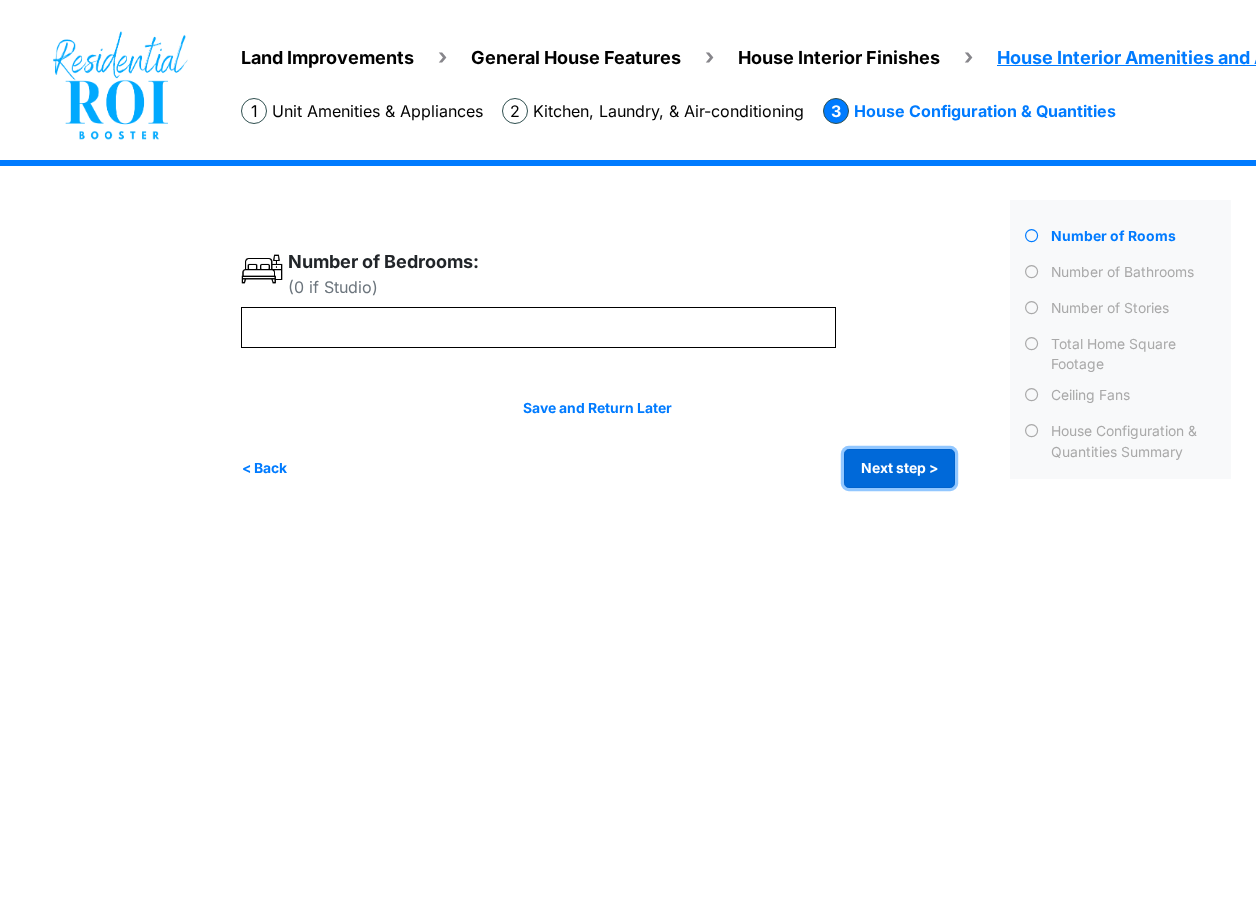 click on "Next step >" at bounding box center (899, 468) 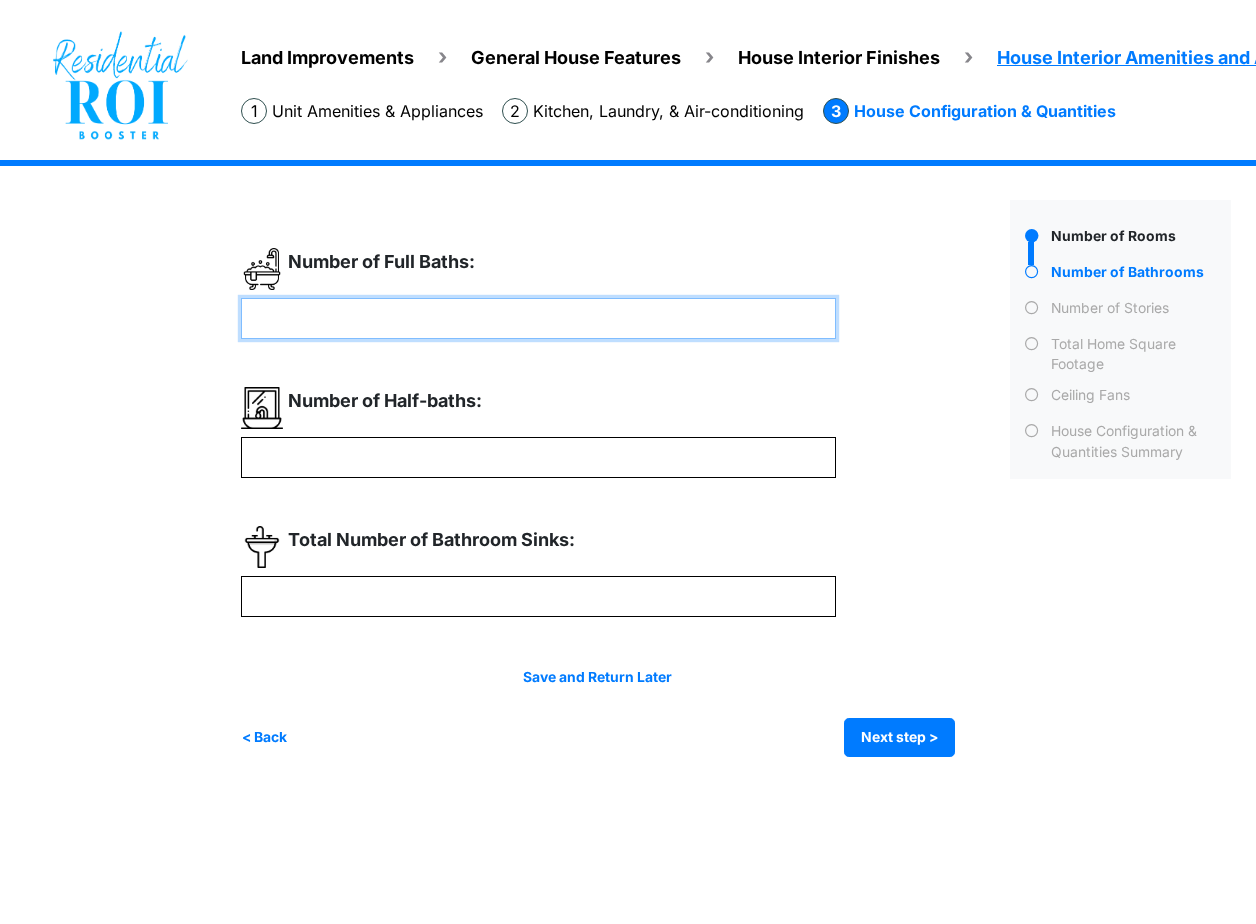 click at bounding box center [538, 318] 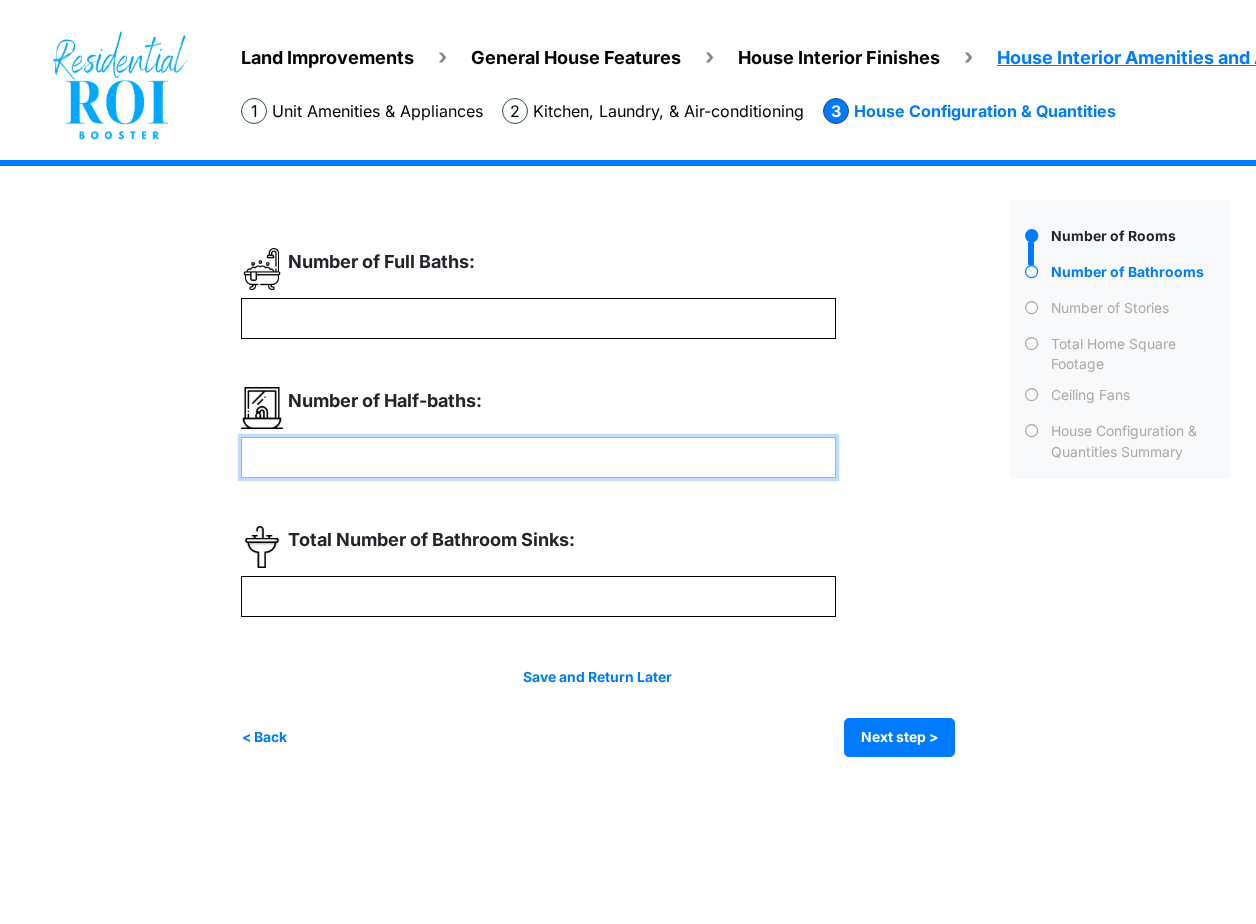 click at bounding box center [538, 457] 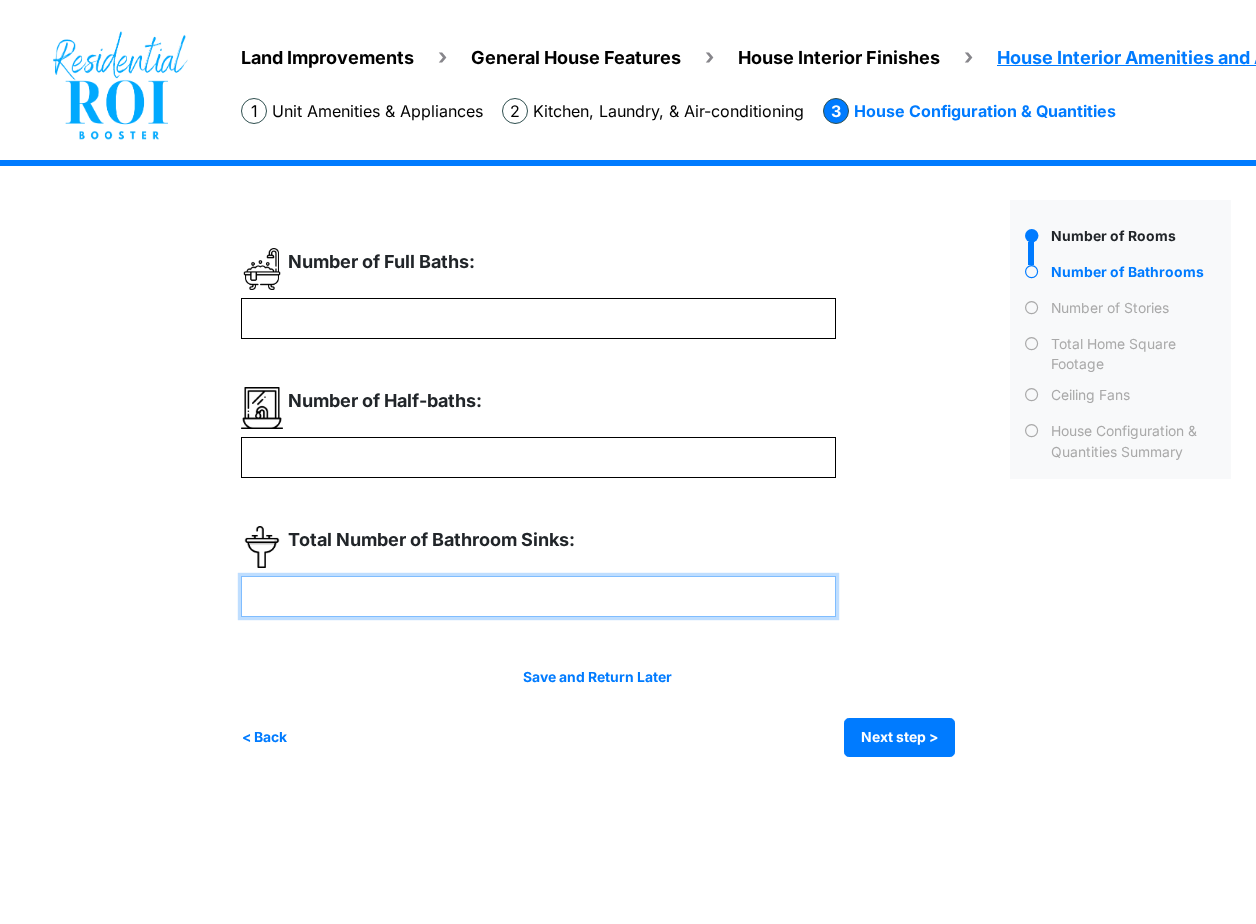 click at bounding box center (538, 596) 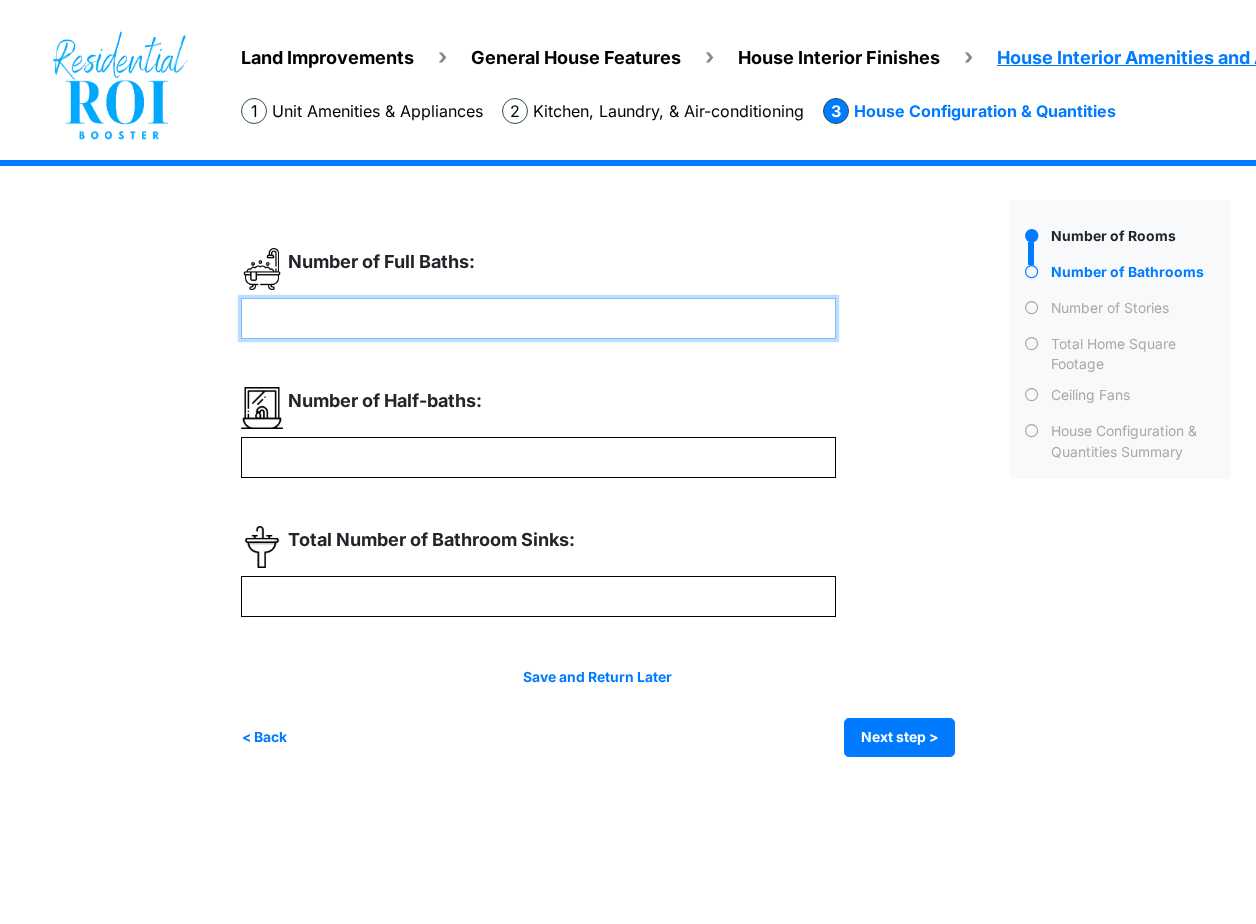 click on "*" at bounding box center [538, 318] 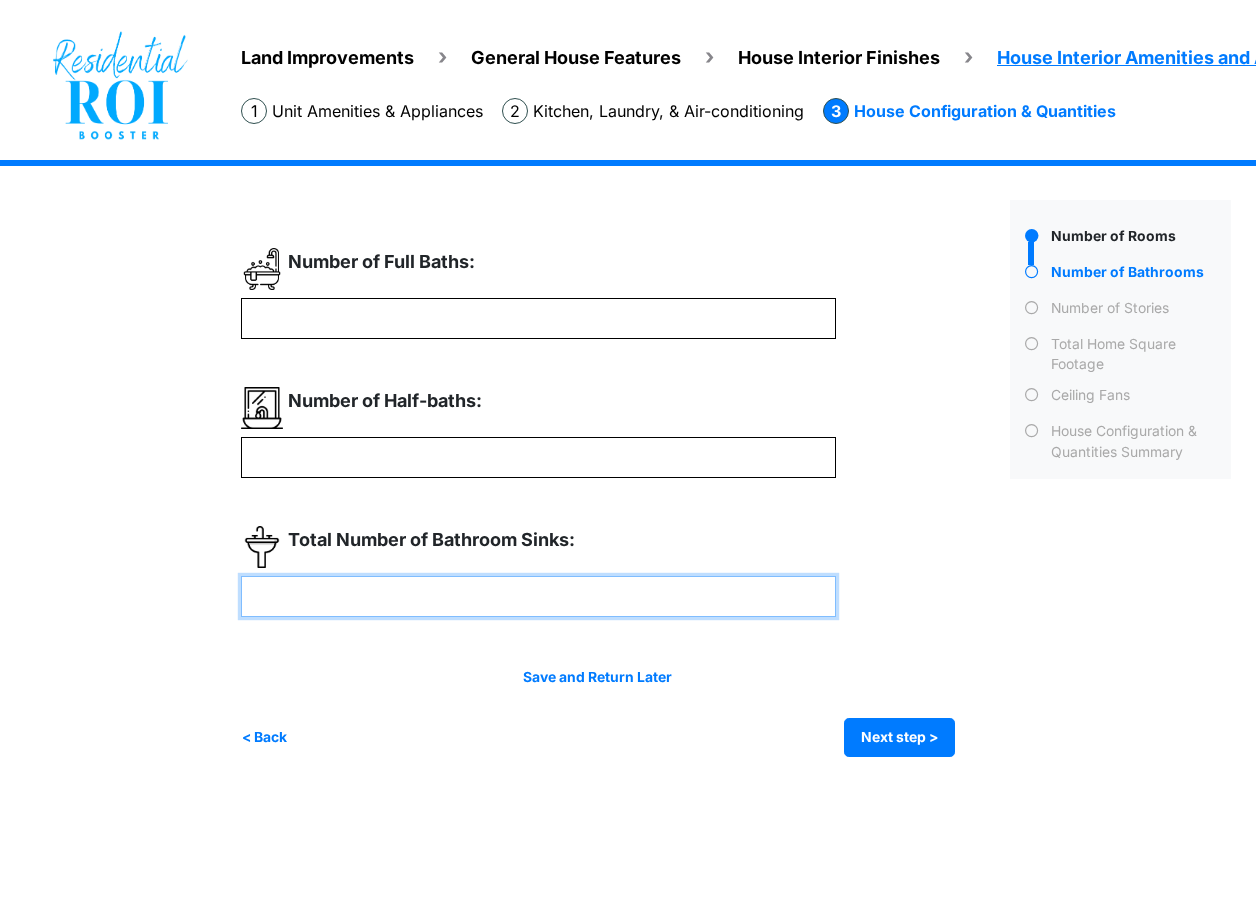 click at bounding box center [538, 596] 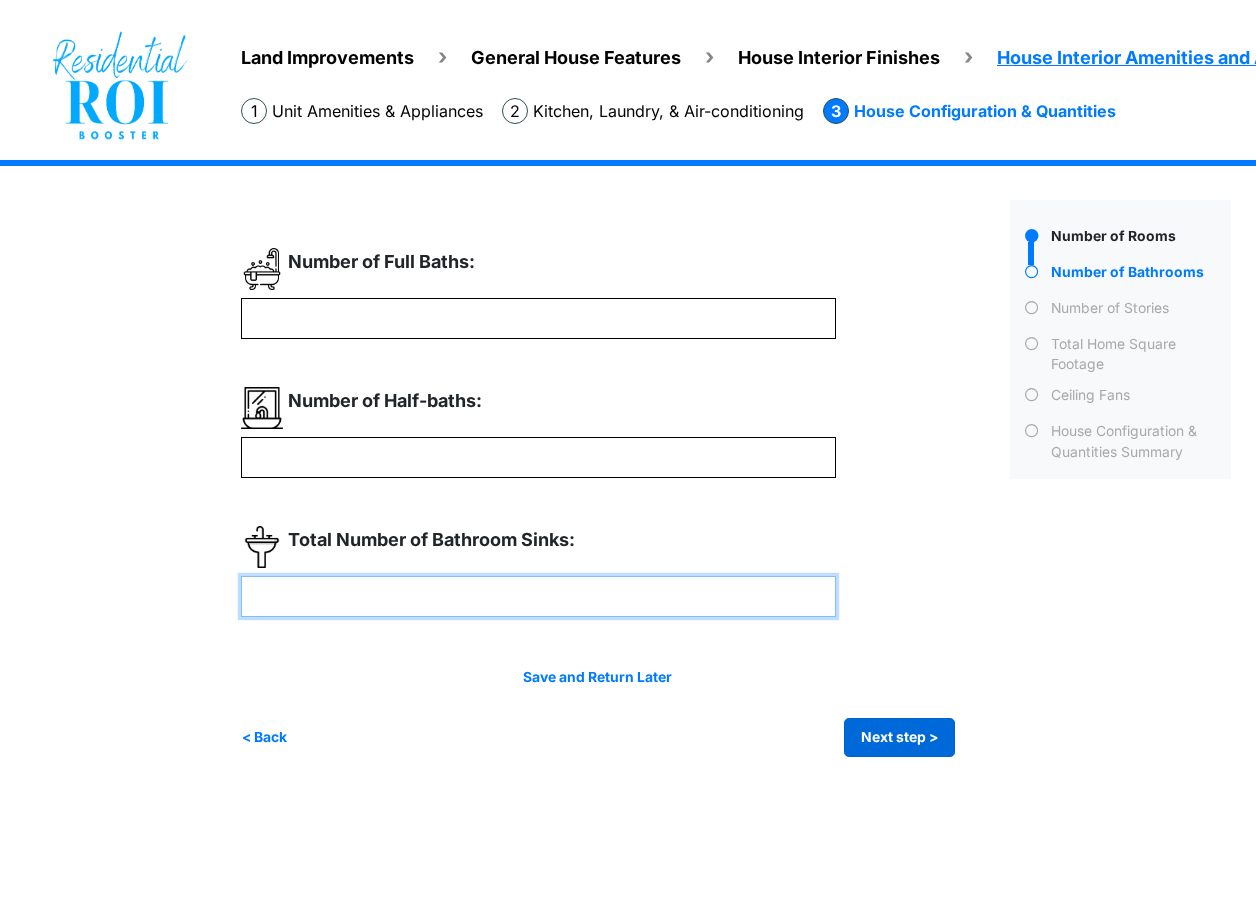 type on "*" 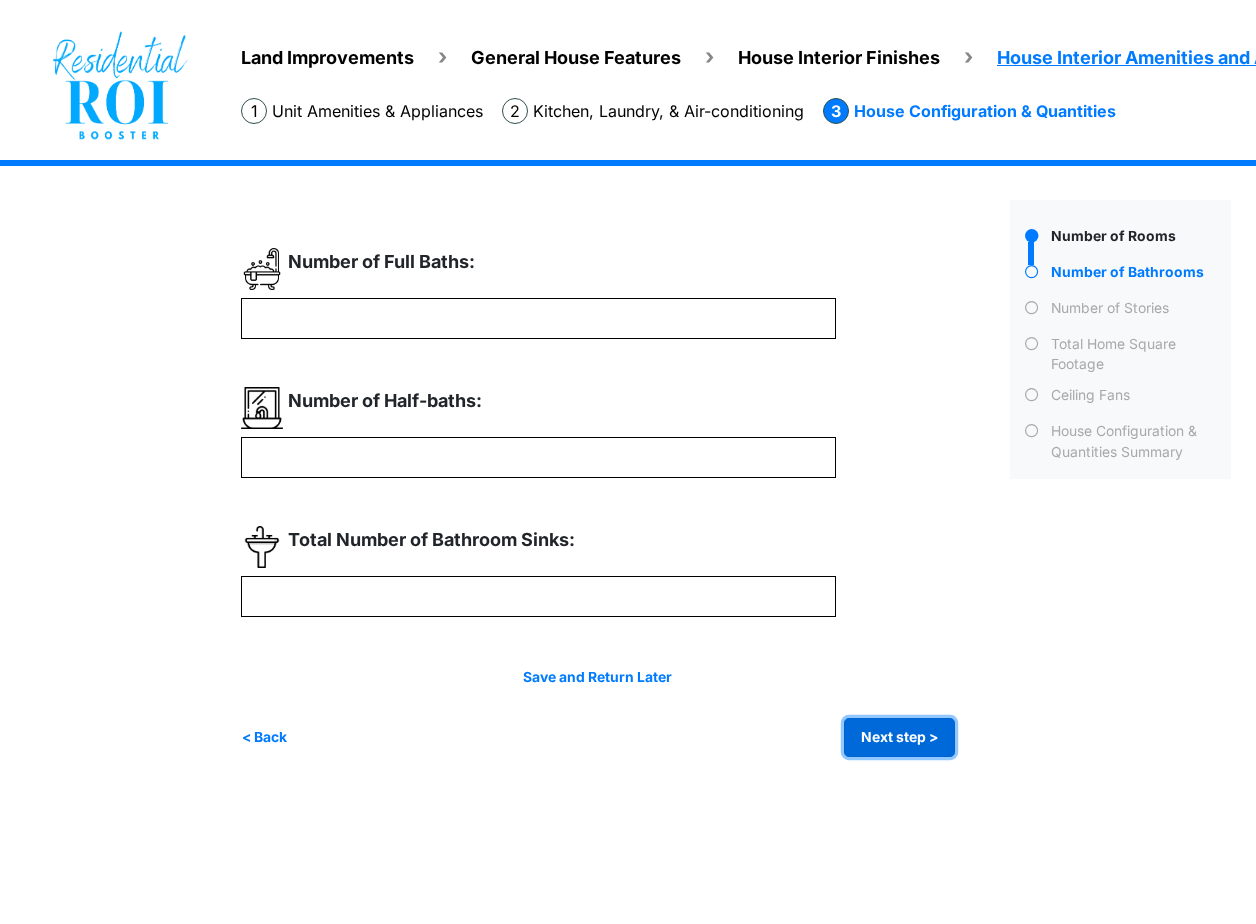 click on "Next step >" at bounding box center [899, 737] 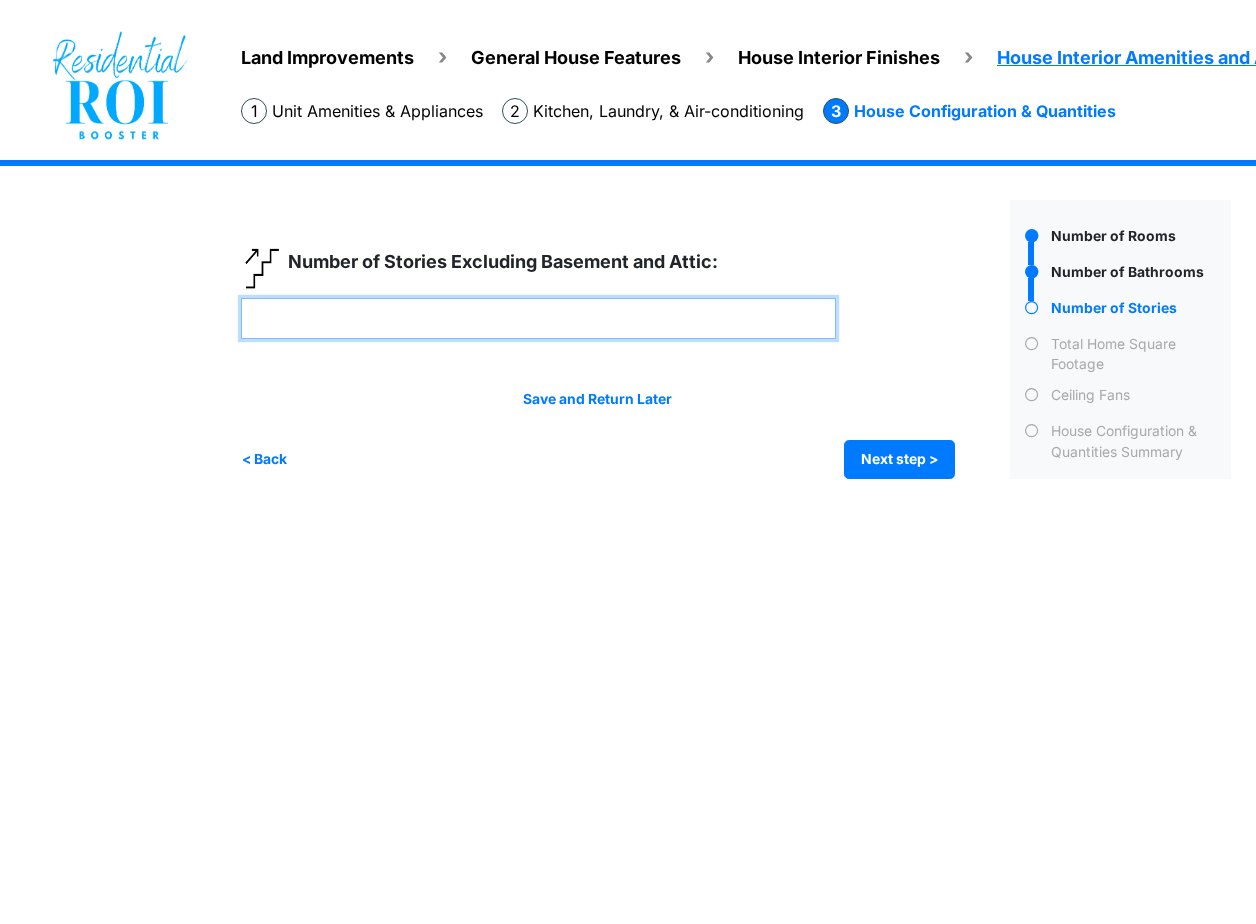 click at bounding box center [538, 318] 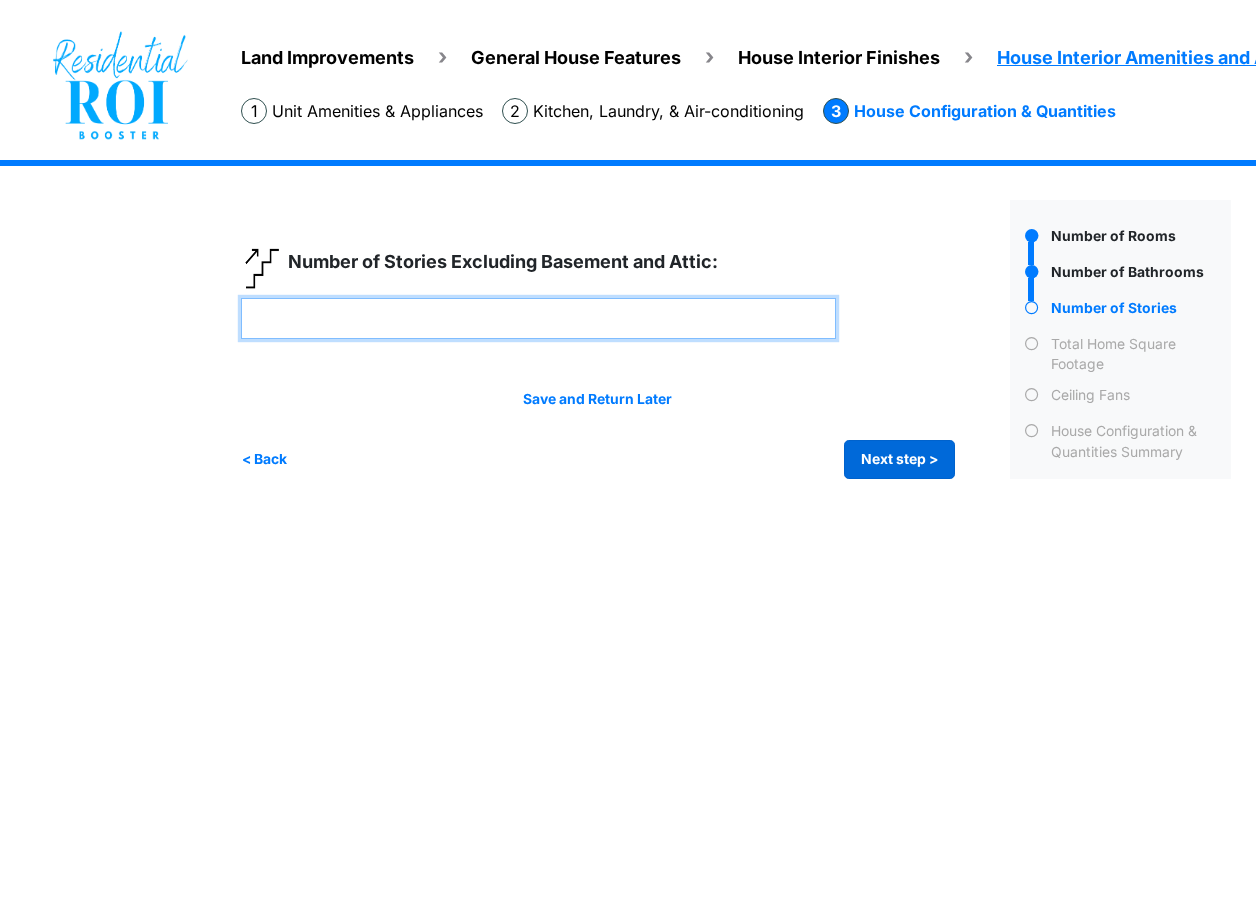 type on "*" 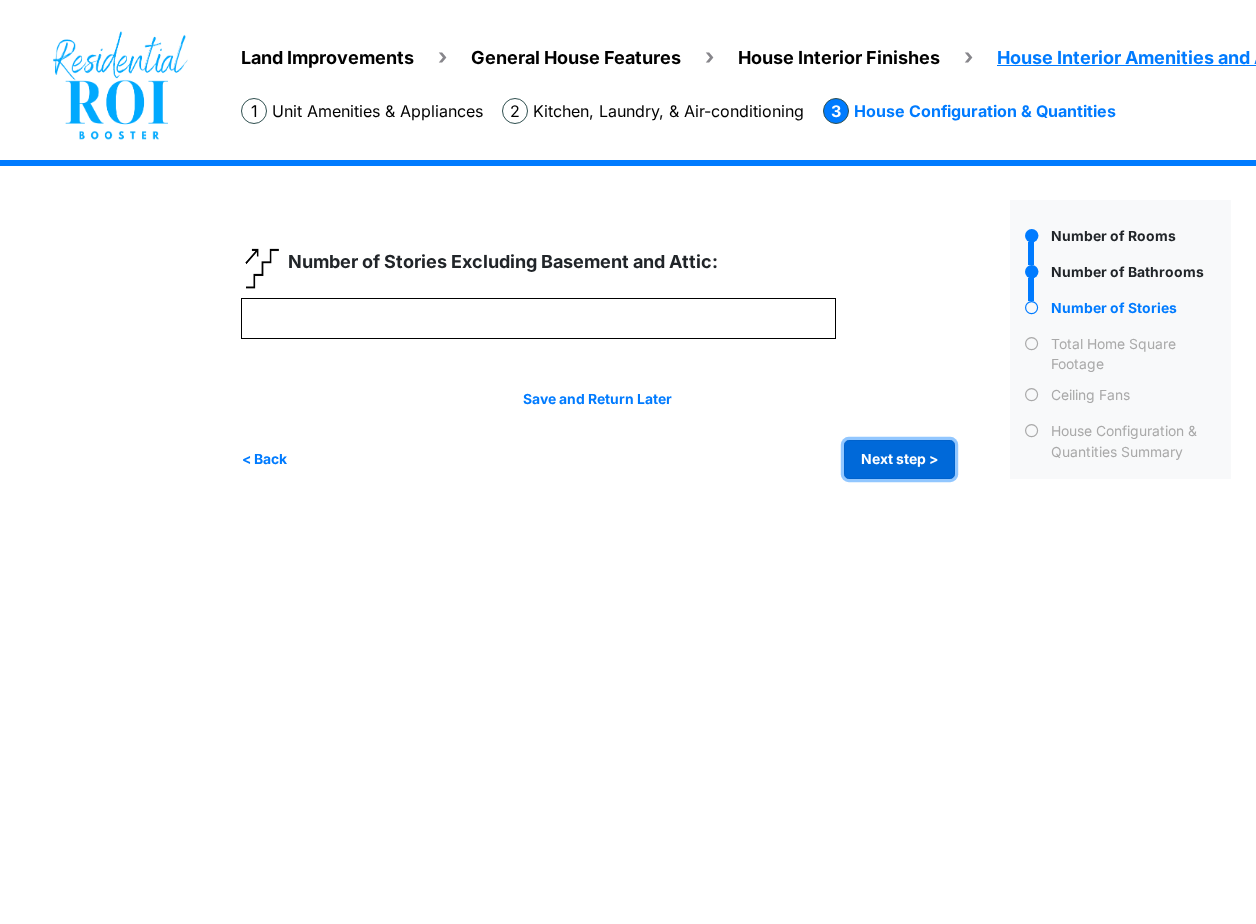 click on "Next step >" at bounding box center [899, 459] 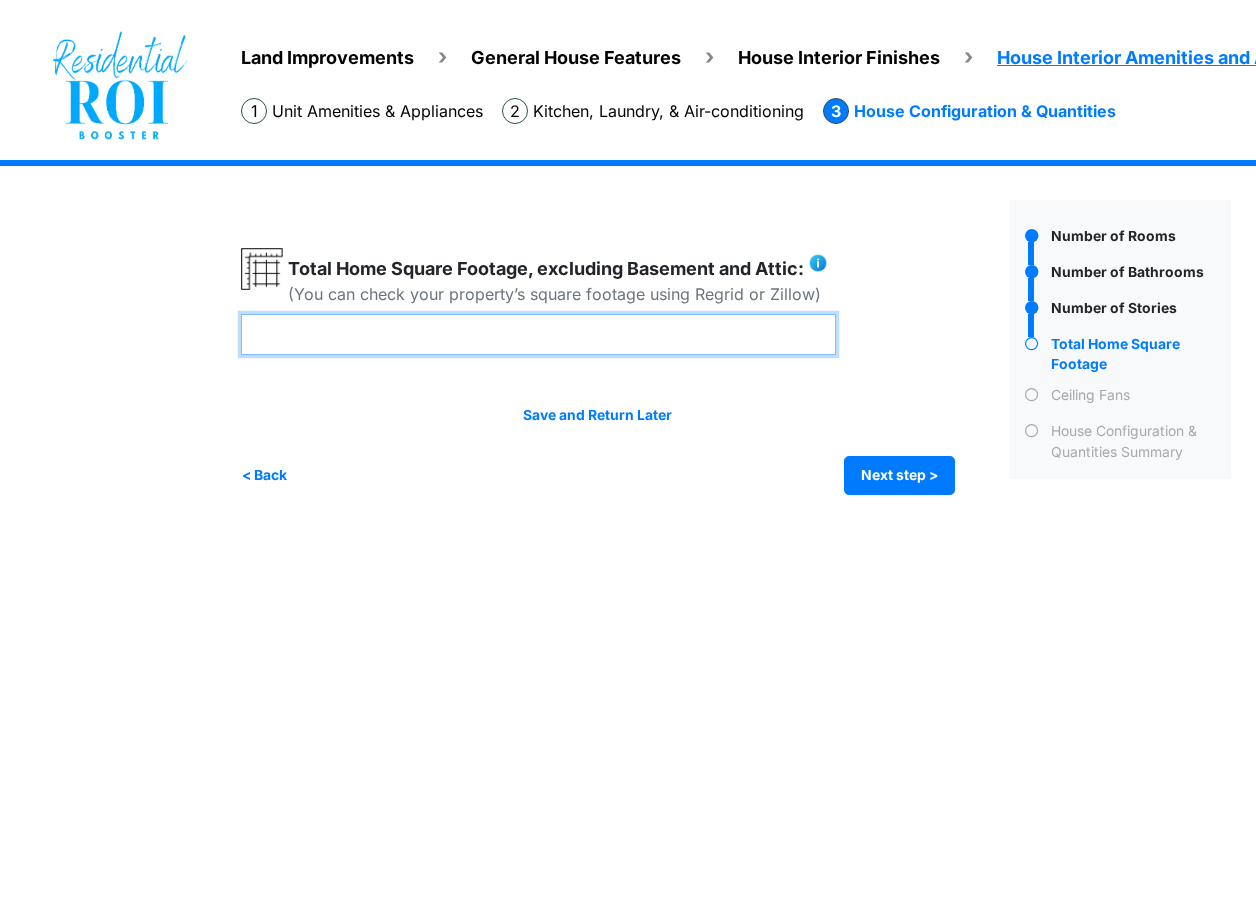 click at bounding box center (538, 334) 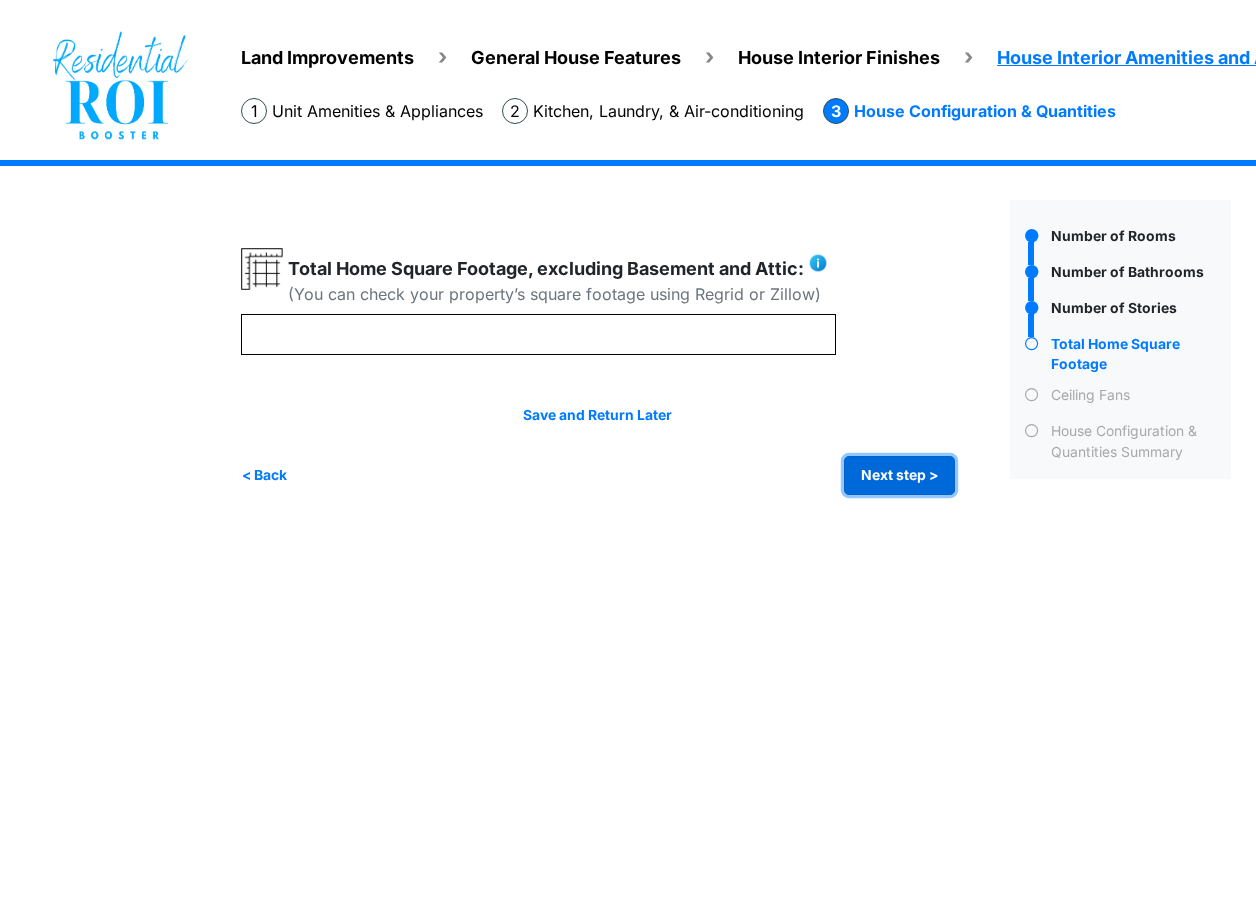 click on "Next step >" at bounding box center [899, 475] 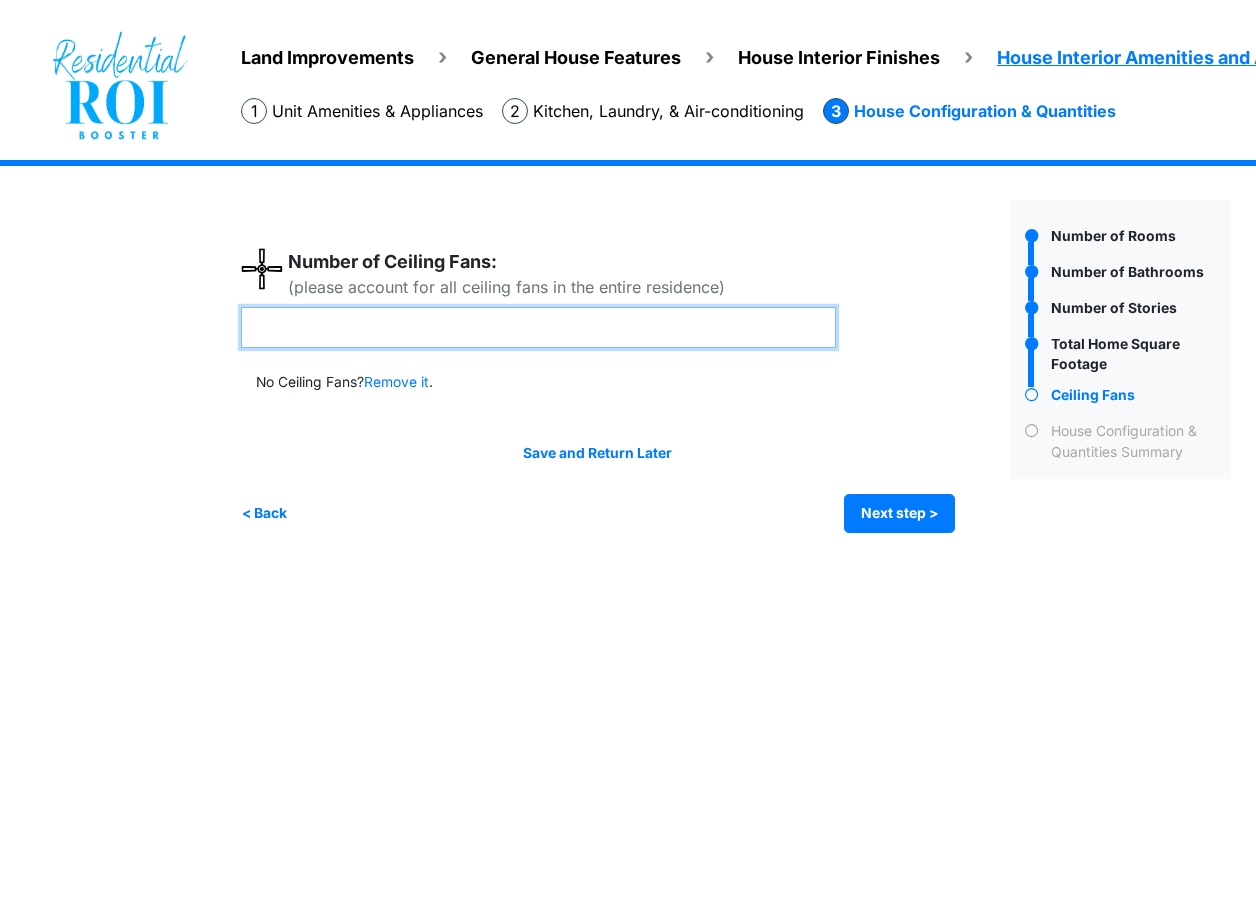 click at bounding box center (538, 327) 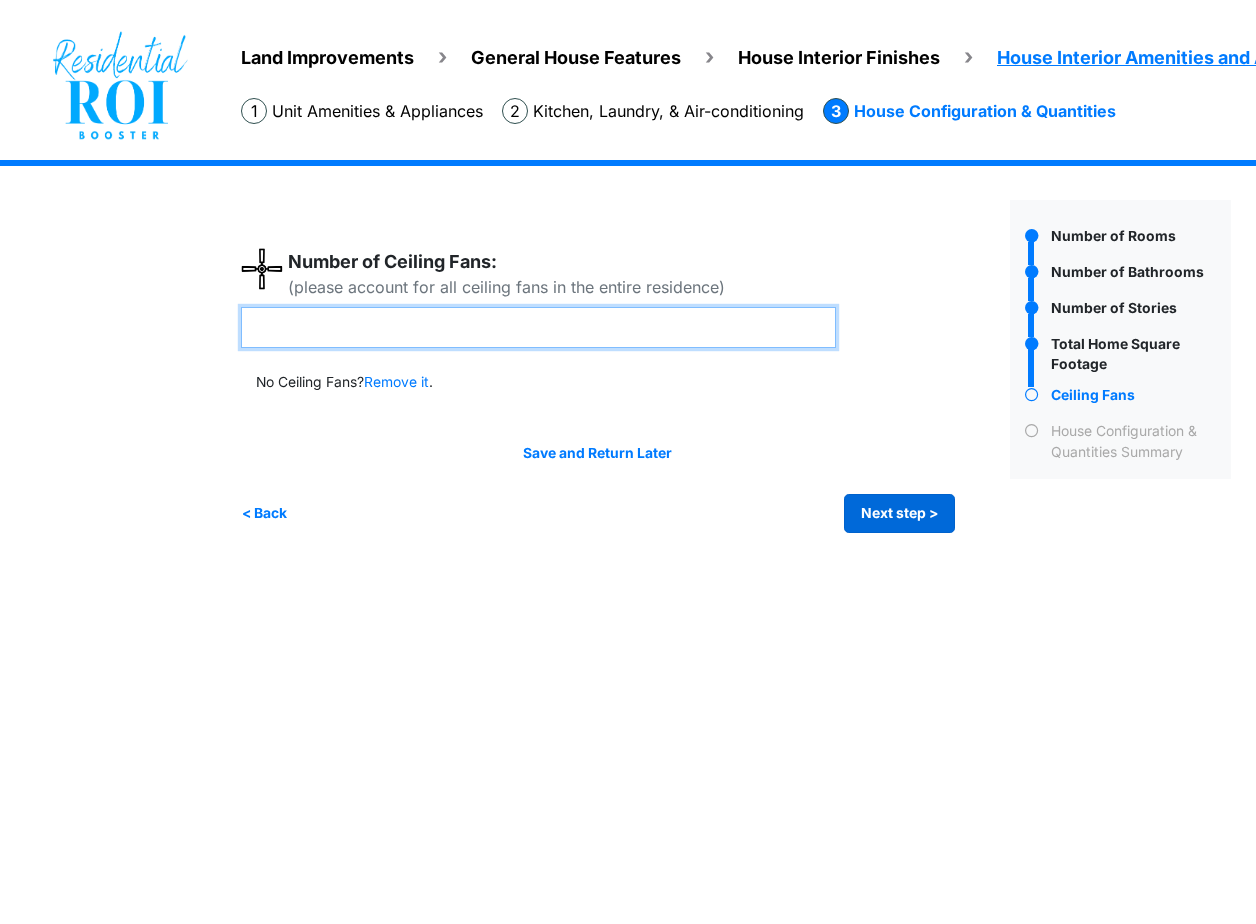 type on "*" 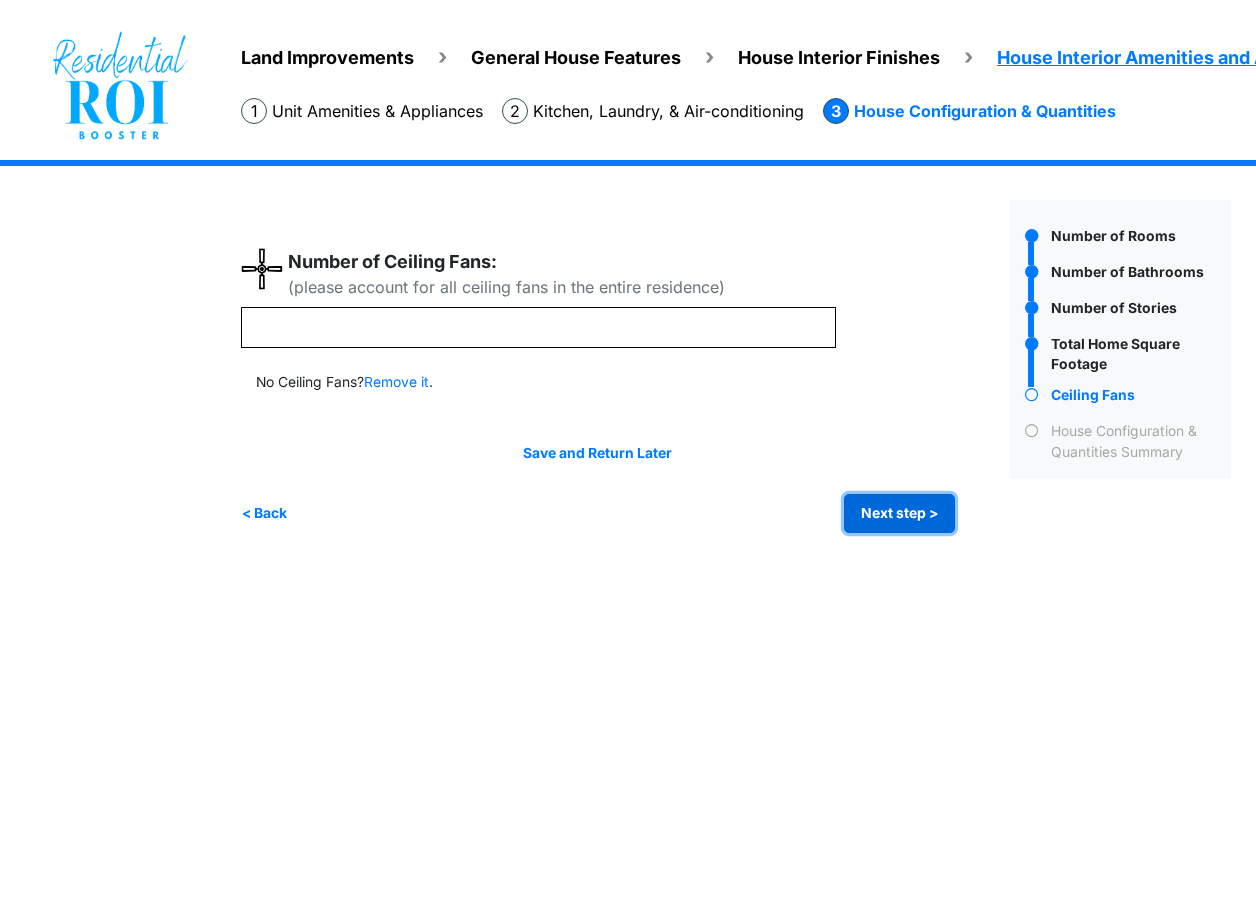 type on "*" 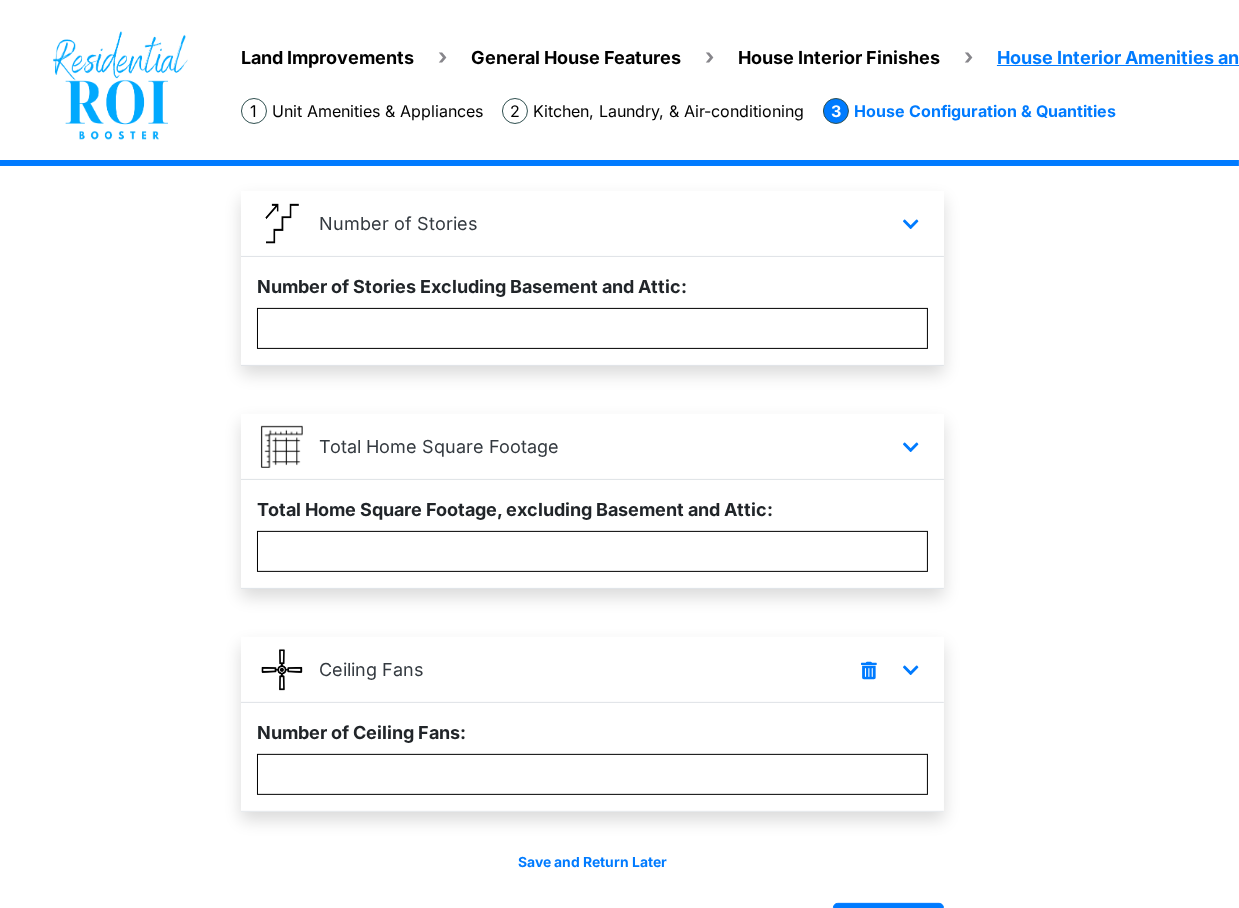 scroll, scrollTop: 841, scrollLeft: 0, axis: vertical 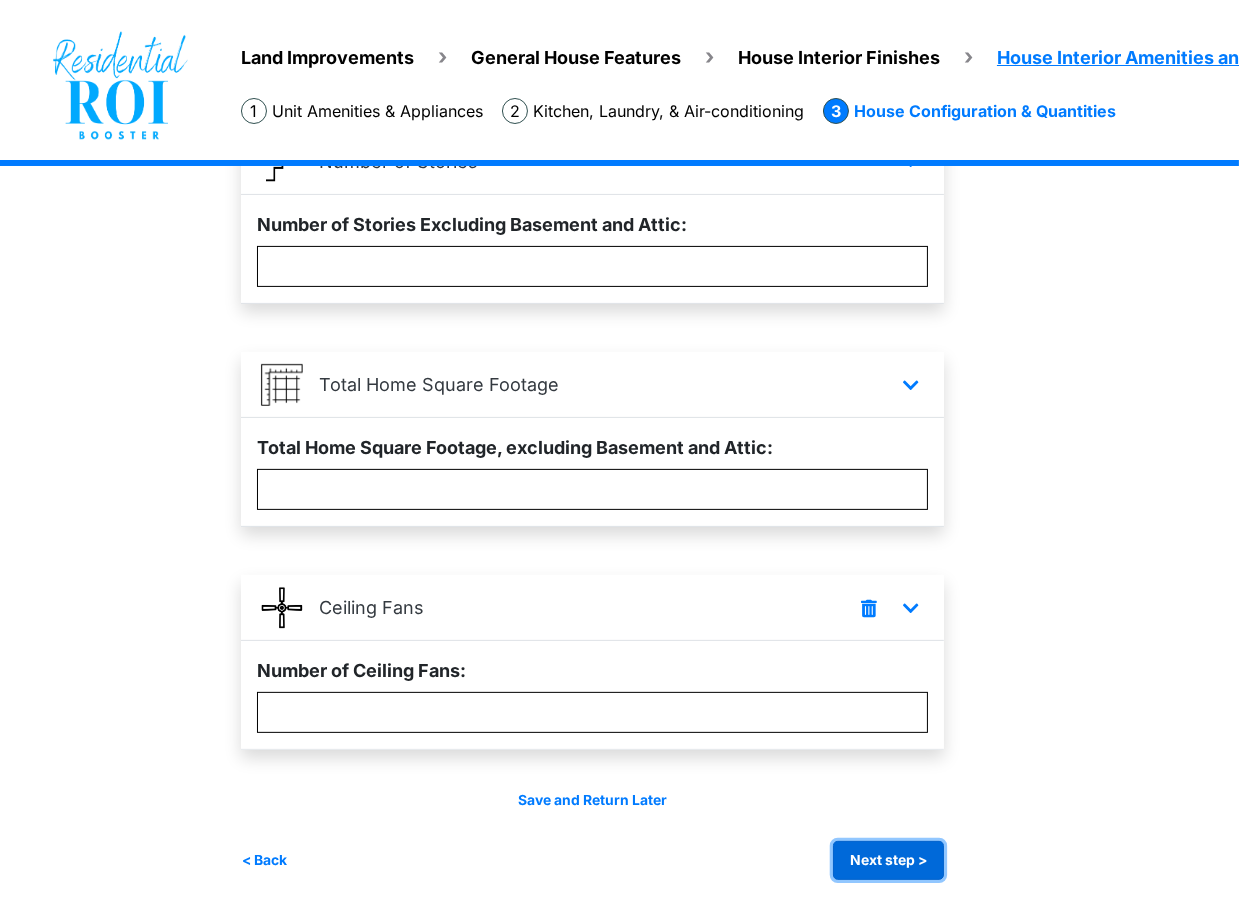 click on "Next step >" at bounding box center [888, 860] 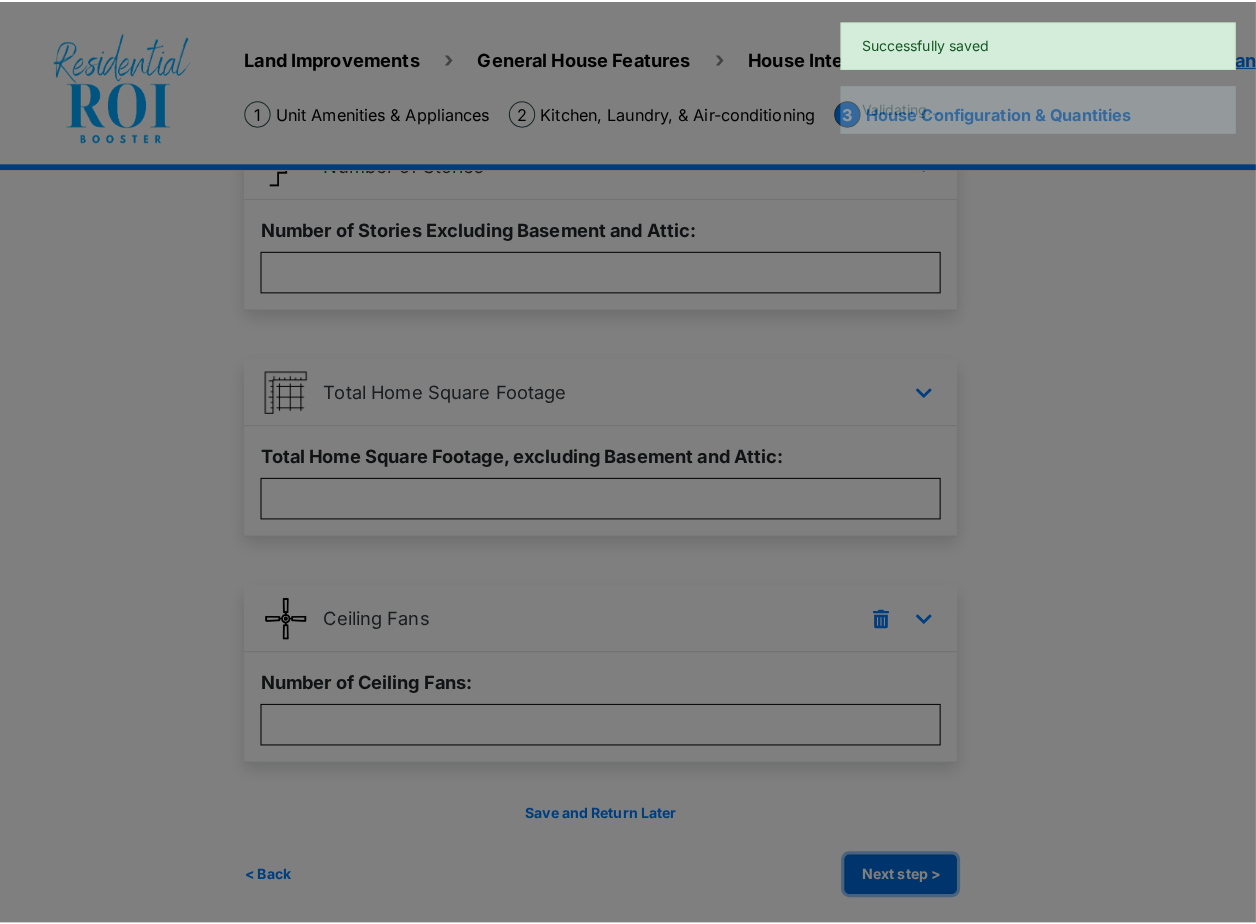 scroll, scrollTop: 824, scrollLeft: 0, axis: vertical 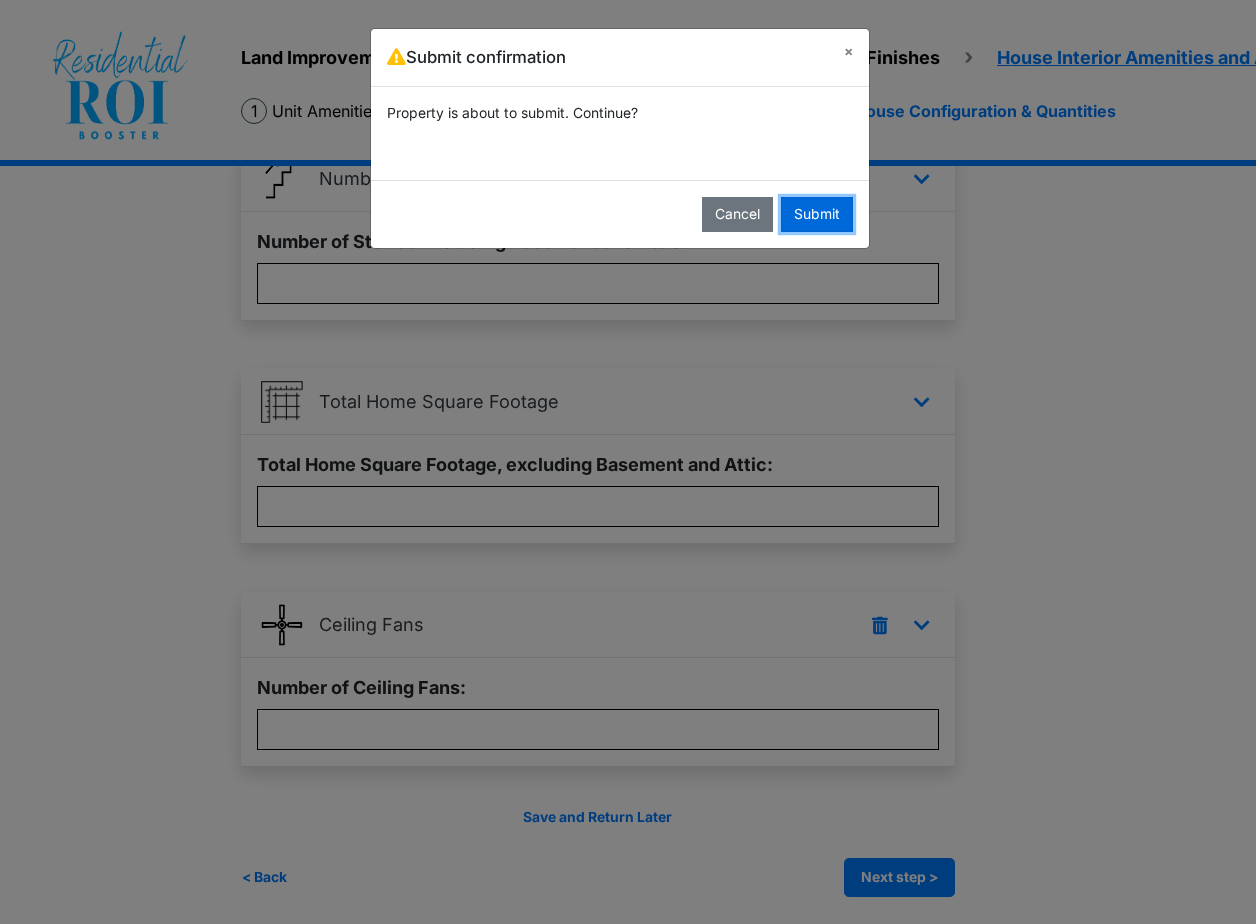 click on "Submit" at bounding box center [817, 214] 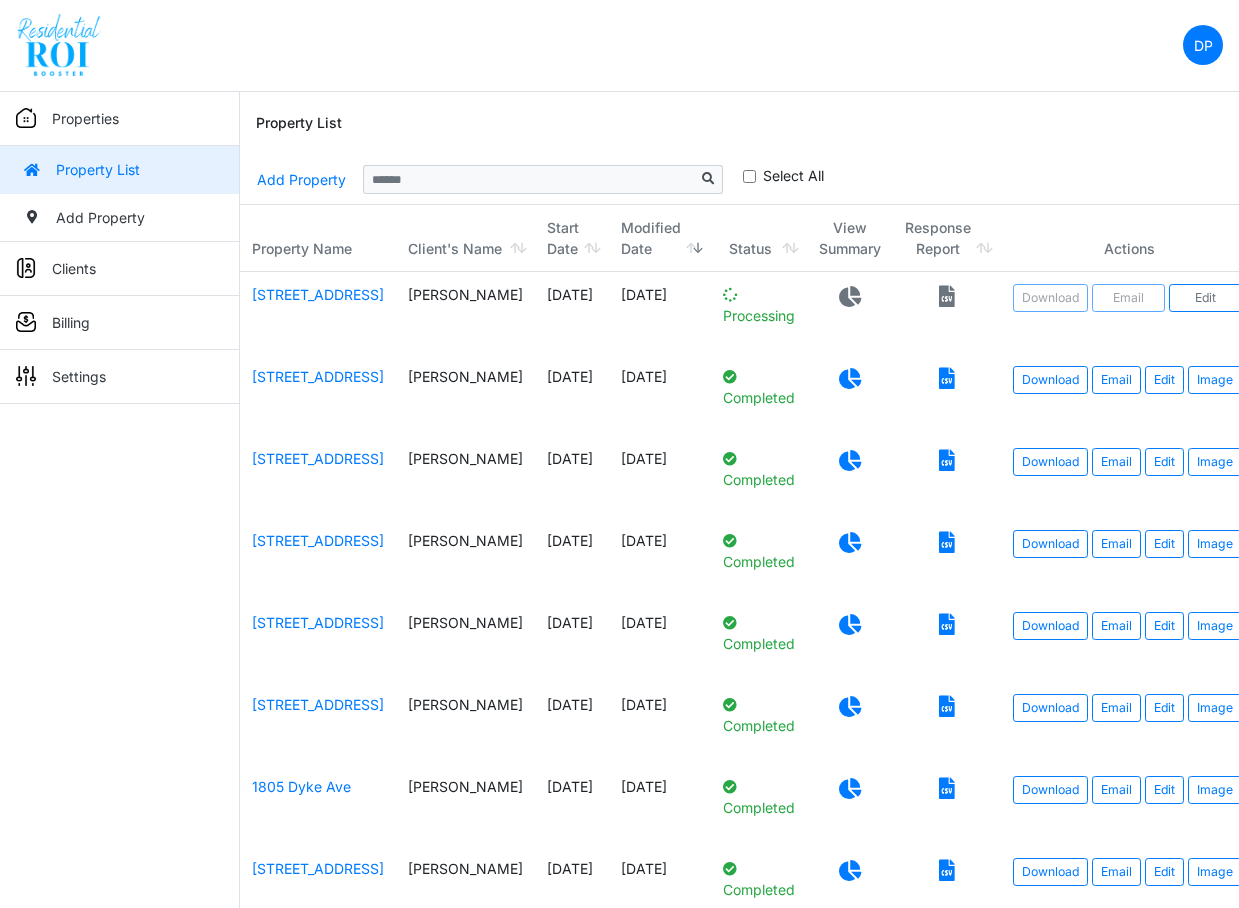 scroll, scrollTop: 0, scrollLeft: 0, axis: both 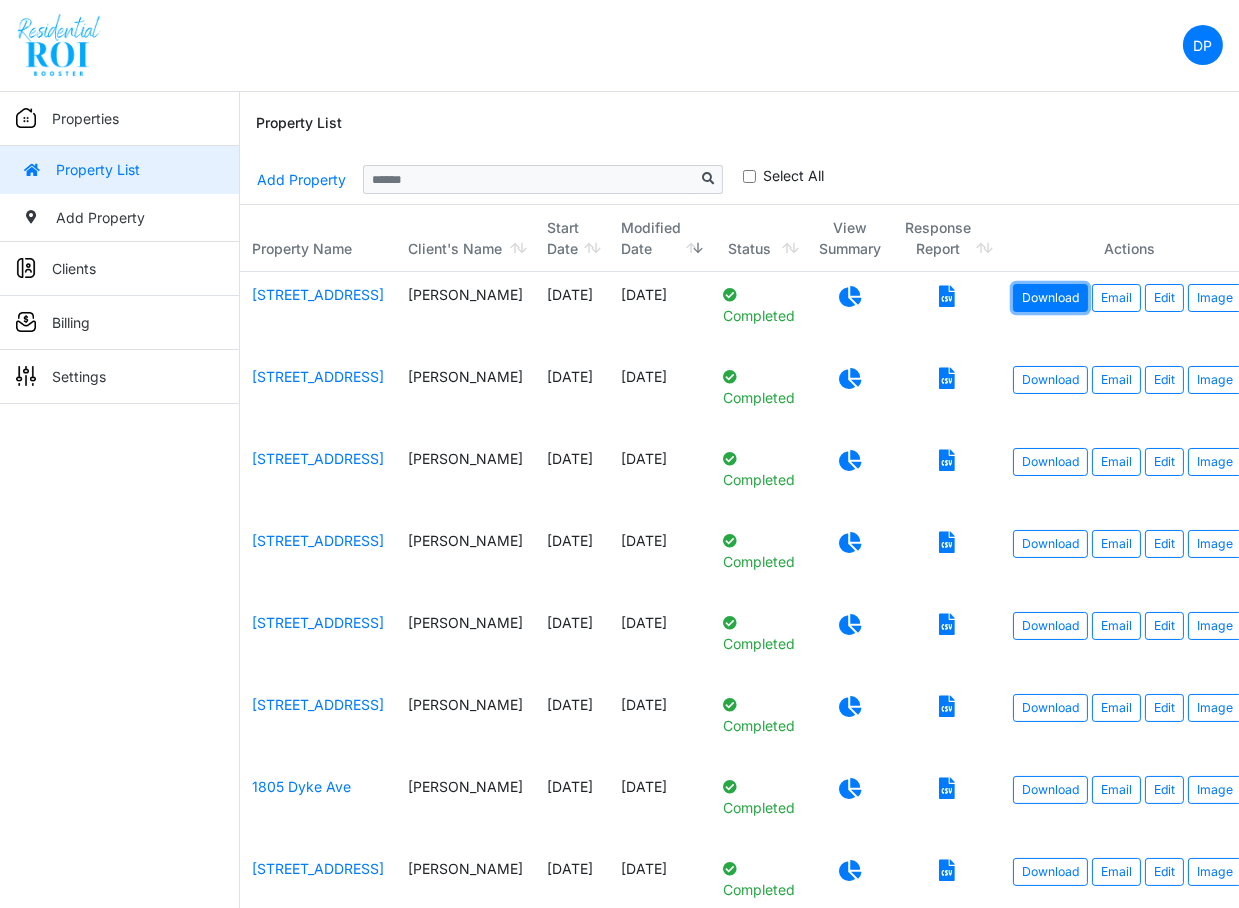 click on "Download" at bounding box center (1050, 298) 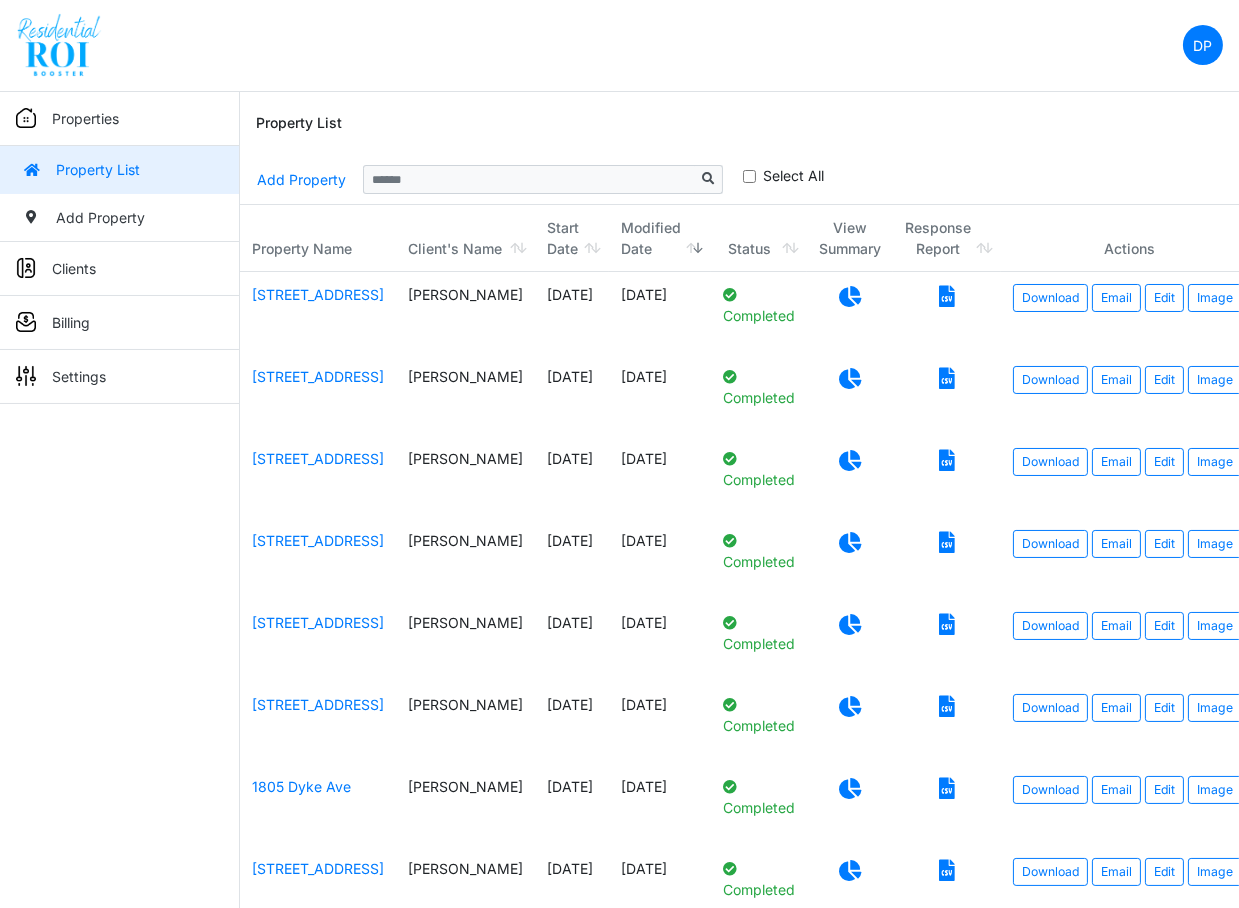 click on "DP
Change Password
Logout
DawnP
[PERSON_NAME][EMAIL_ADDRESS][DOMAIN_NAME]" at bounding box center [619, 46] 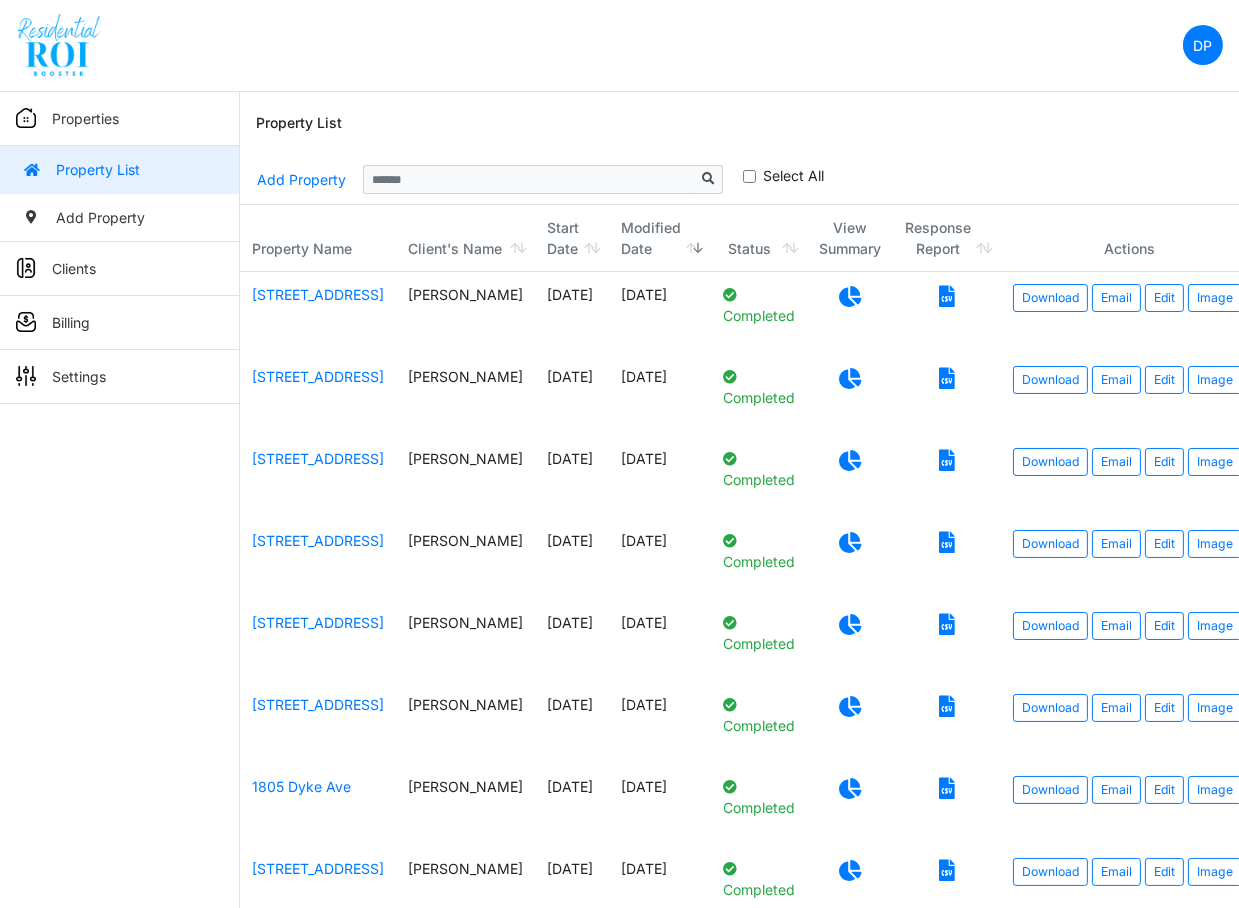 click on "DP
Change Password
Logout
DawnP
[PERSON_NAME][EMAIL_ADDRESS][DOMAIN_NAME]" at bounding box center [619, 46] 